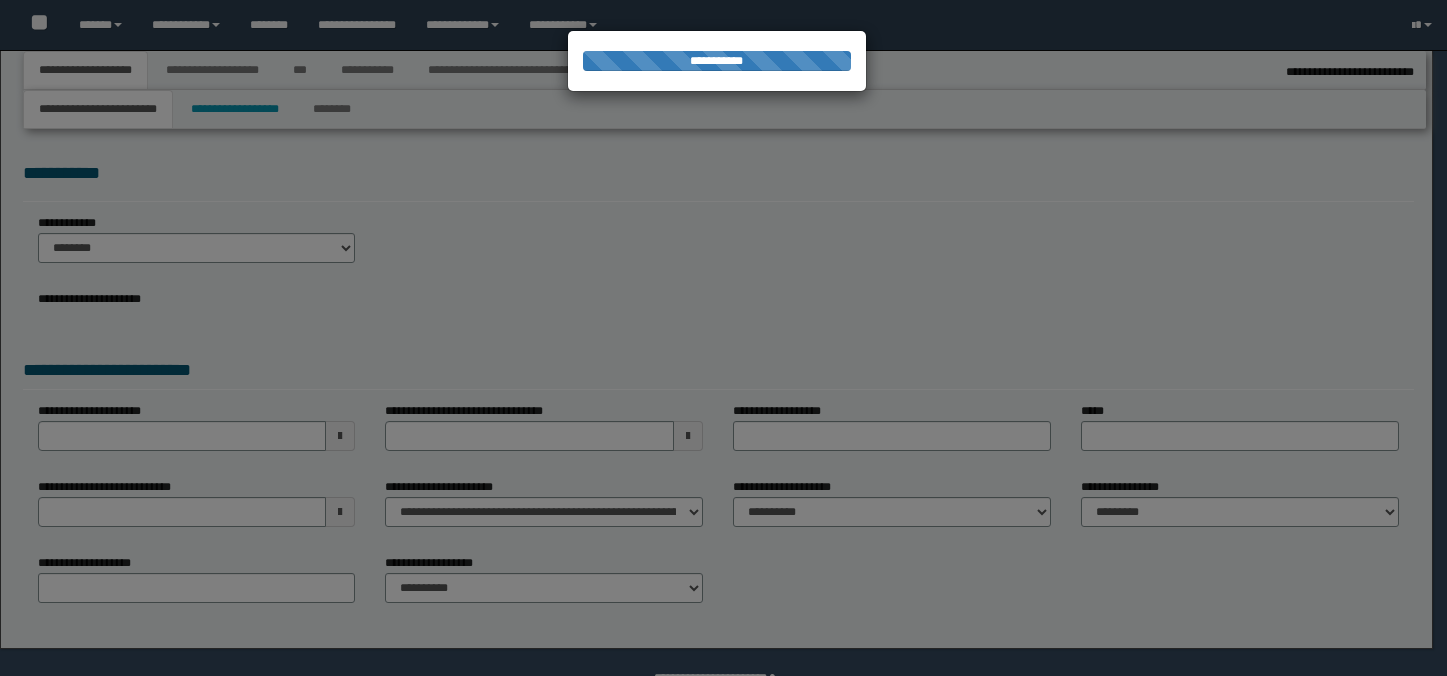 select on "*" 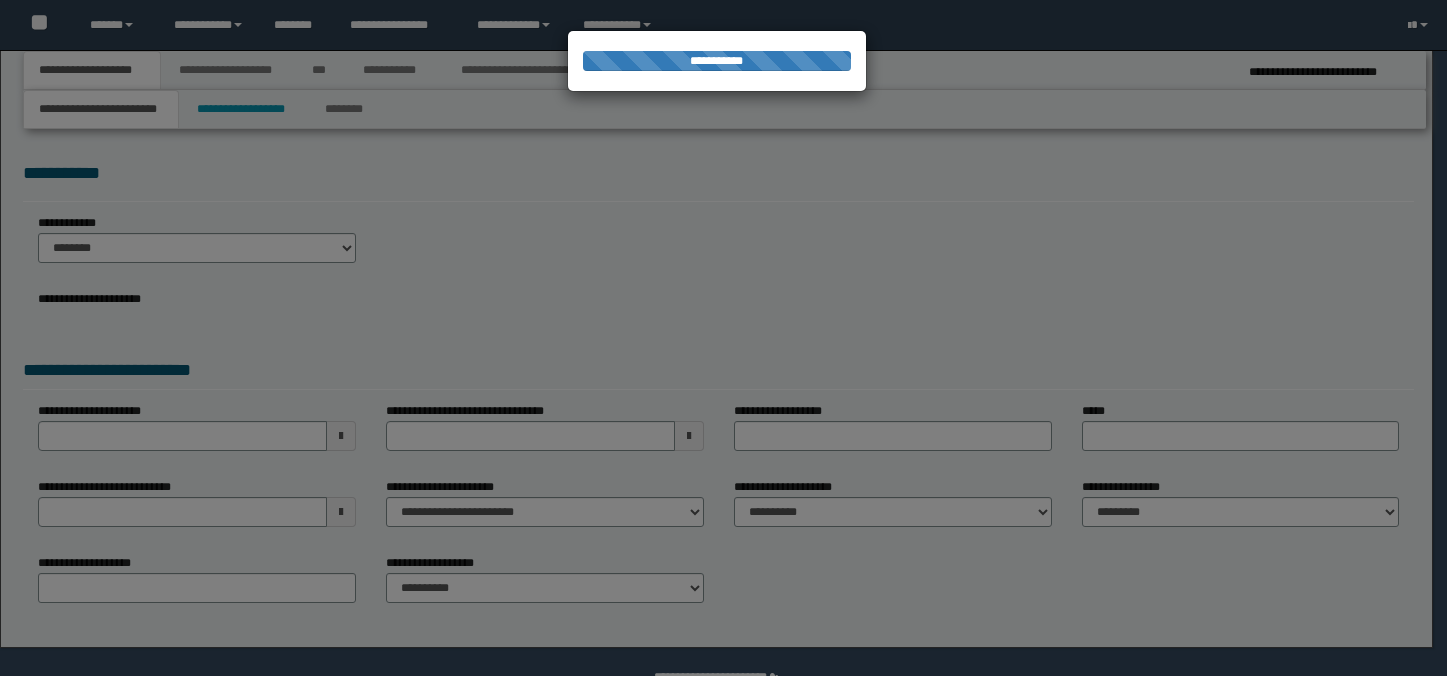 scroll, scrollTop: 0, scrollLeft: 0, axis: both 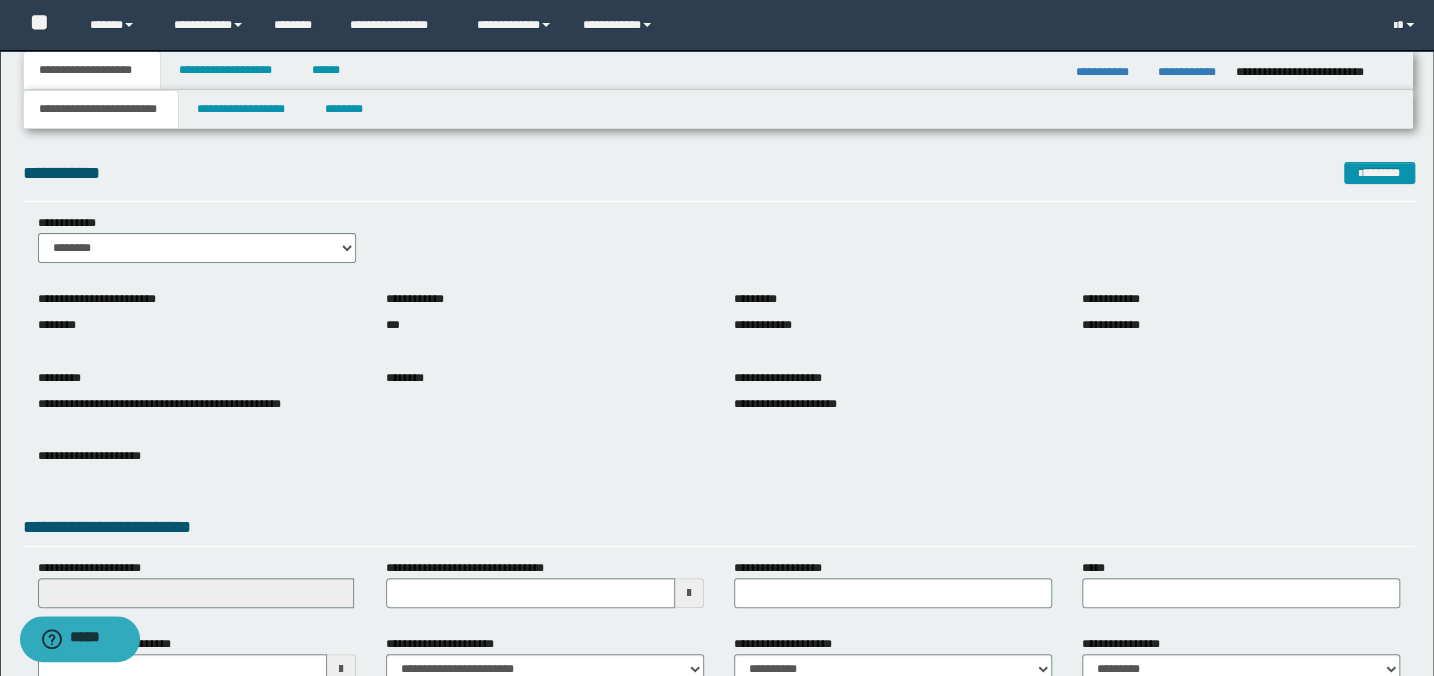 click on "**********" at bounding box center [719, 246] 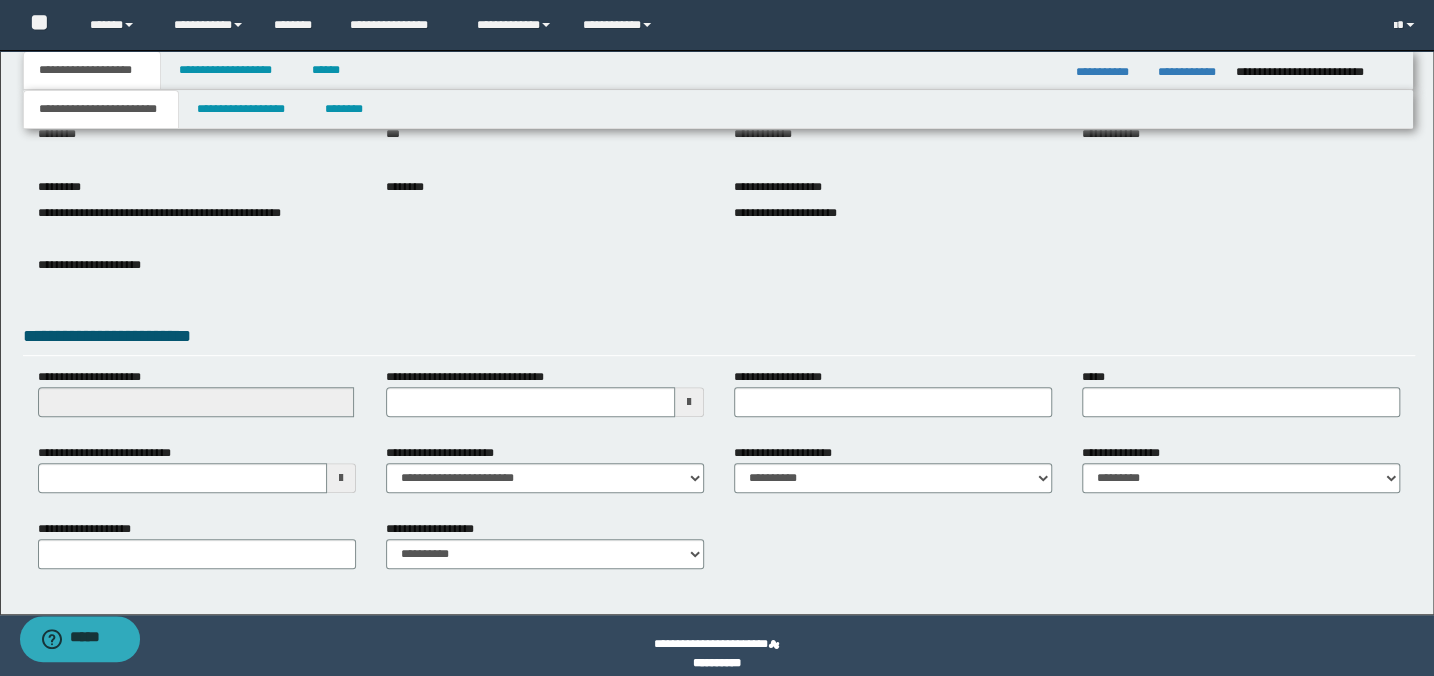 scroll, scrollTop: 207, scrollLeft: 0, axis: vertical 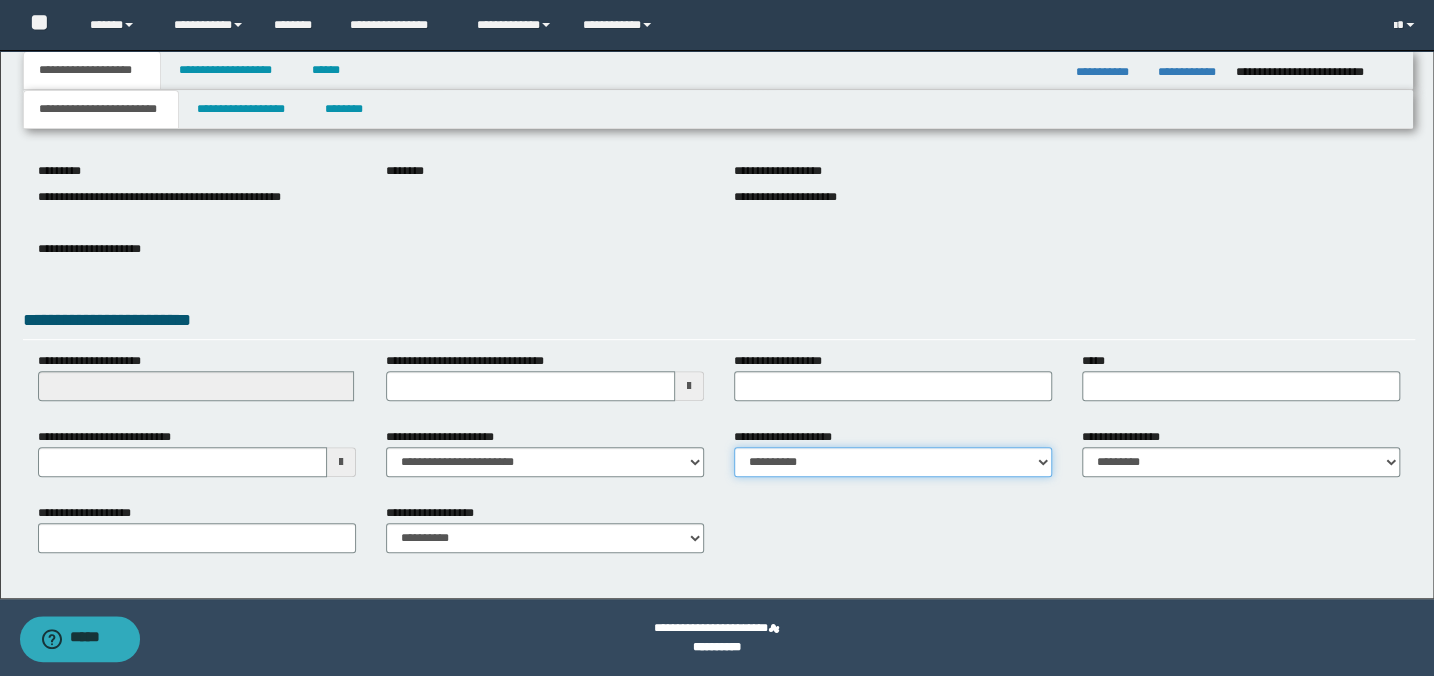 click on "**********" at bounding box center (893, 462) 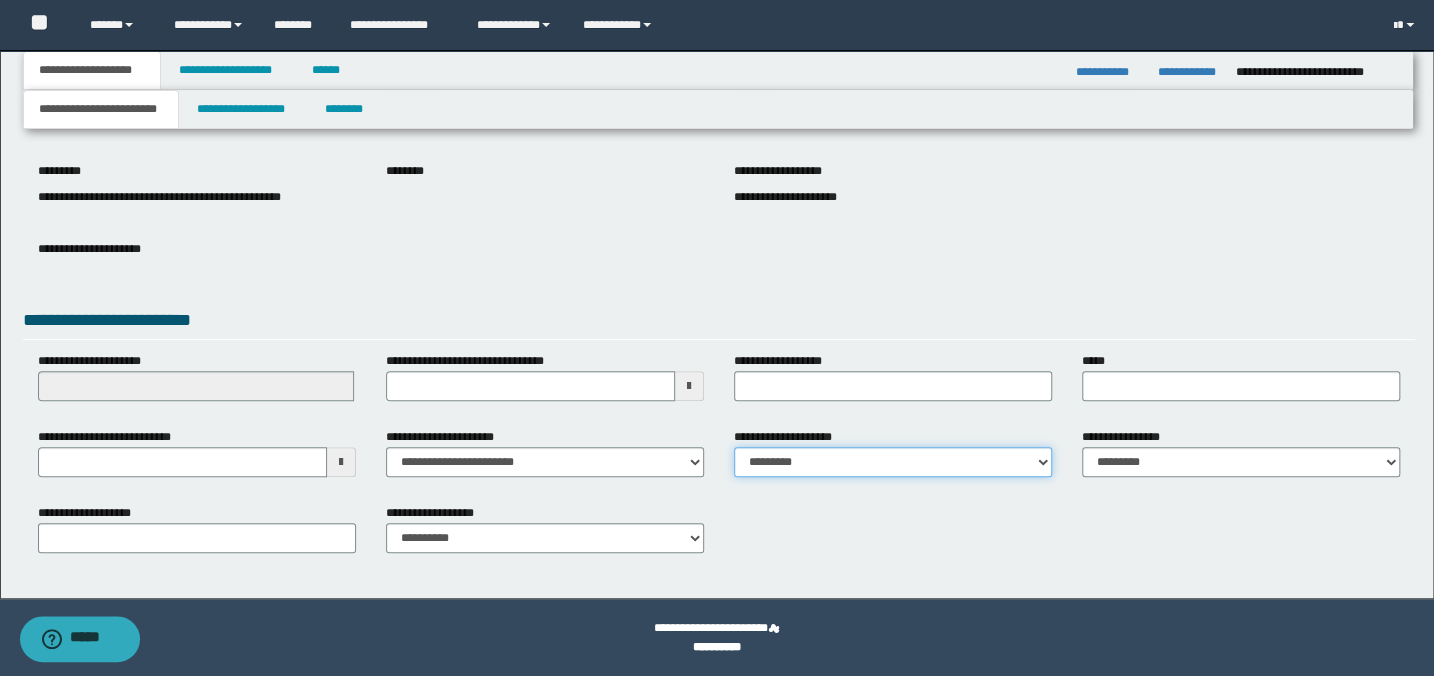 click on "**********" at bounding box center [893, 462] 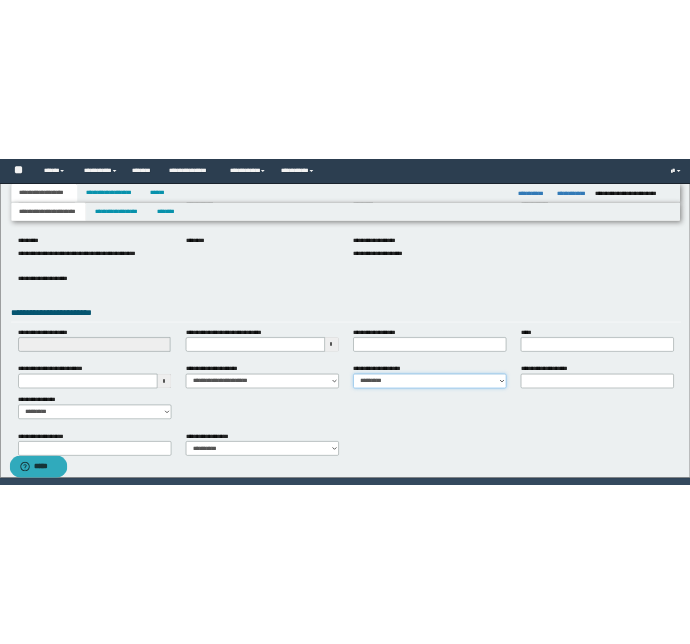 scroll, scrollTop: 270, scrollLeft: 0, axis: vertical 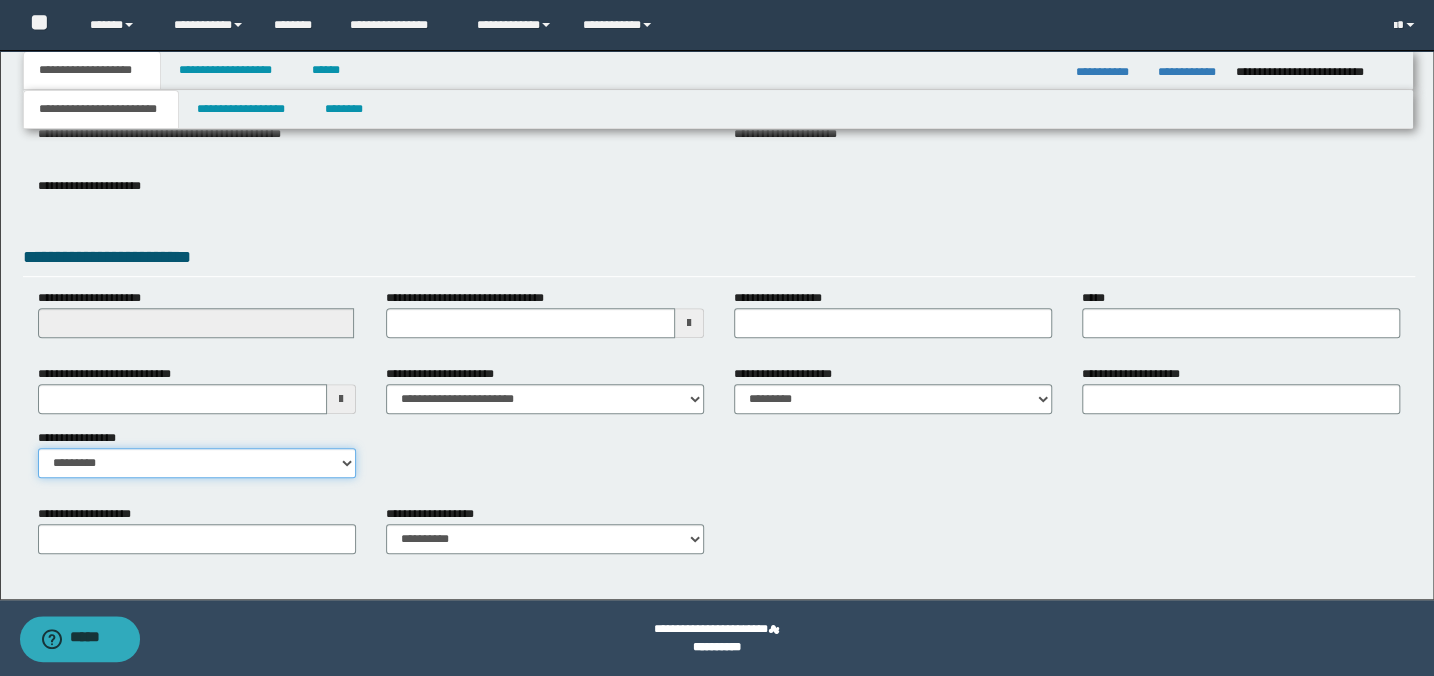 click on "**********" at bounding box center [197, 463] 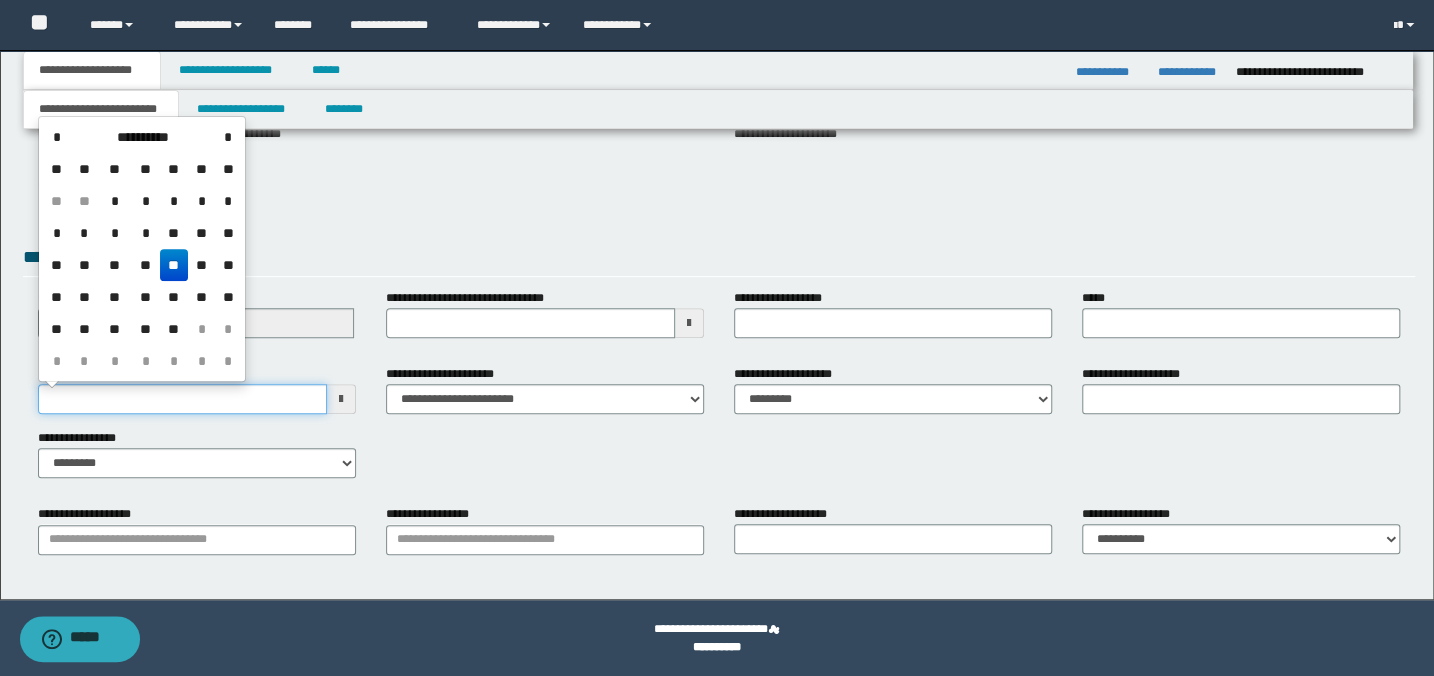 click on "**********" at bounding box center (182, 399) 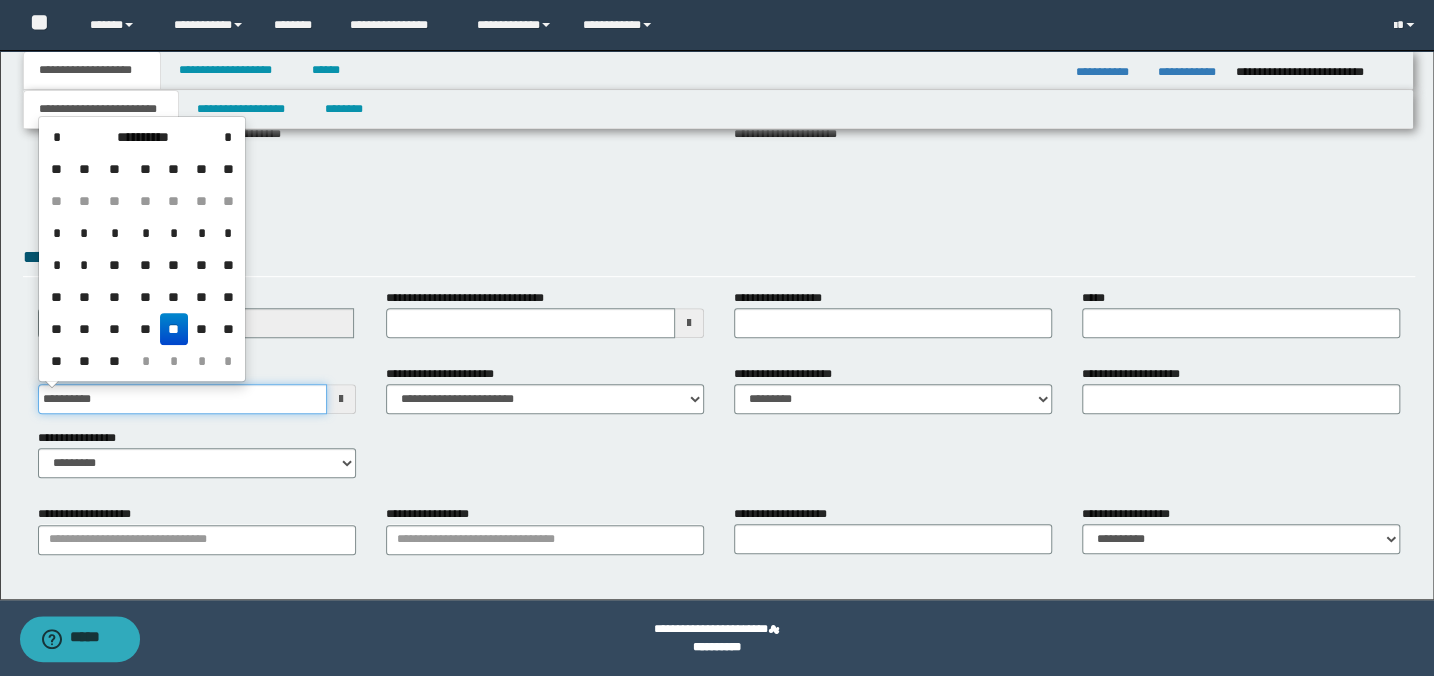 type on "**********" 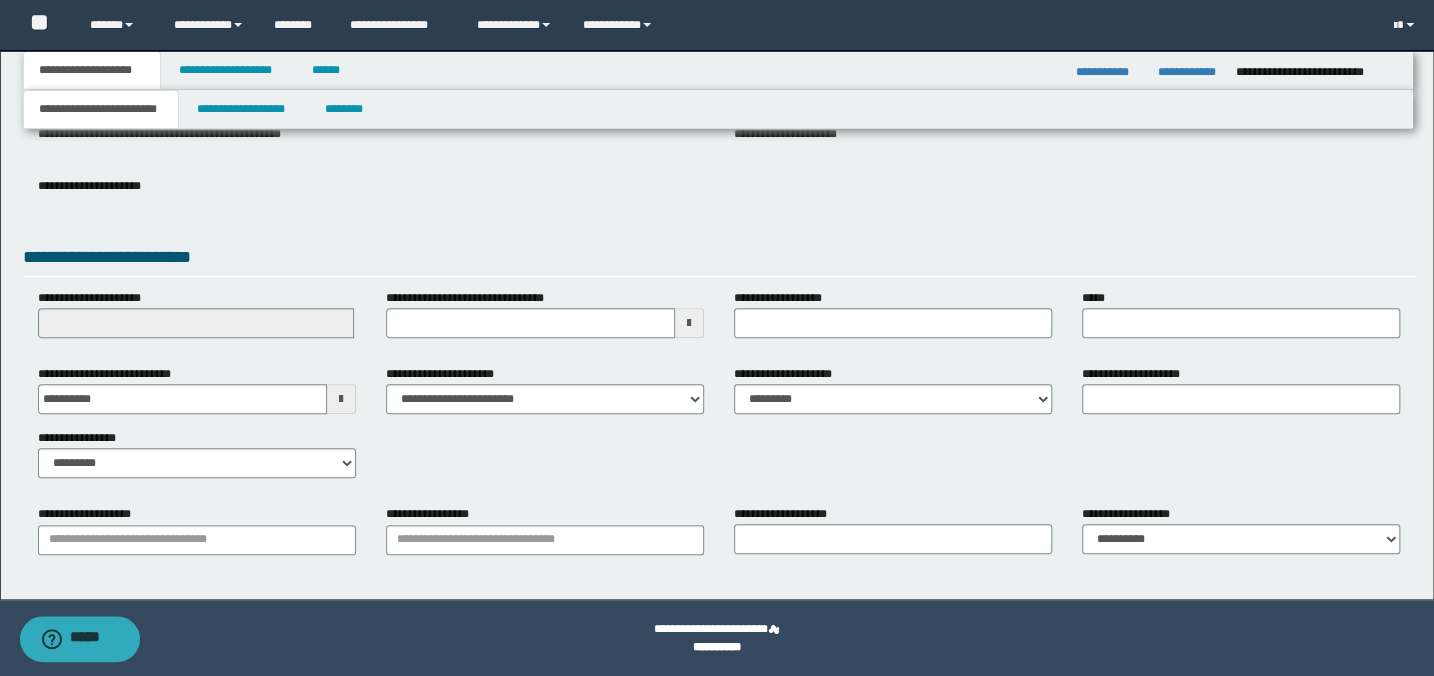 click on "**********" at bounding box center (719, 201) 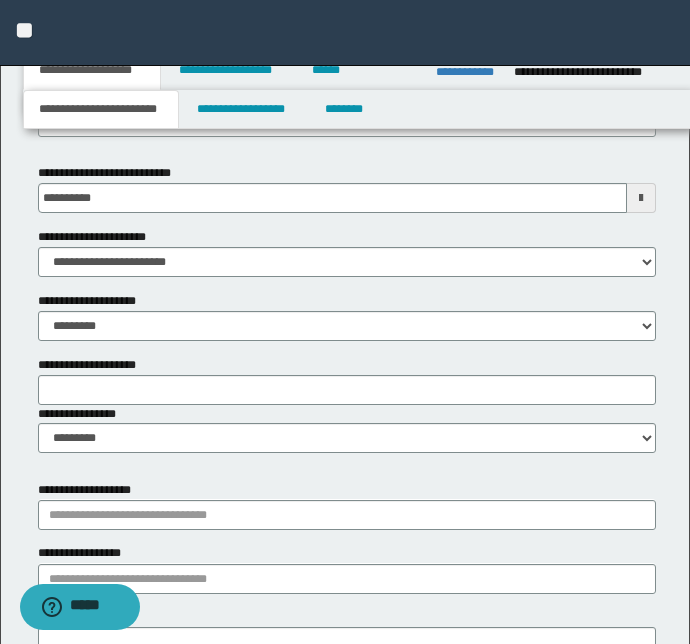 scroll, scrollTop: 1178, scrollLeft: 0, axis: vertical 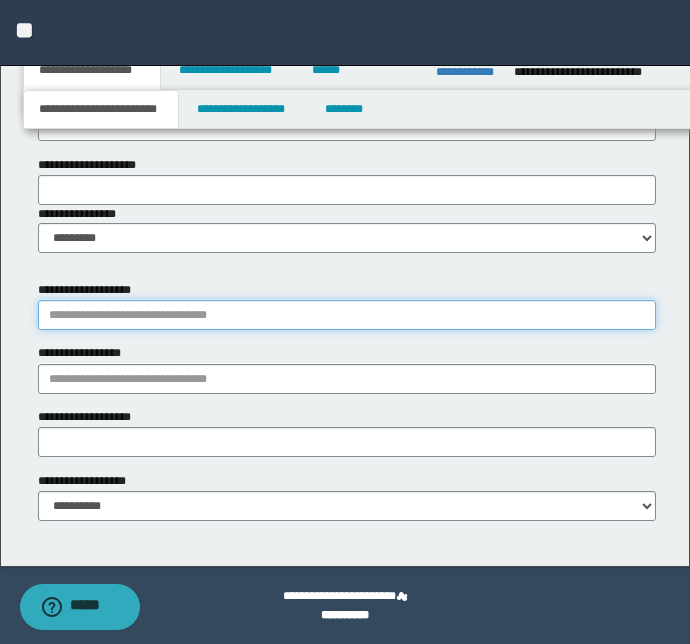 click on "**********" at bounding box center [347, 315] 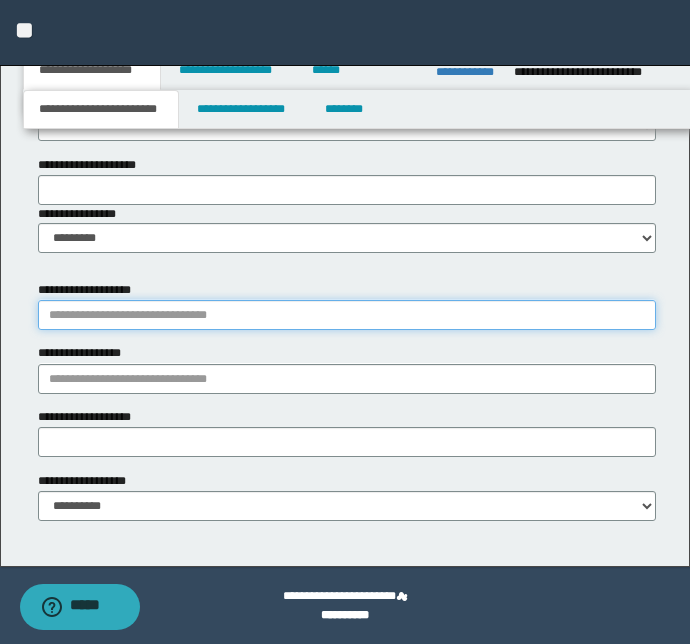 click on "**********" at bounding box center [347, 315] 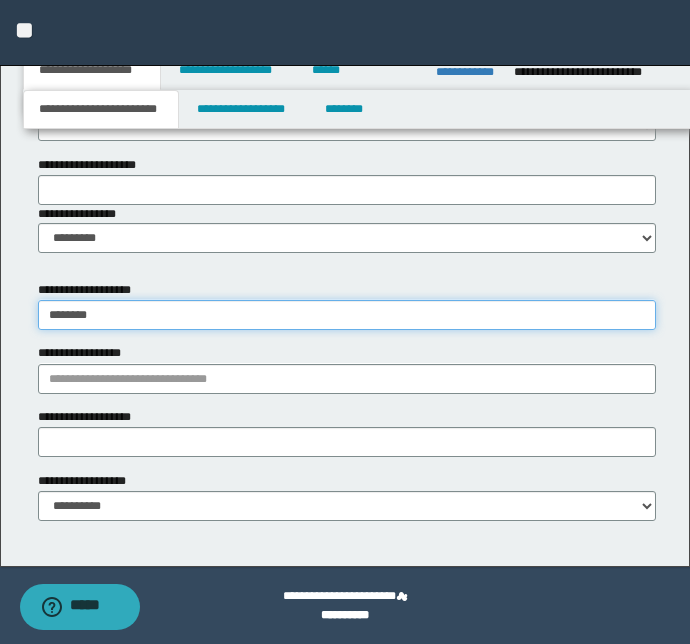 type on "*********" 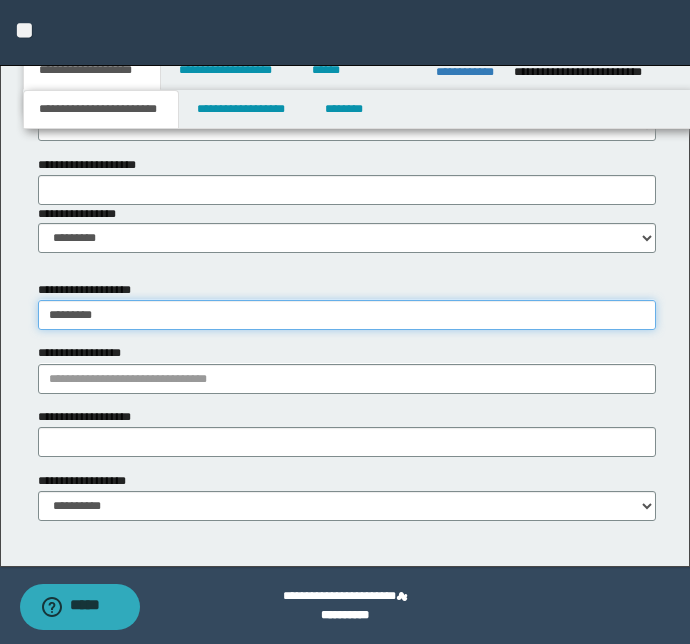 type on "*********" 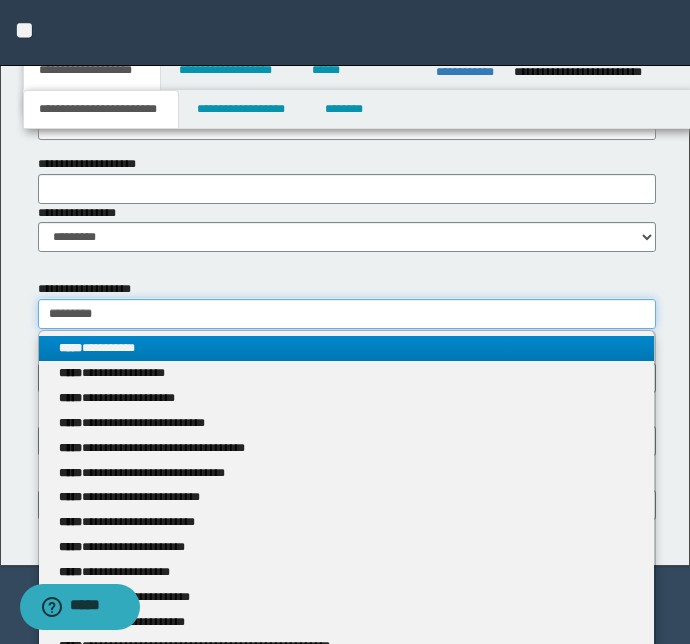 type on "*********" 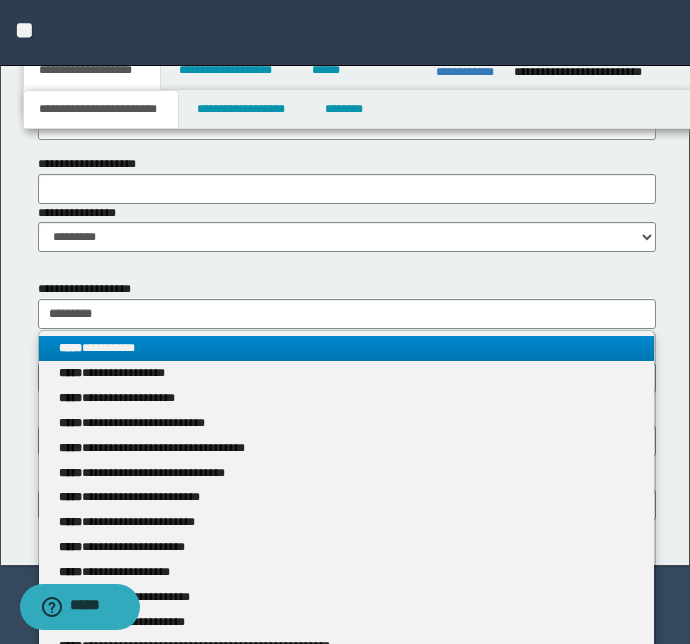 click on "**********" at bounding box center [347, 348] 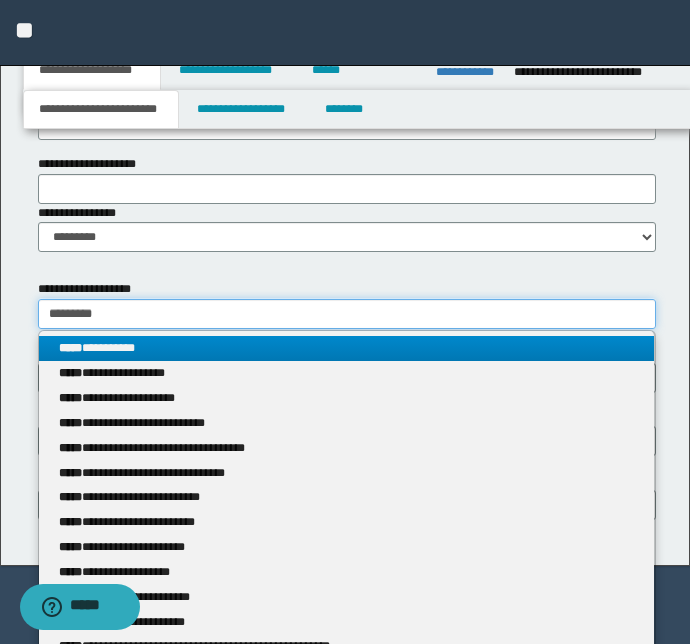 type 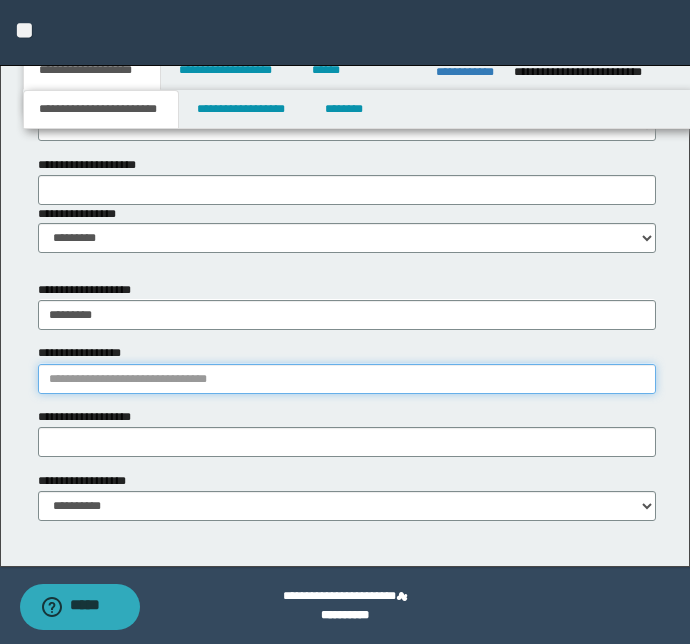 click on "**********" at bounding box center (347, 379) 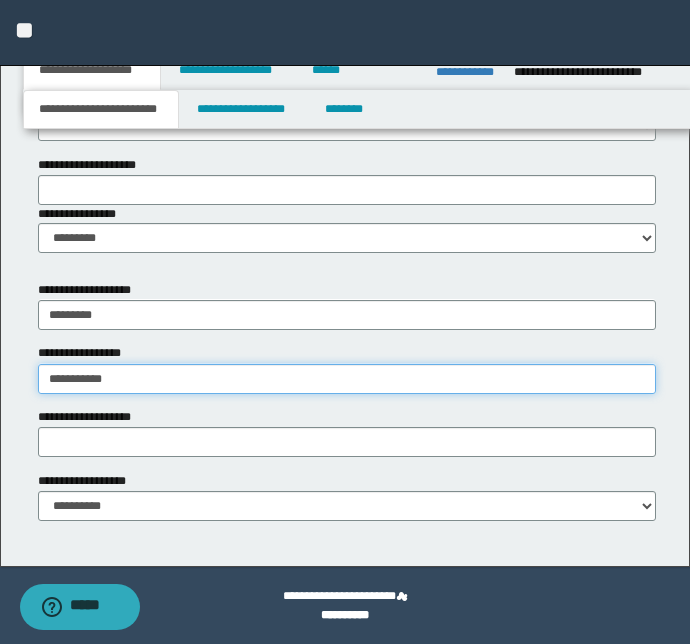 type on "**********" 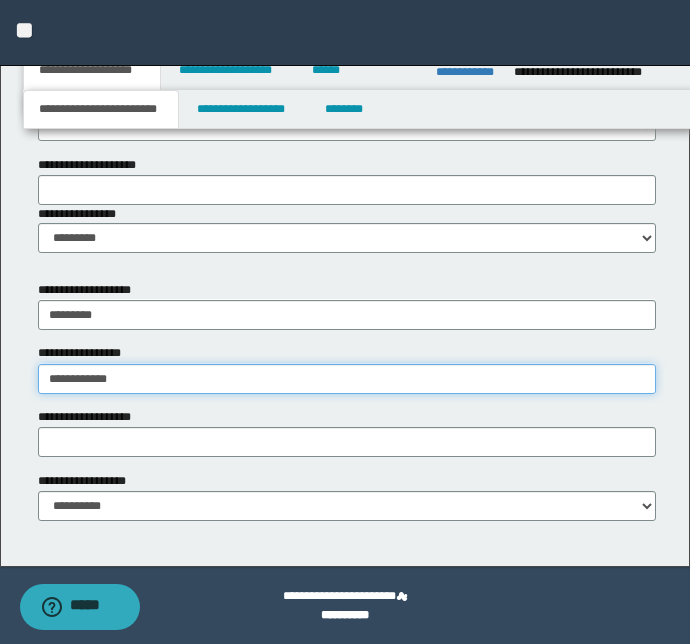 type on "**********" 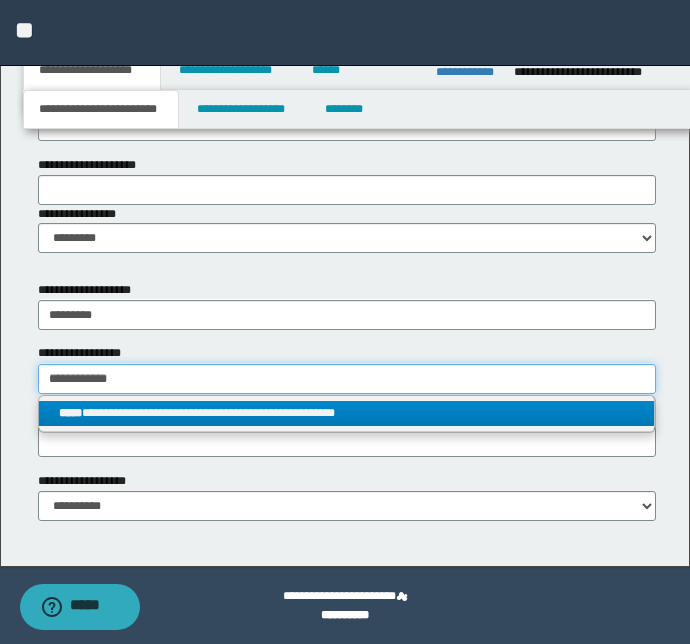 type on "**********" 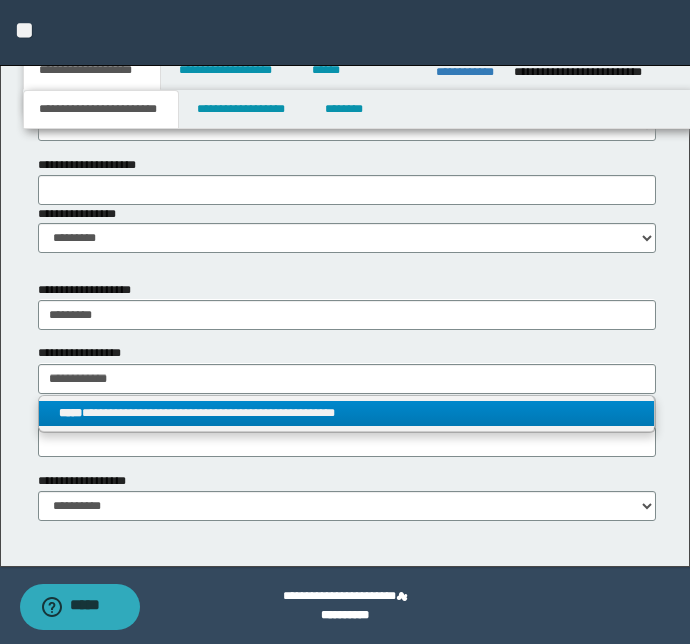 click on "**********" at bounding box center (347, 413) 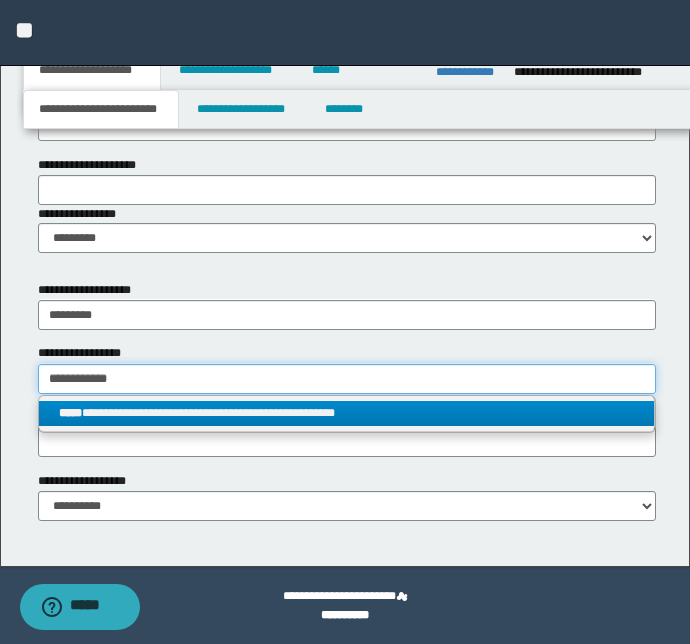 type 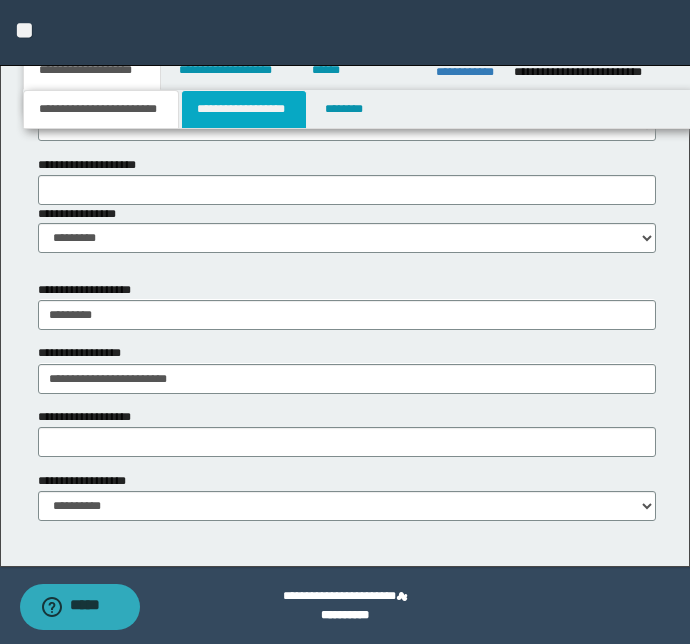 click on "**********" at bounding box center [244, 109] 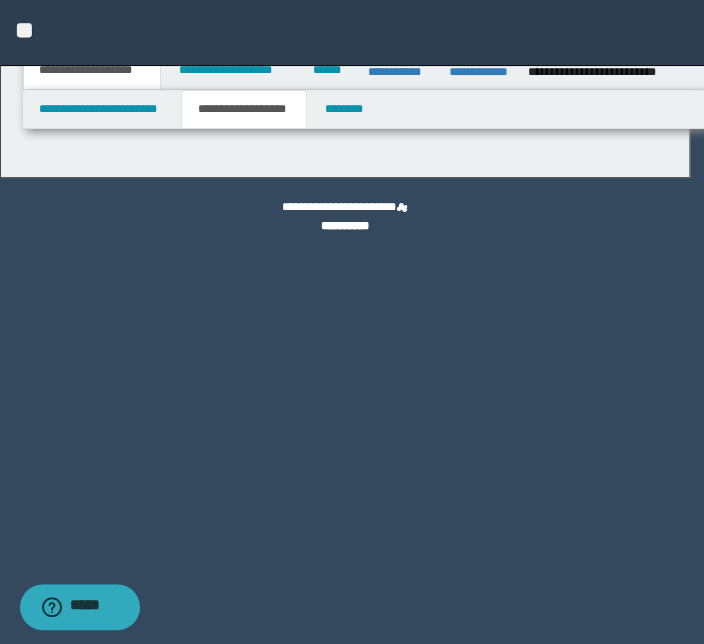 type on "********" 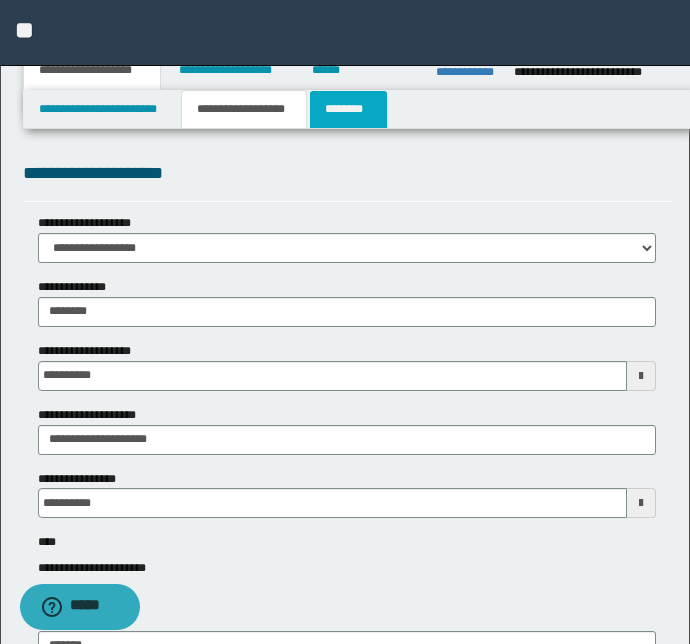 click on "********" at bounding box center [348, 109] 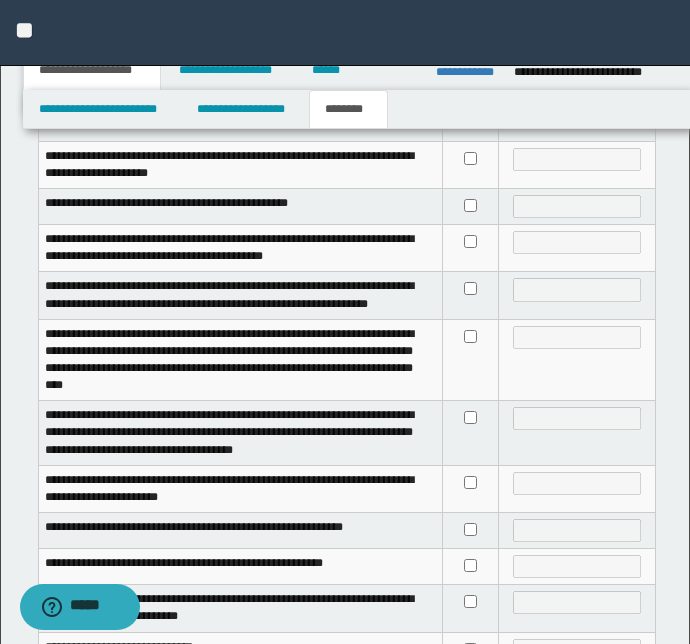 scroll, scrollTop: 810, scrollLeft: 0, axis: vertical 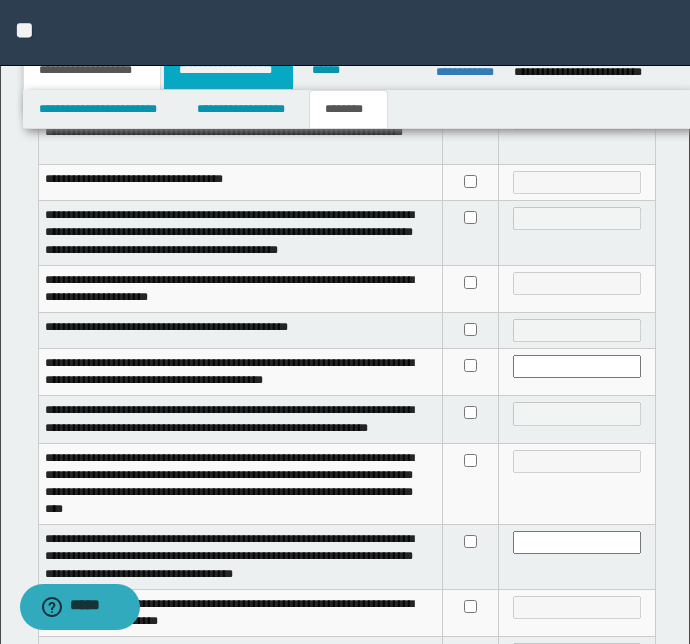 click on "**********" at bounding box center [228, 70] 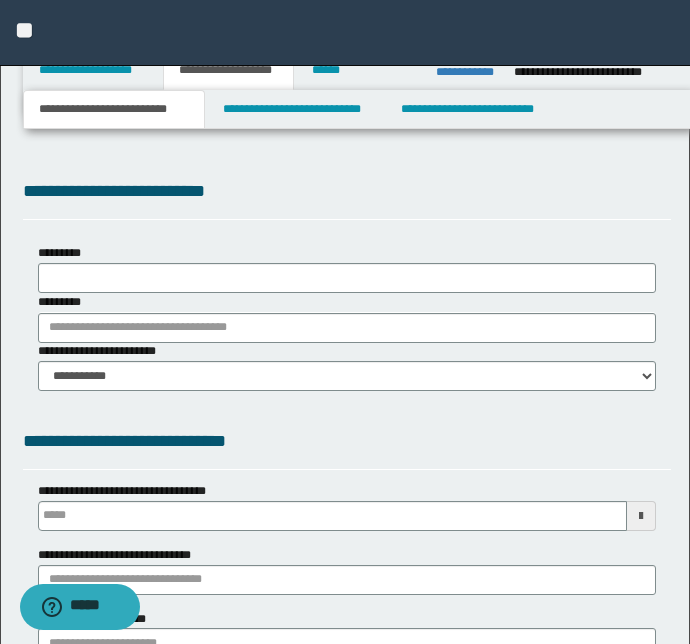 type on "**********" 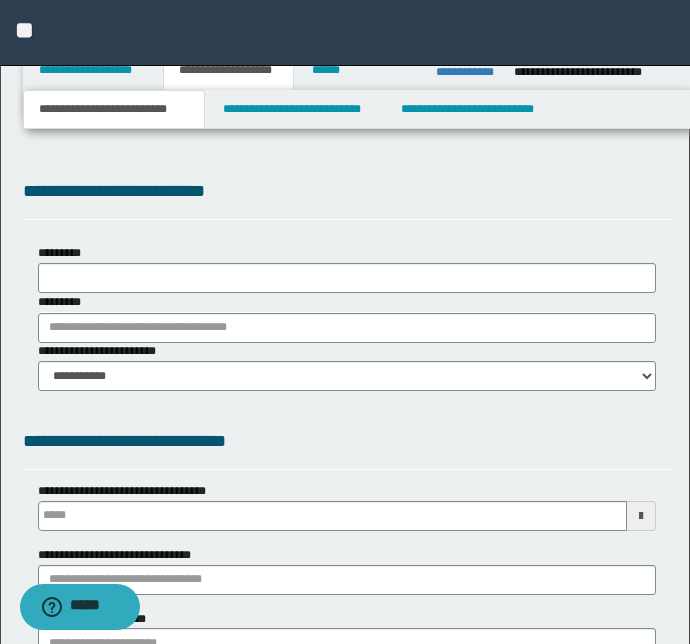 select on "*" 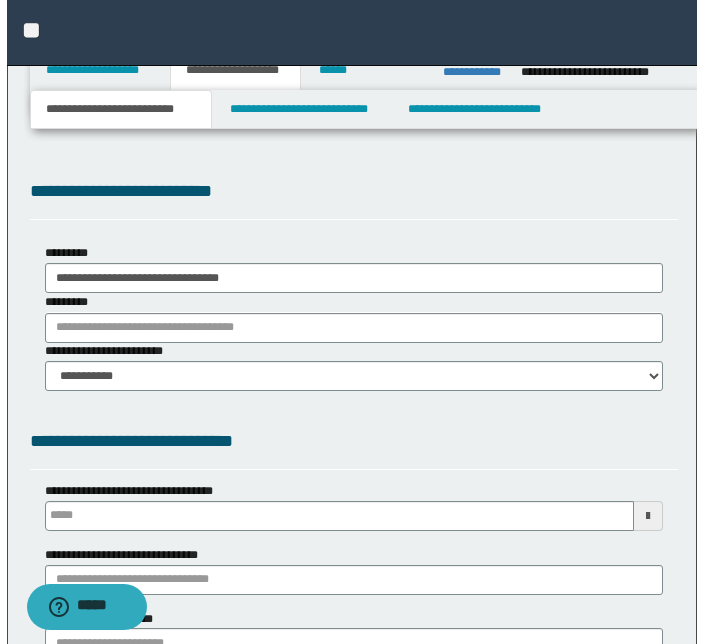 scroll, scrollTop: 0, scrollLeft: 0, axis: both 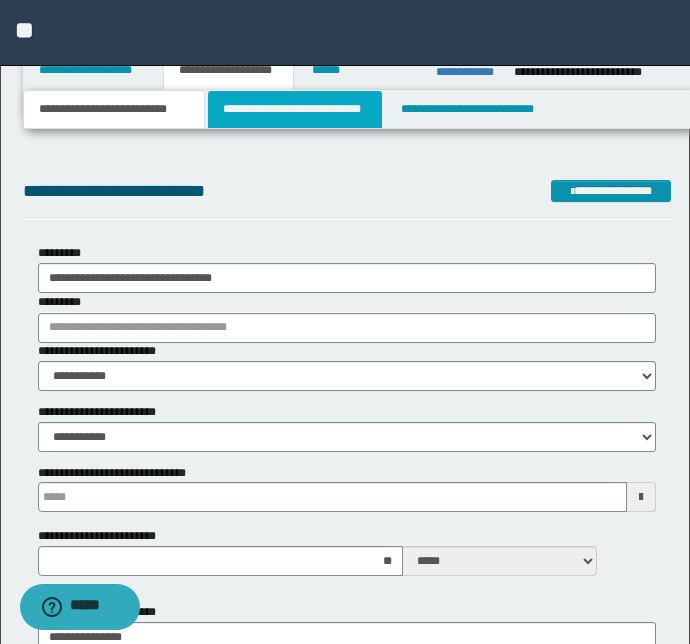 type 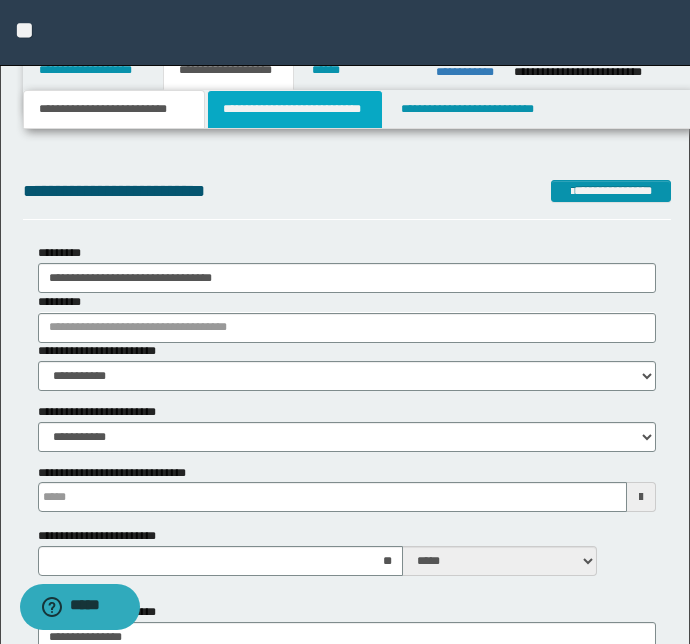 type on "**" 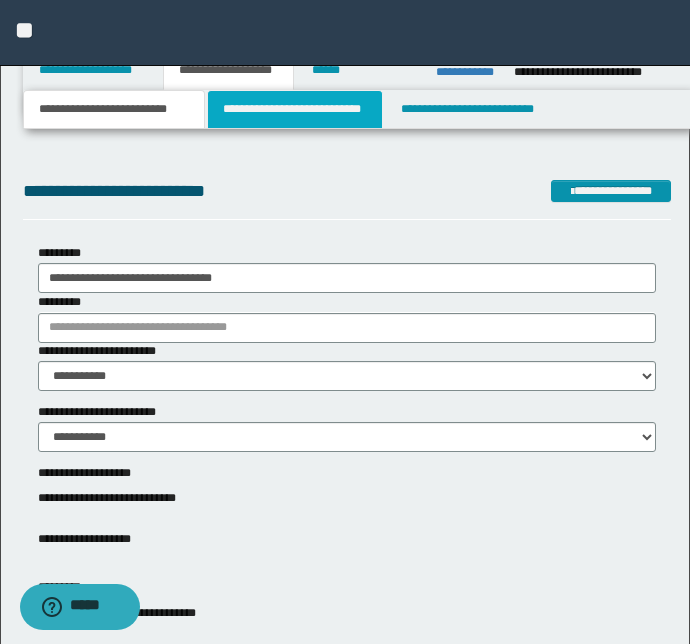 click on "**********" at bounding box center [294, 109] 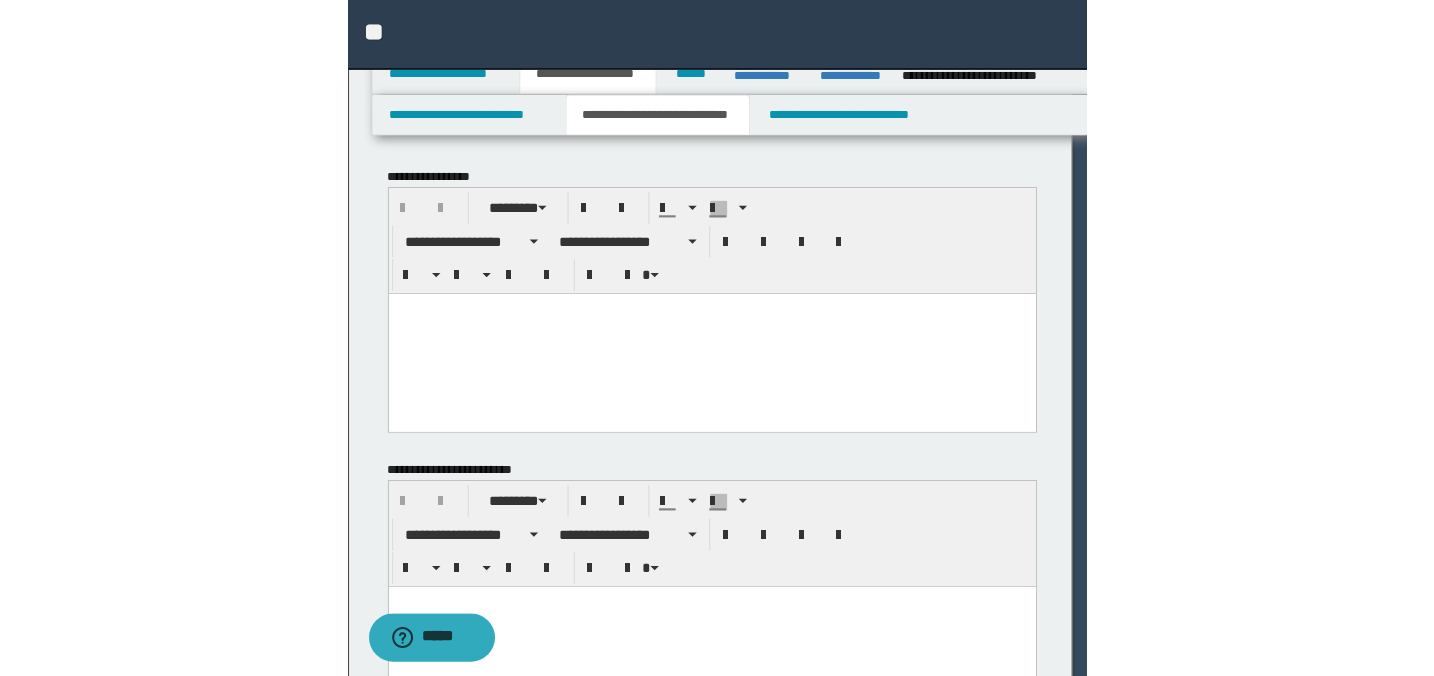 scroll, scrollTop: 0, scrollLeft: 0, axis: both 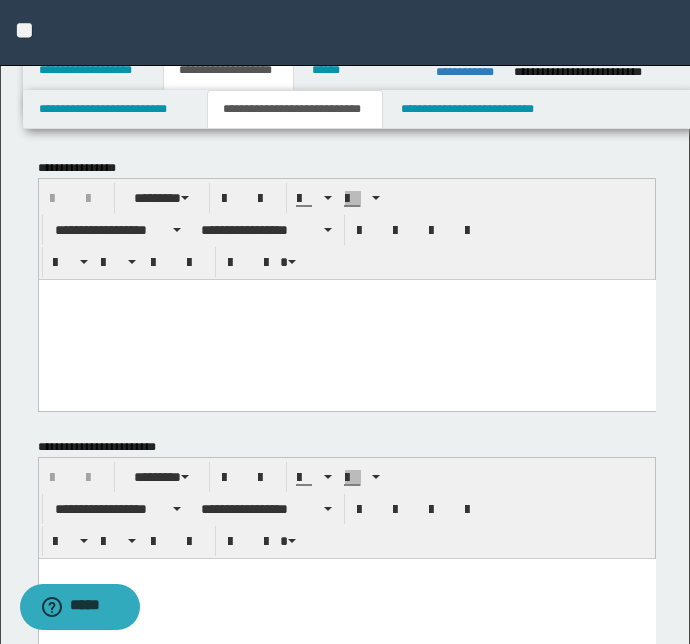 click at bounding box center (346, 319) 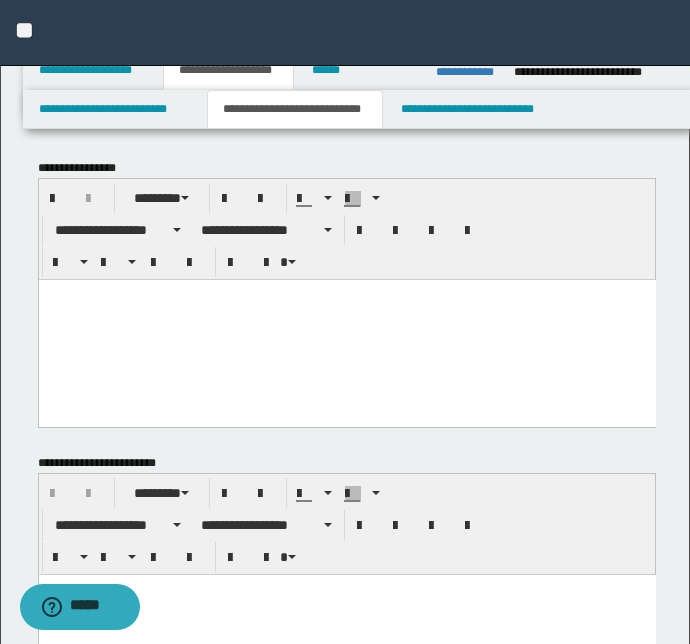 click at bounding box center (346, 326) 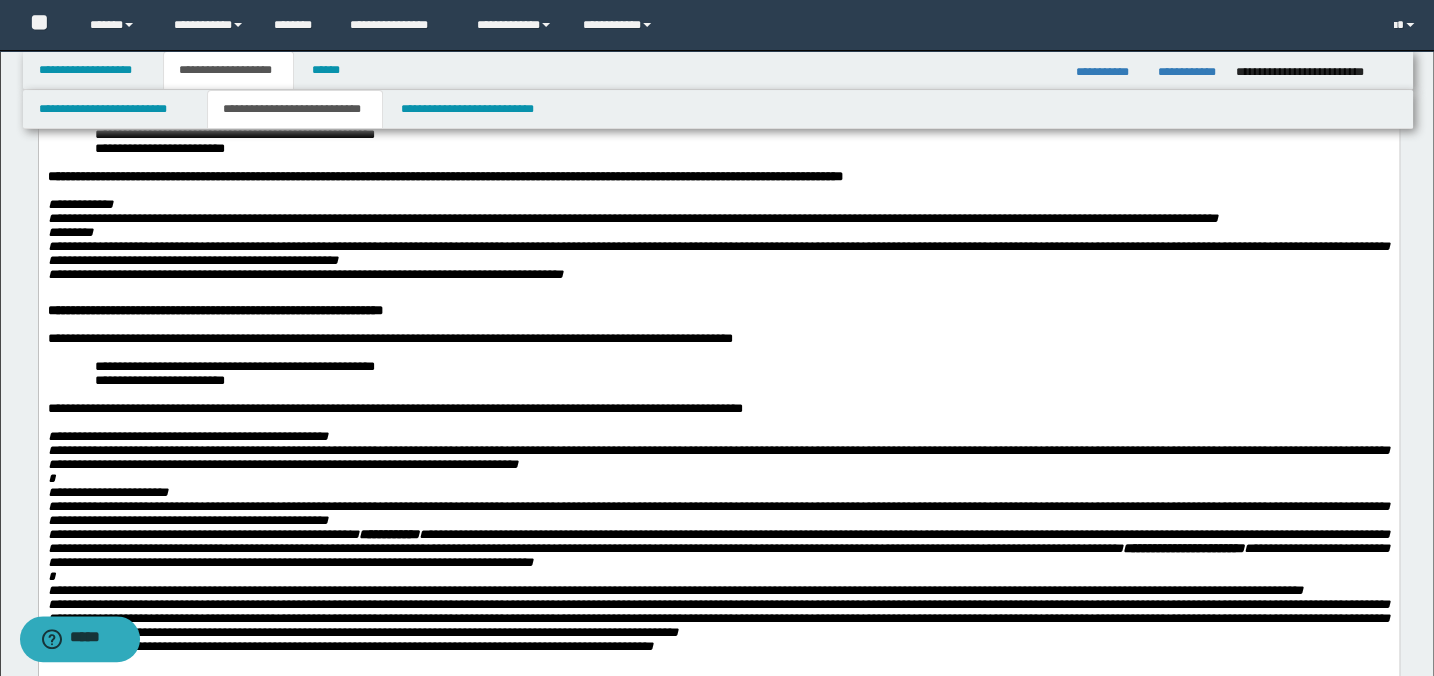 scroll, scrollTop: 181, scrollLeft: 0, axis: vertical 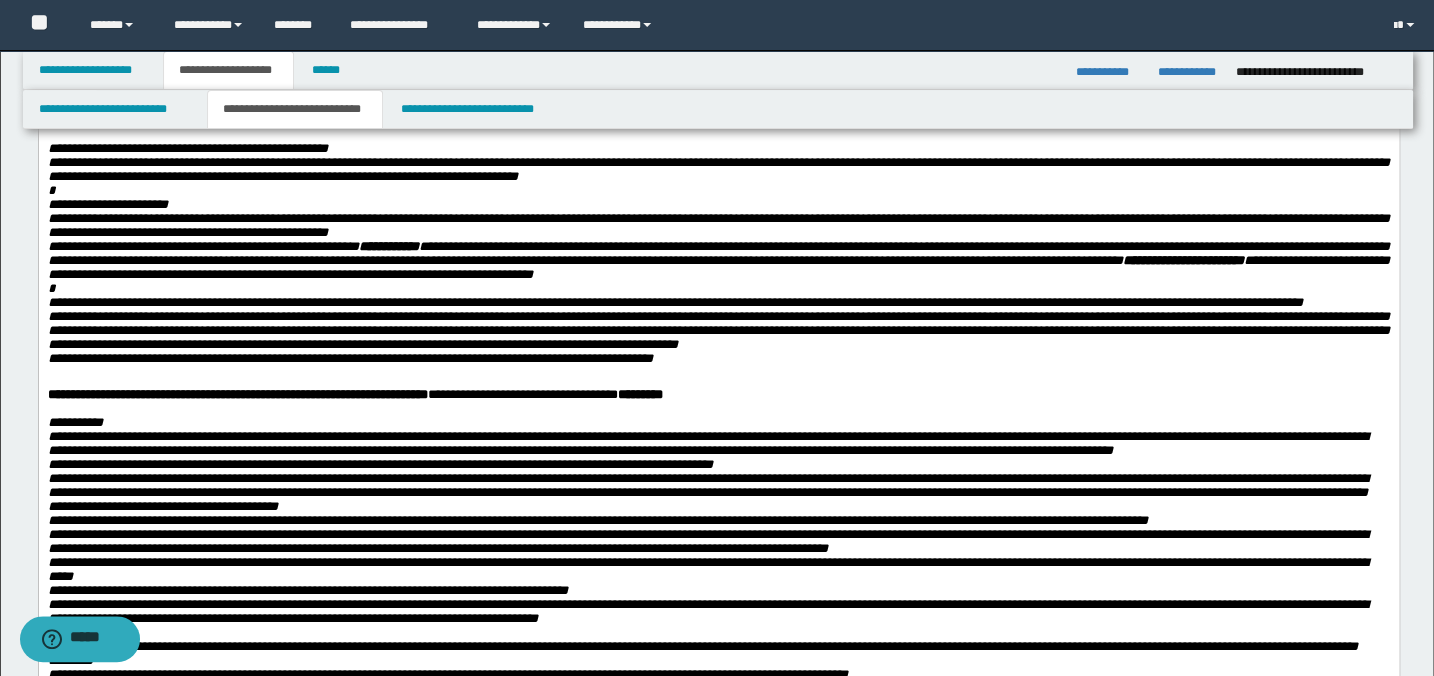 click on "**********" at bounding box center [718, 205] 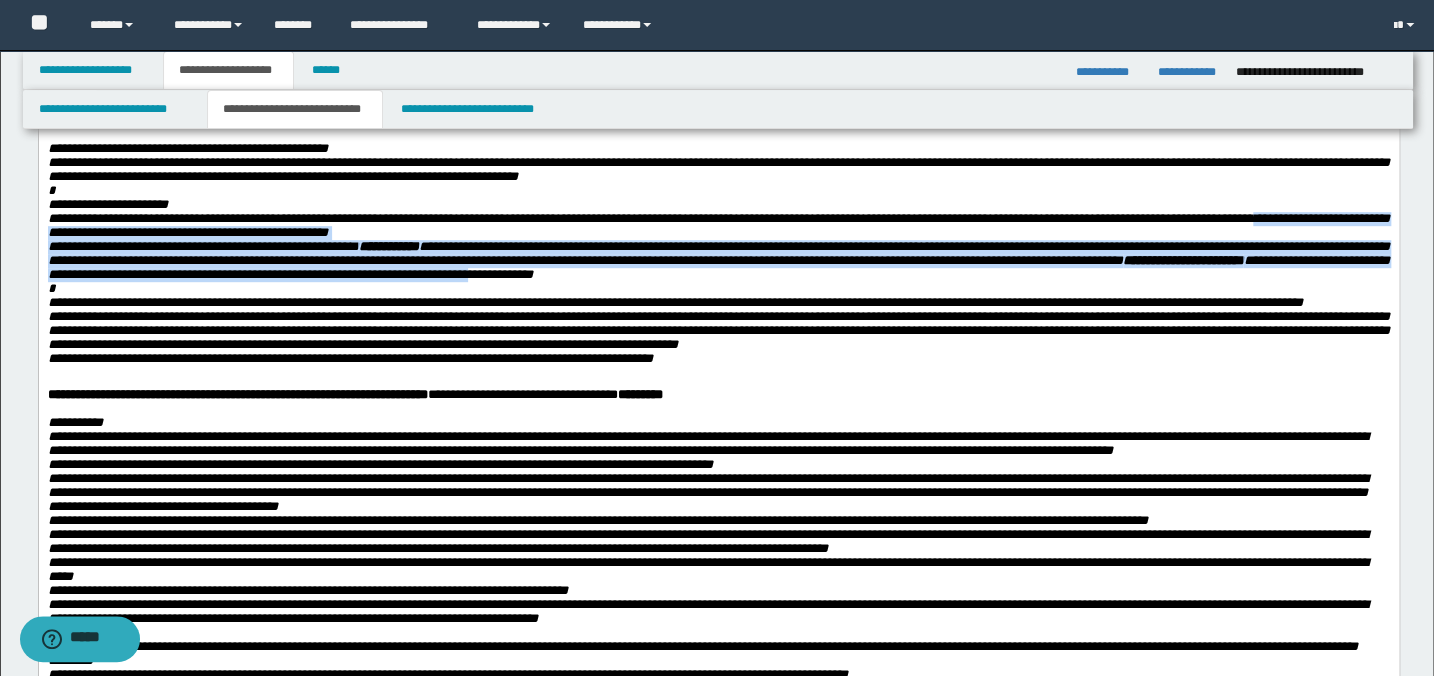 drag, startPoint x: 581, startPoint y: 329, endPoint x: 65, endPoint y: 286, distance: 517.7886 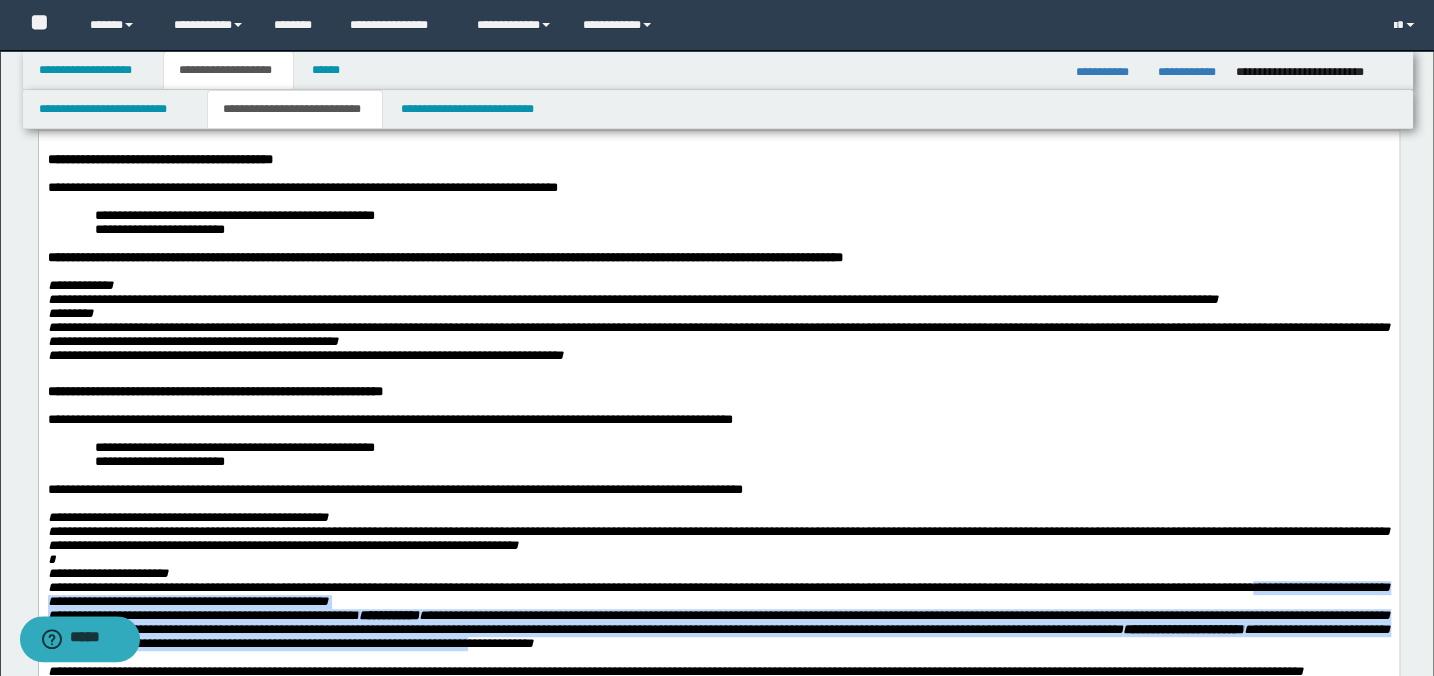 scroll, scrollTop: 0, scrollLeft: 0, axis: both 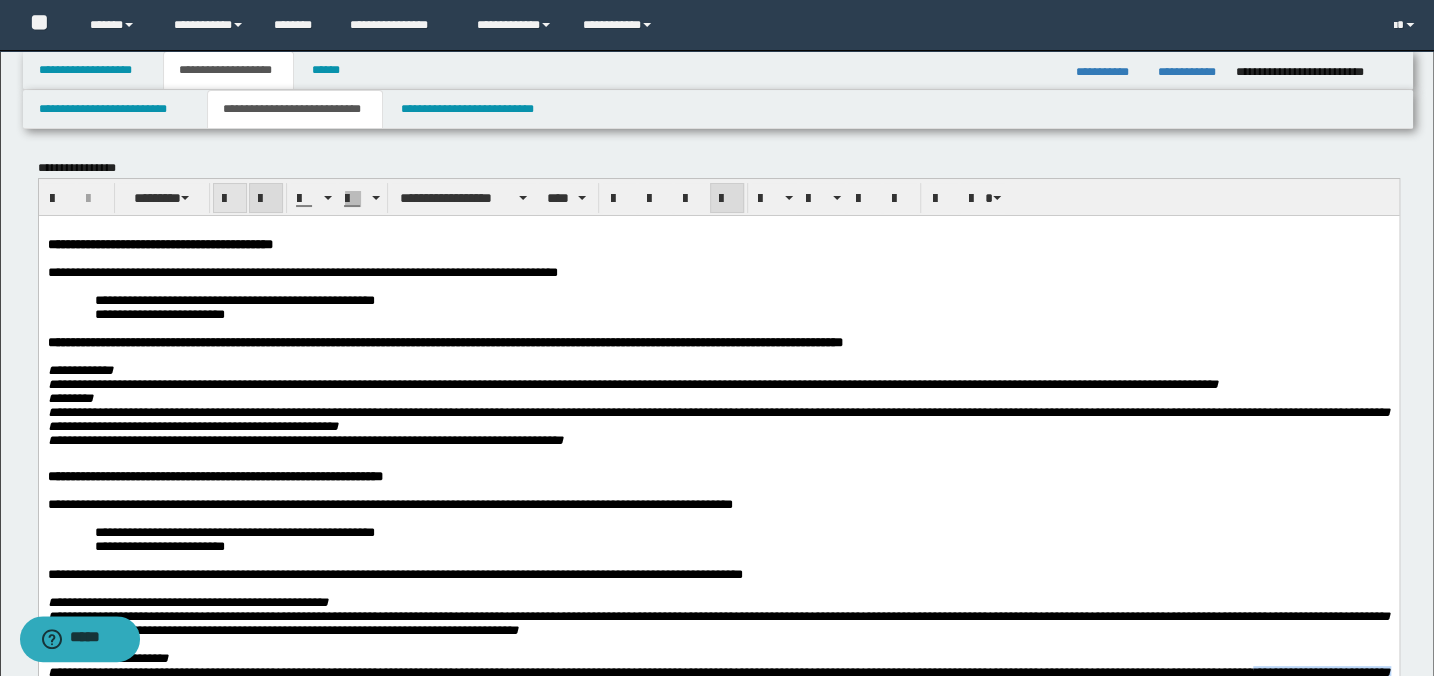 click at bounding box center (230, 199) 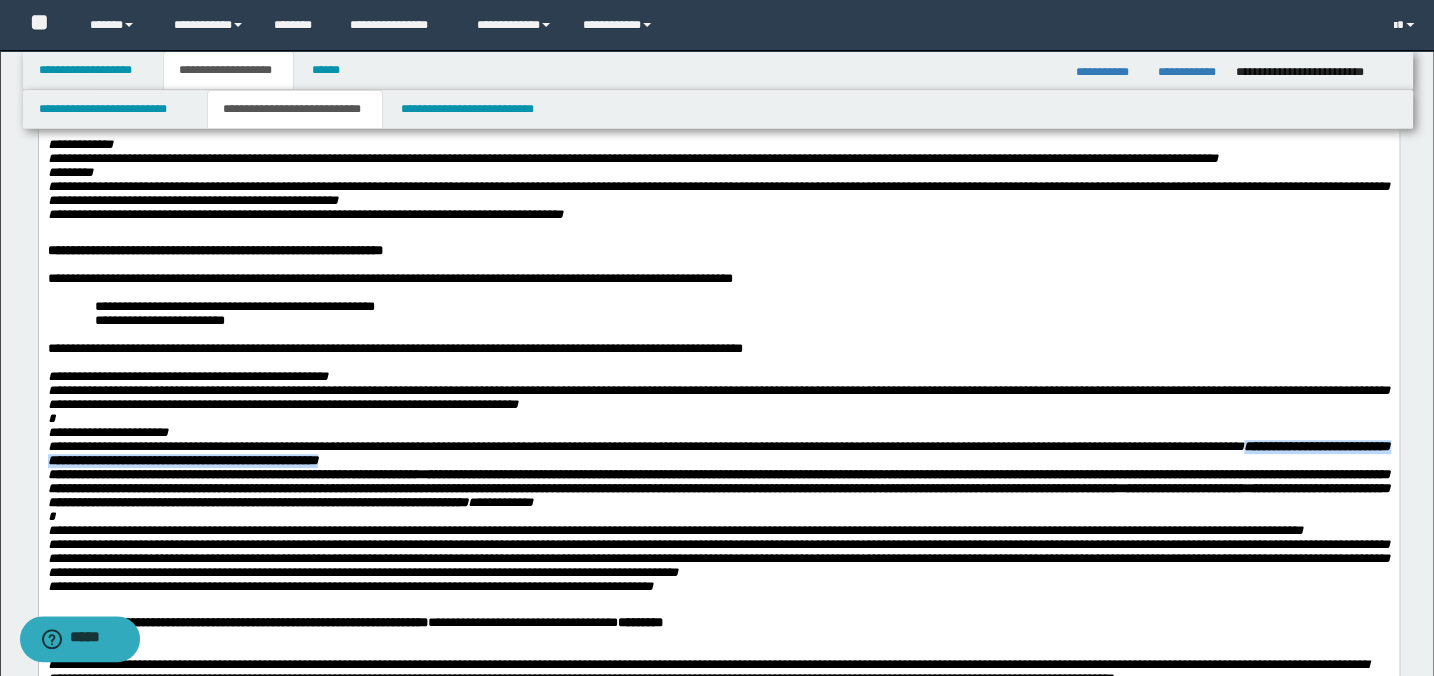 scroll, scrollTop: 454, scrollLeft: 0, axis: vertical 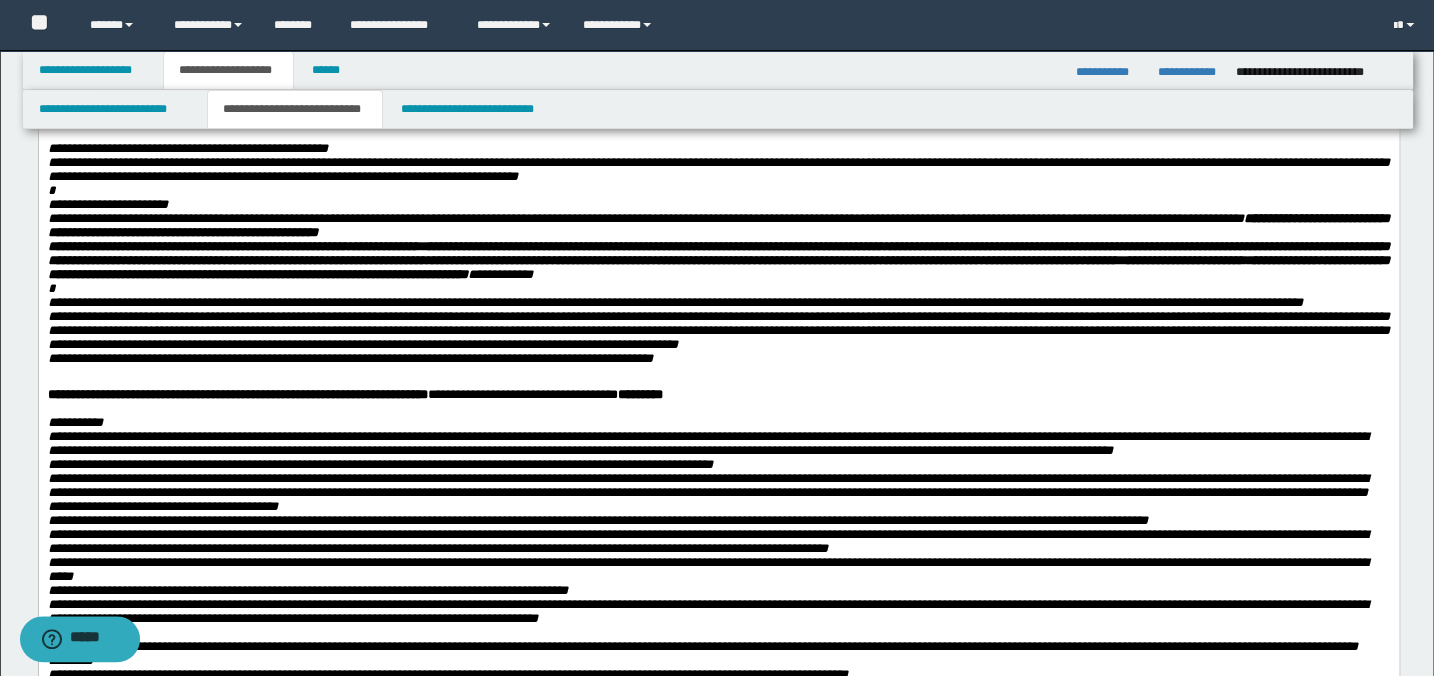 click on "**********" at bounding box center [718, 330] 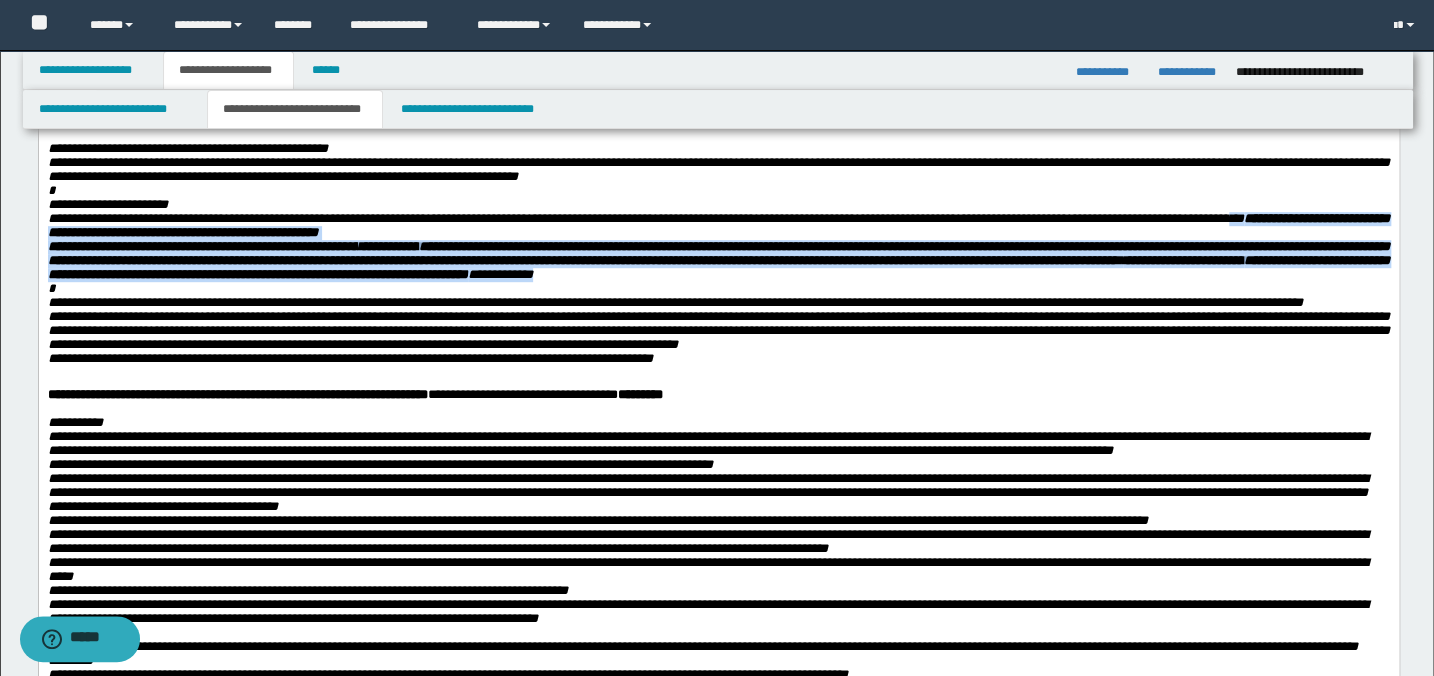 drag, startPoint x: 963, startPoint y: 326, endPoint x: 45, endPoint y: 277, distance: 919.3068 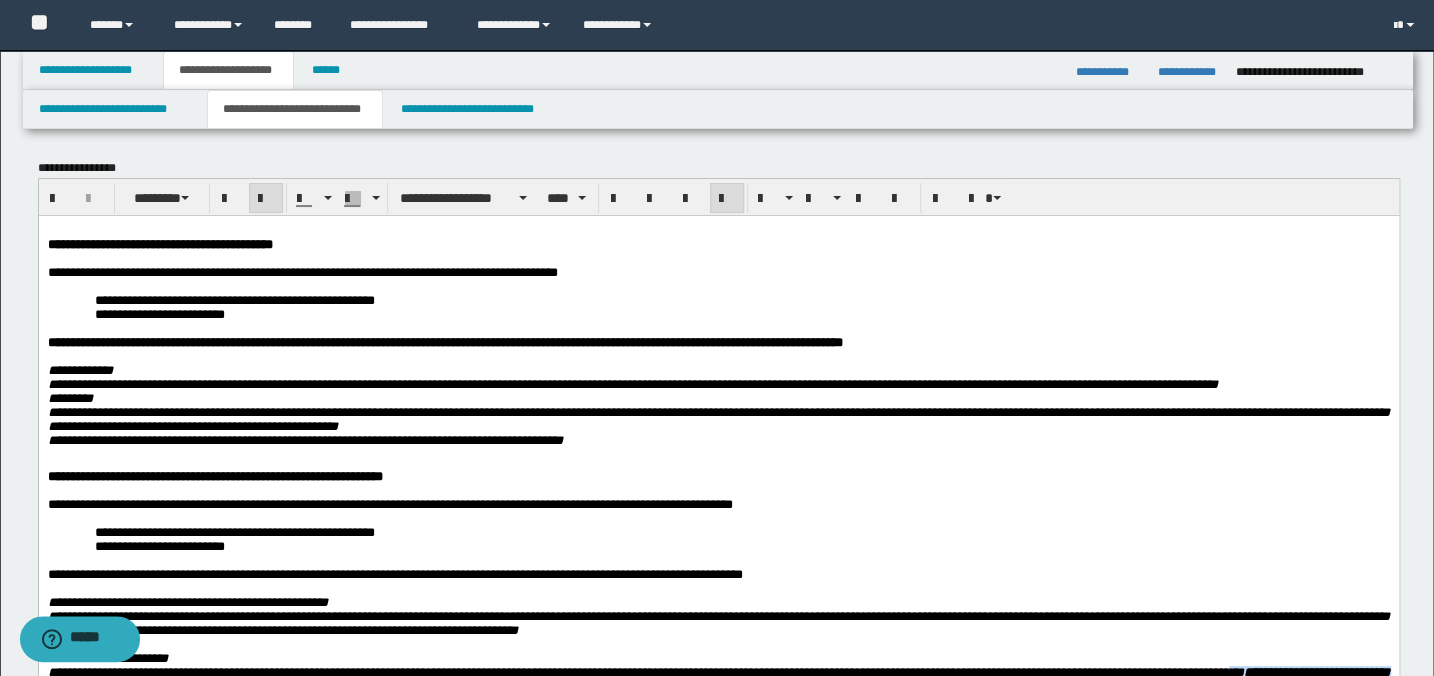 scroll, scrollTop: 0, scrollLeft: 0, axis: both 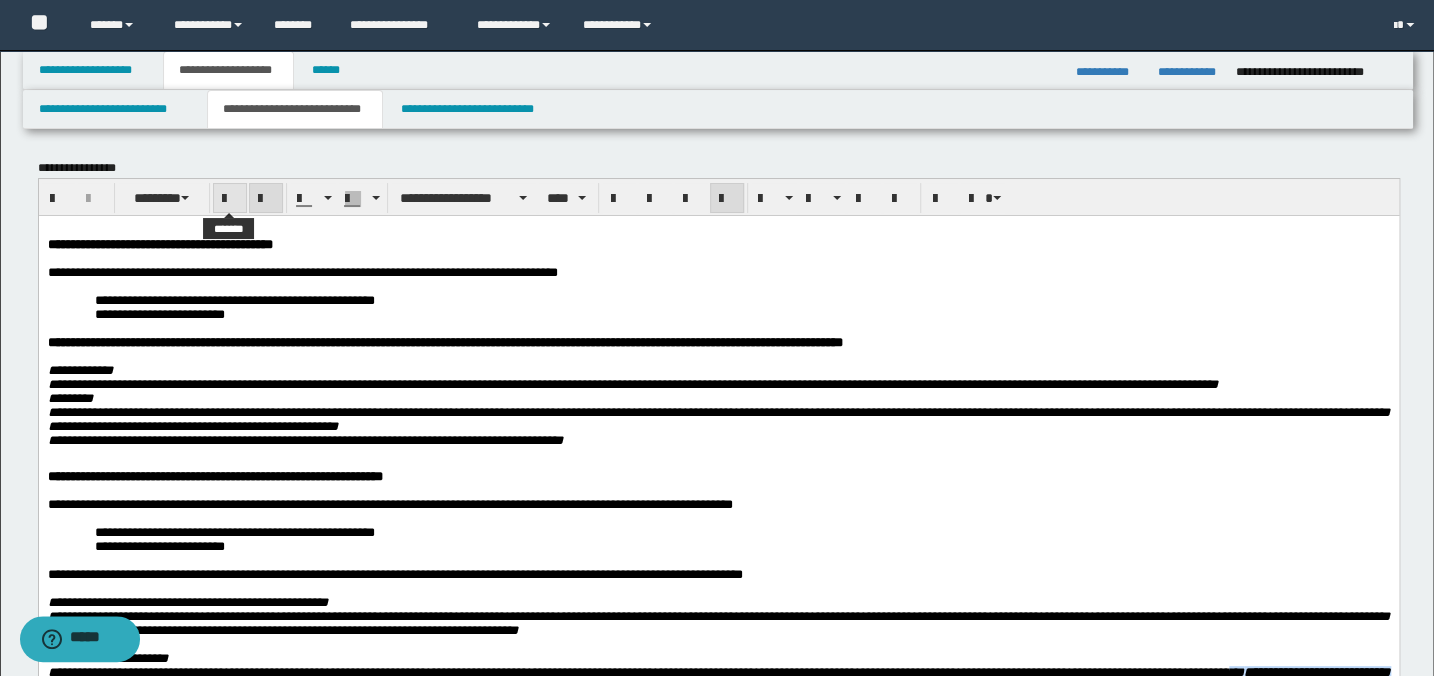 click at bounding box center [230, 199] 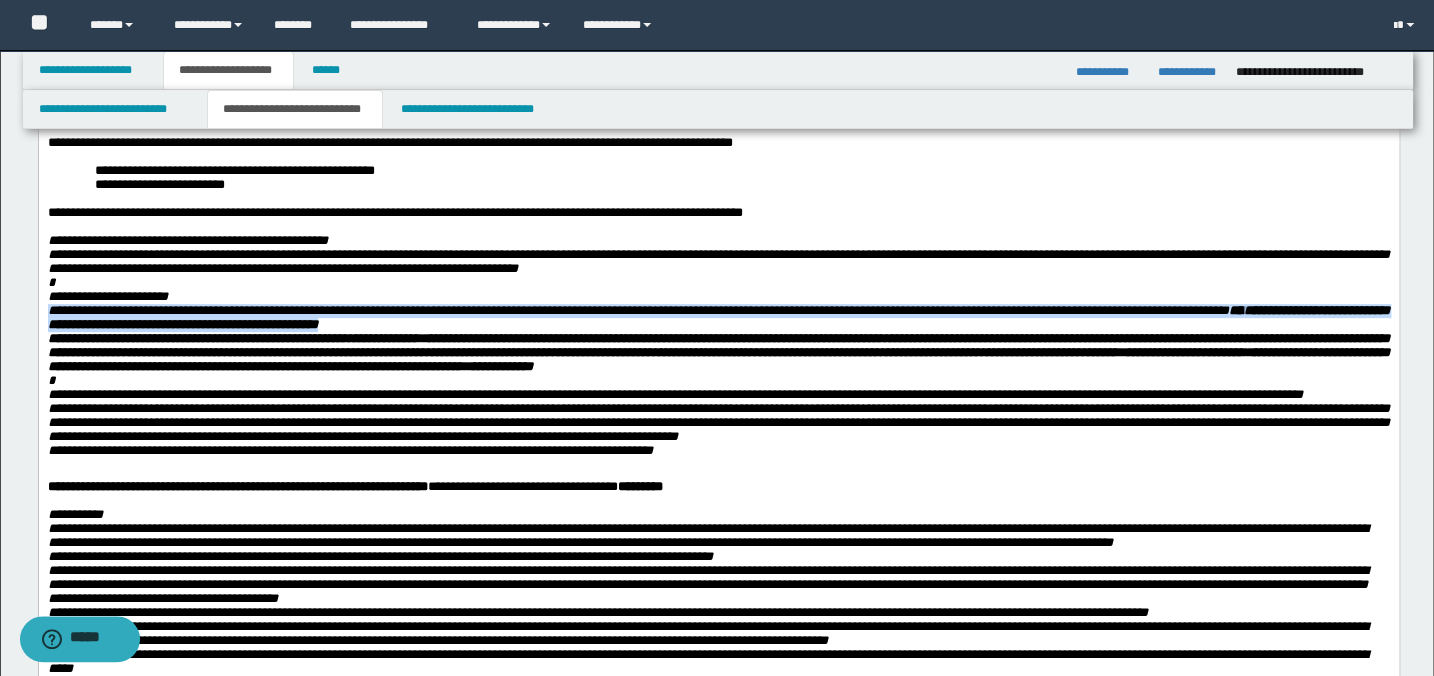 scroll, scrollTop: 363, scrollLeft: 0, axis: vertical 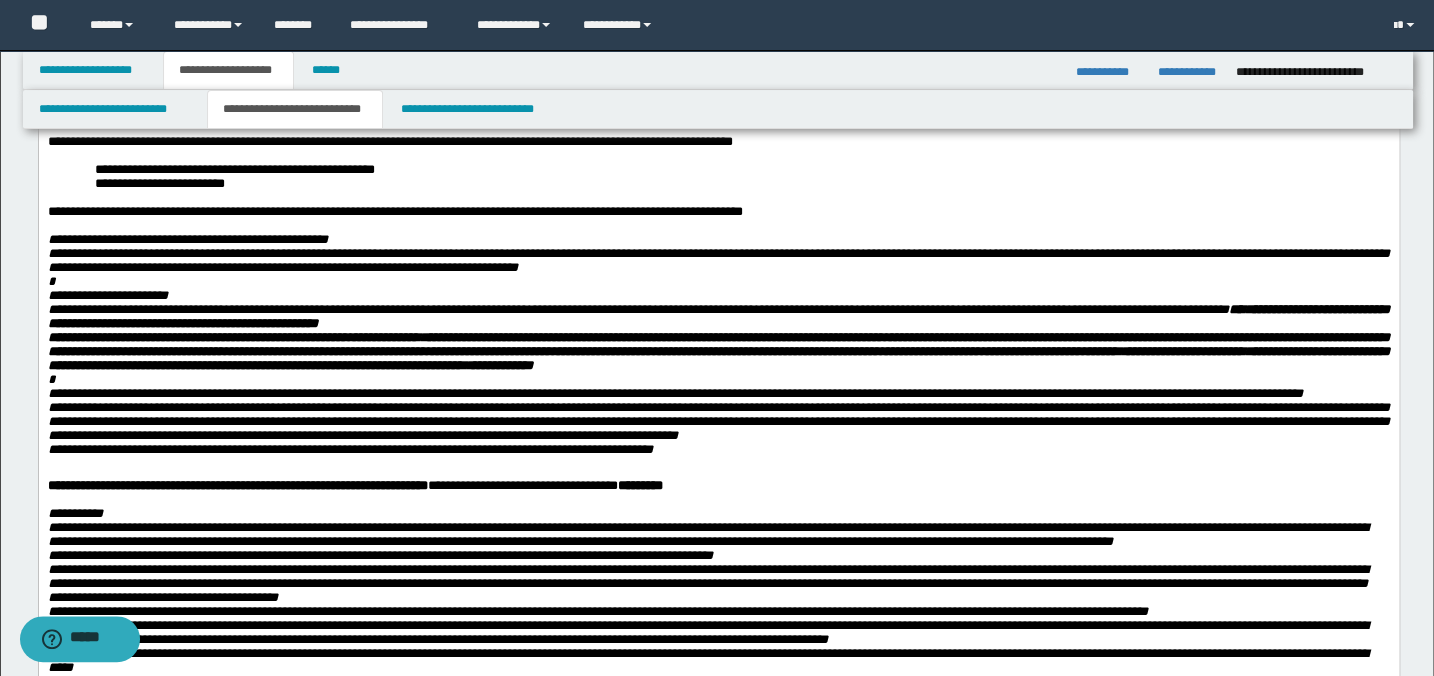 click on "**********" at bounding box center [674, 393] 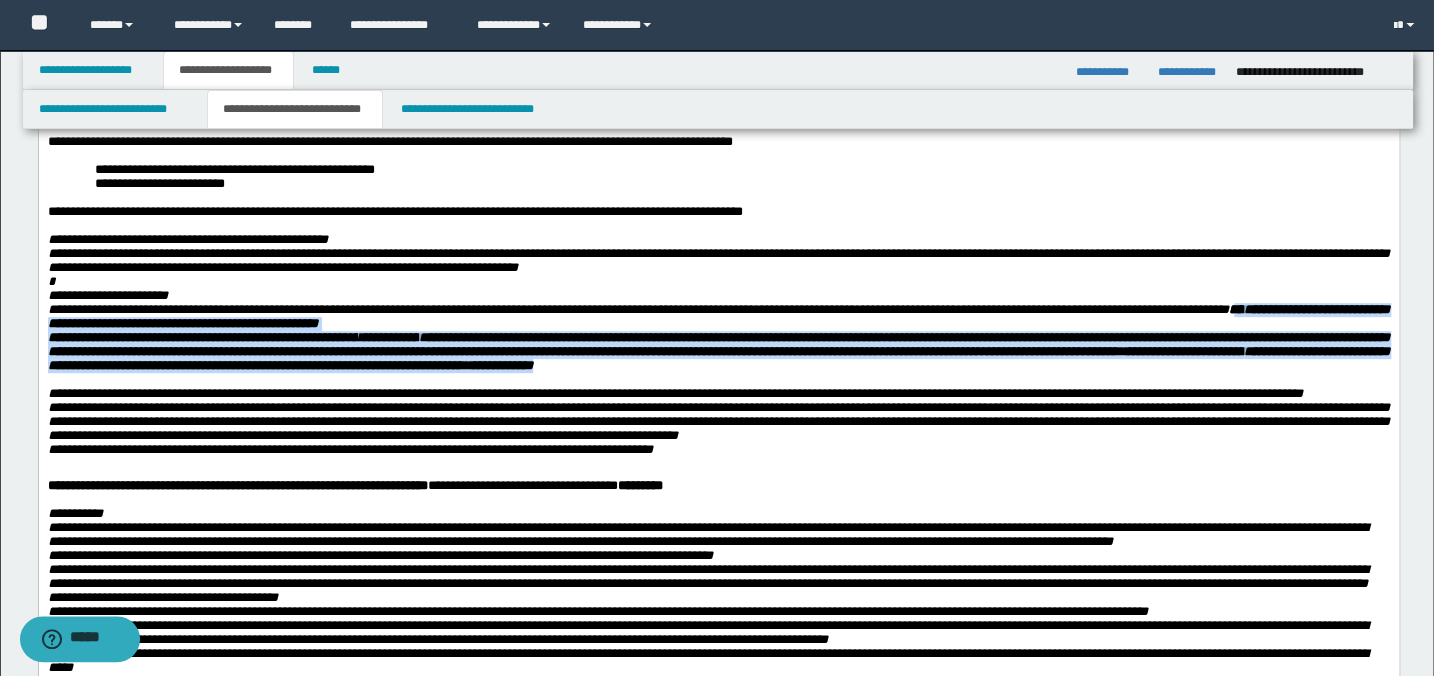 drag, startPoint x: 964, startPoint y: 421, endPoint x: 51, endPoint y: 376, distance: 914.10834 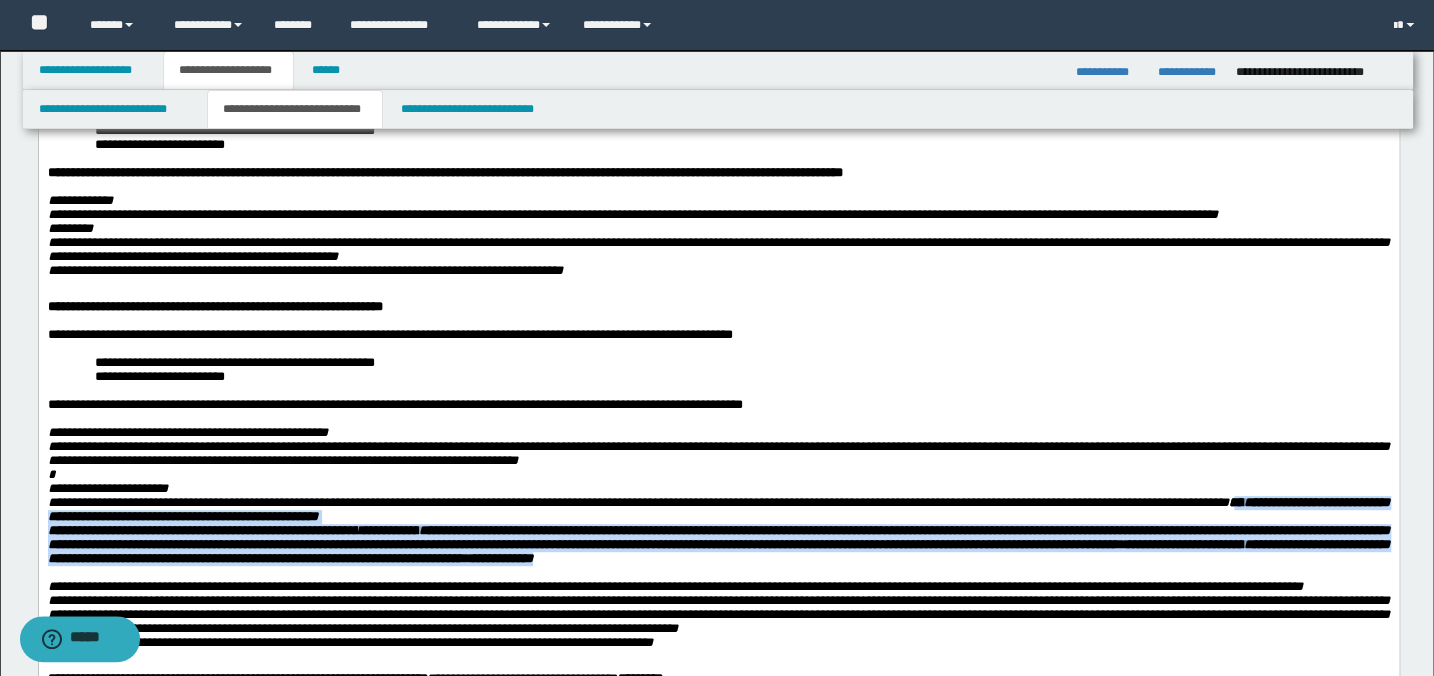 scroll, scrollTop: 363, scrollLeft: 0, axis: vertical 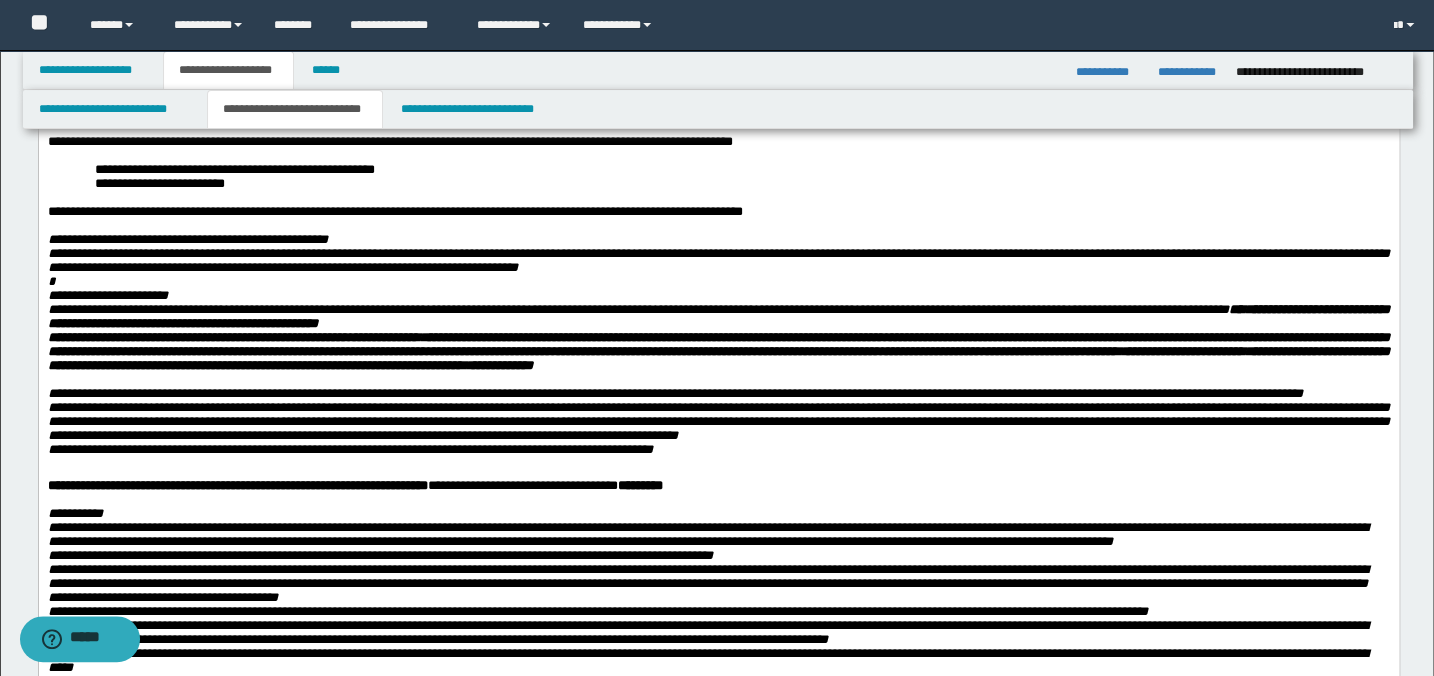 click at bounding box center (718, 380) 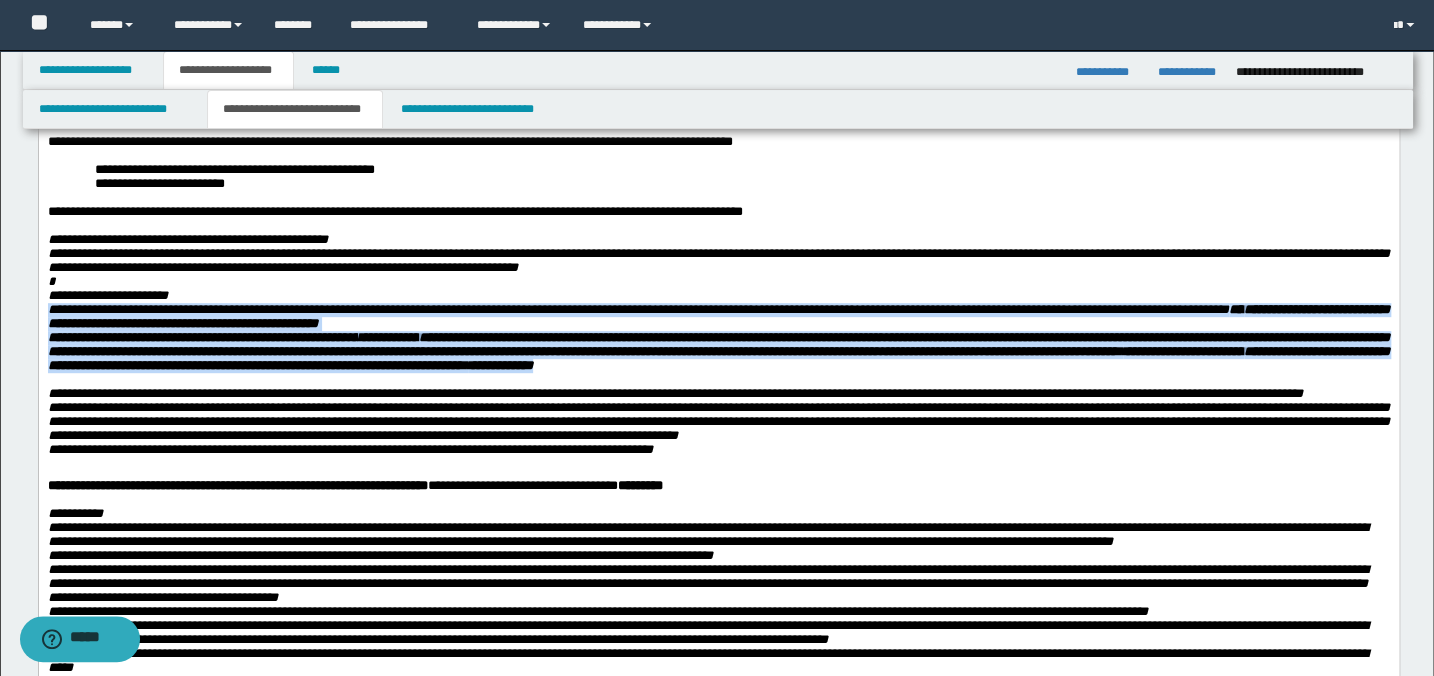 drag, startPoint x: 803, startPoint y: 414, endPoint x: 39, endPoint y: 356, distance: 766.1984 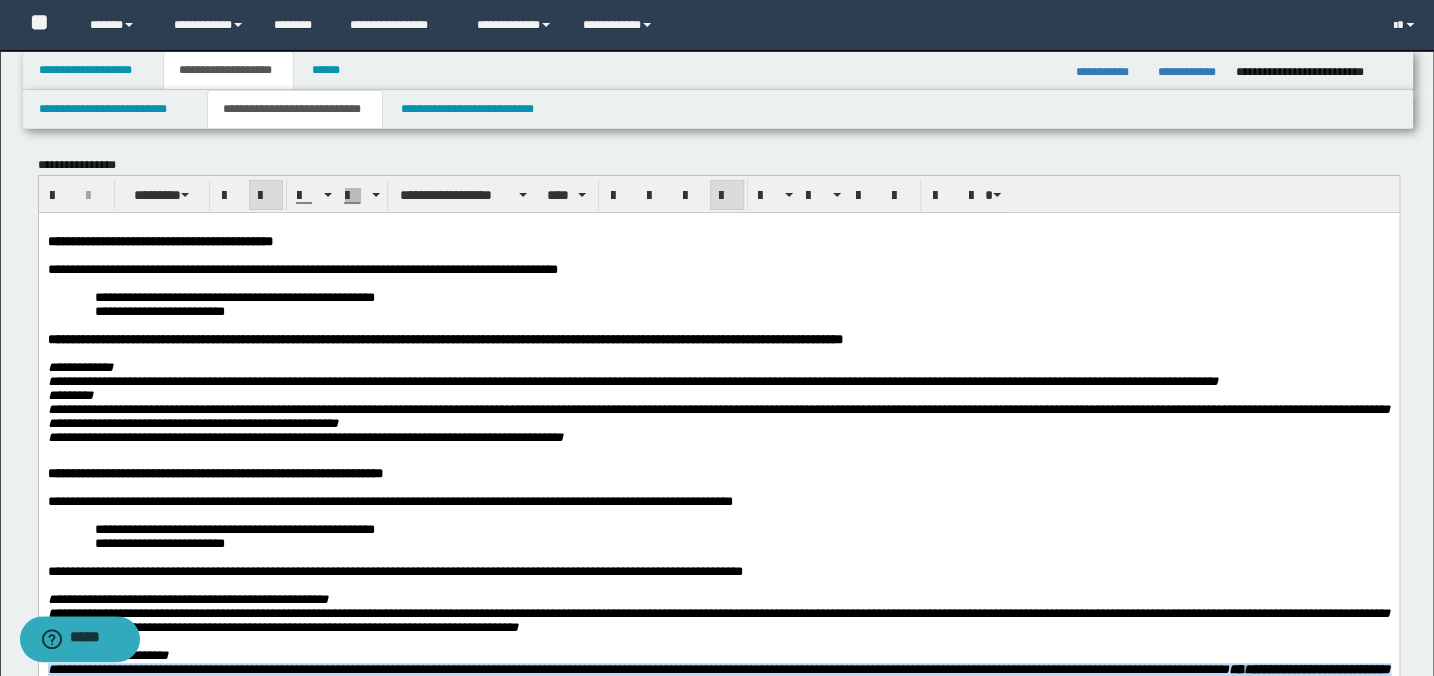 scroll, scrollTop: 0, scrollLeft: 0, axis: both 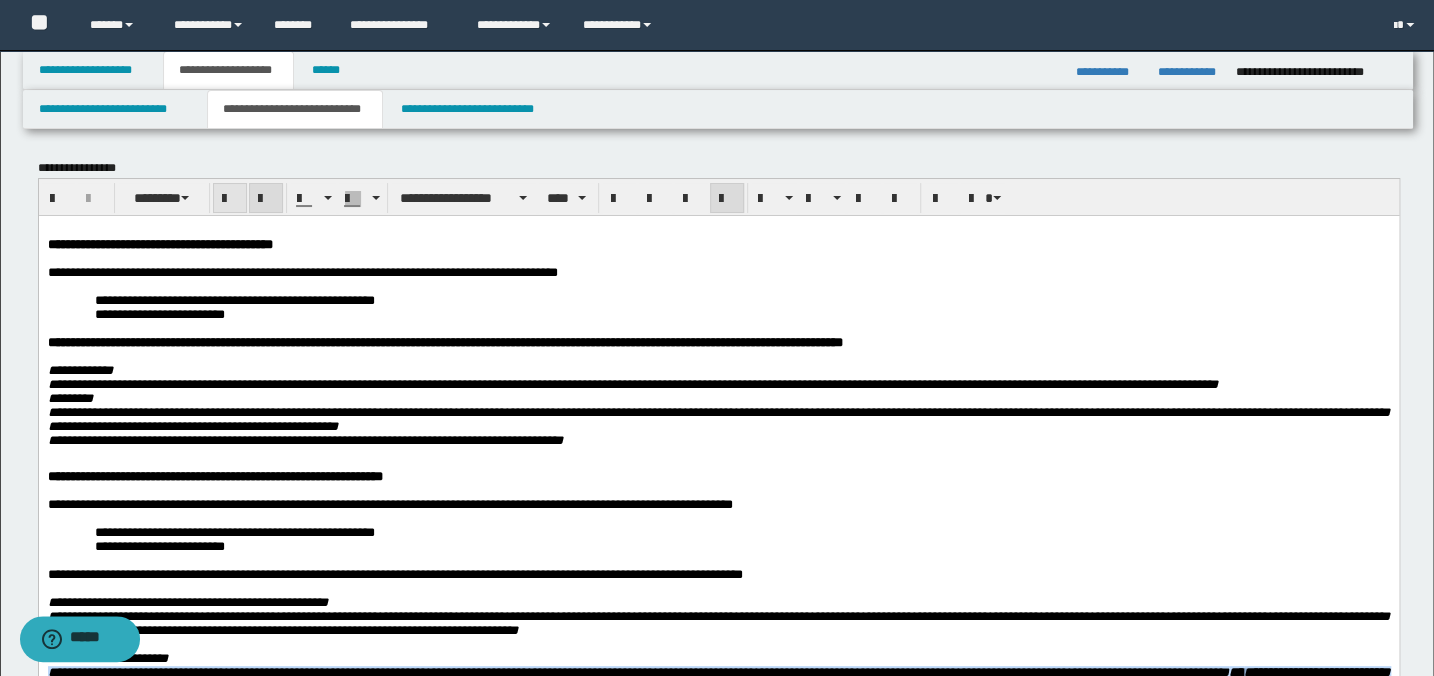 click at bounding box center [230, 198] 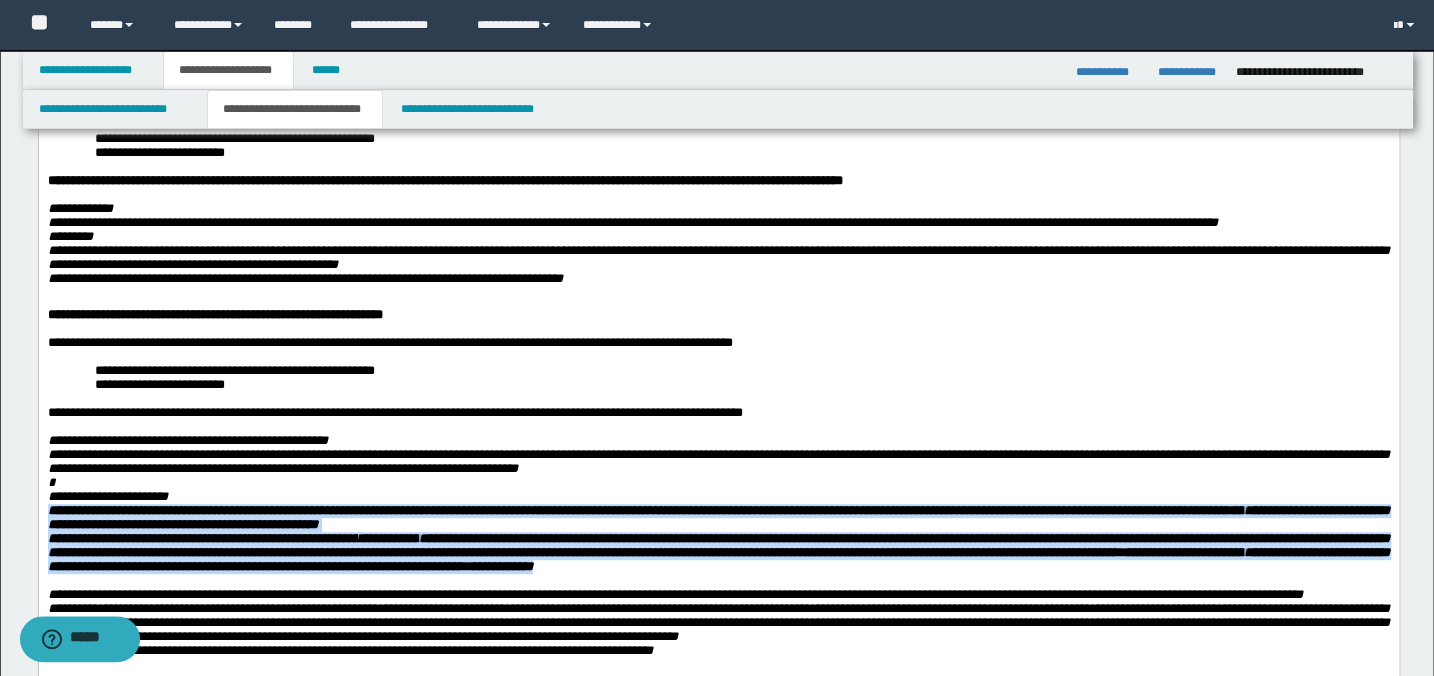 scroll, scrollTop: 454, scrollLeft: 0, axis: vertical 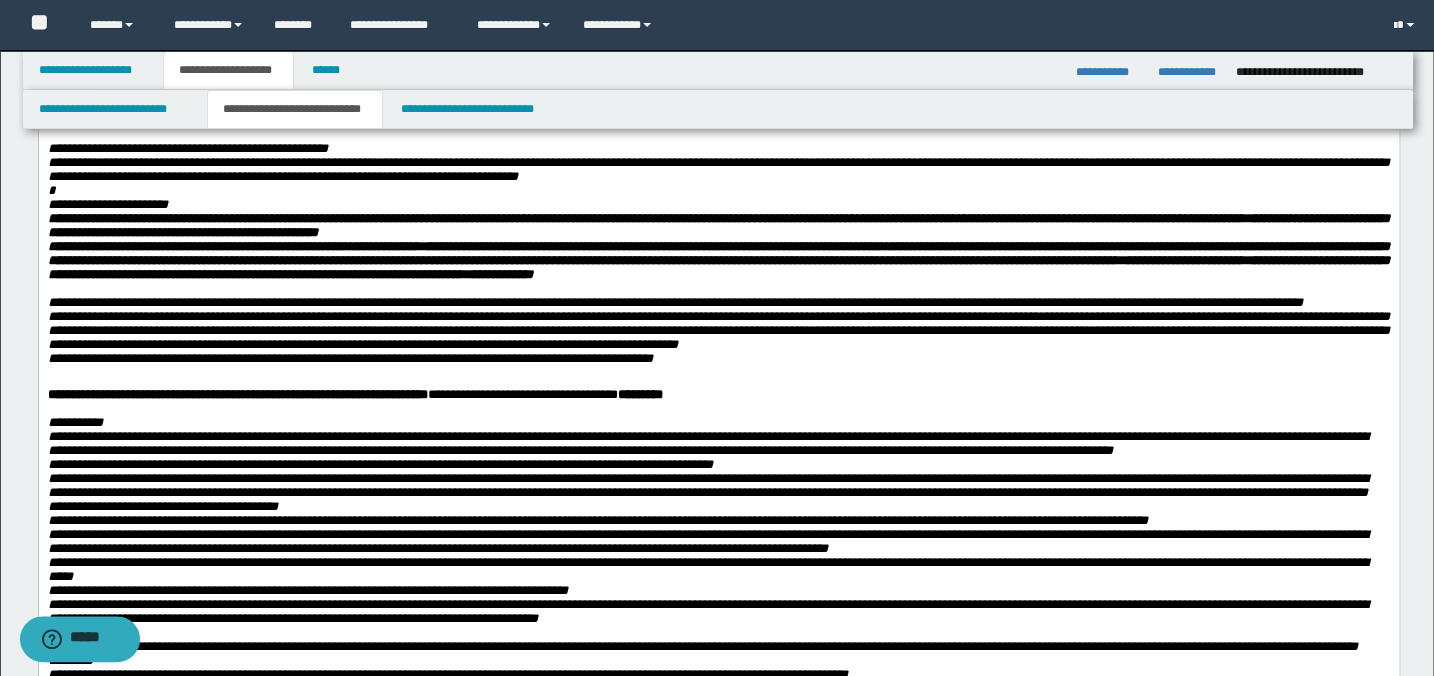 click on "**********" at bounding box center [718, 330] 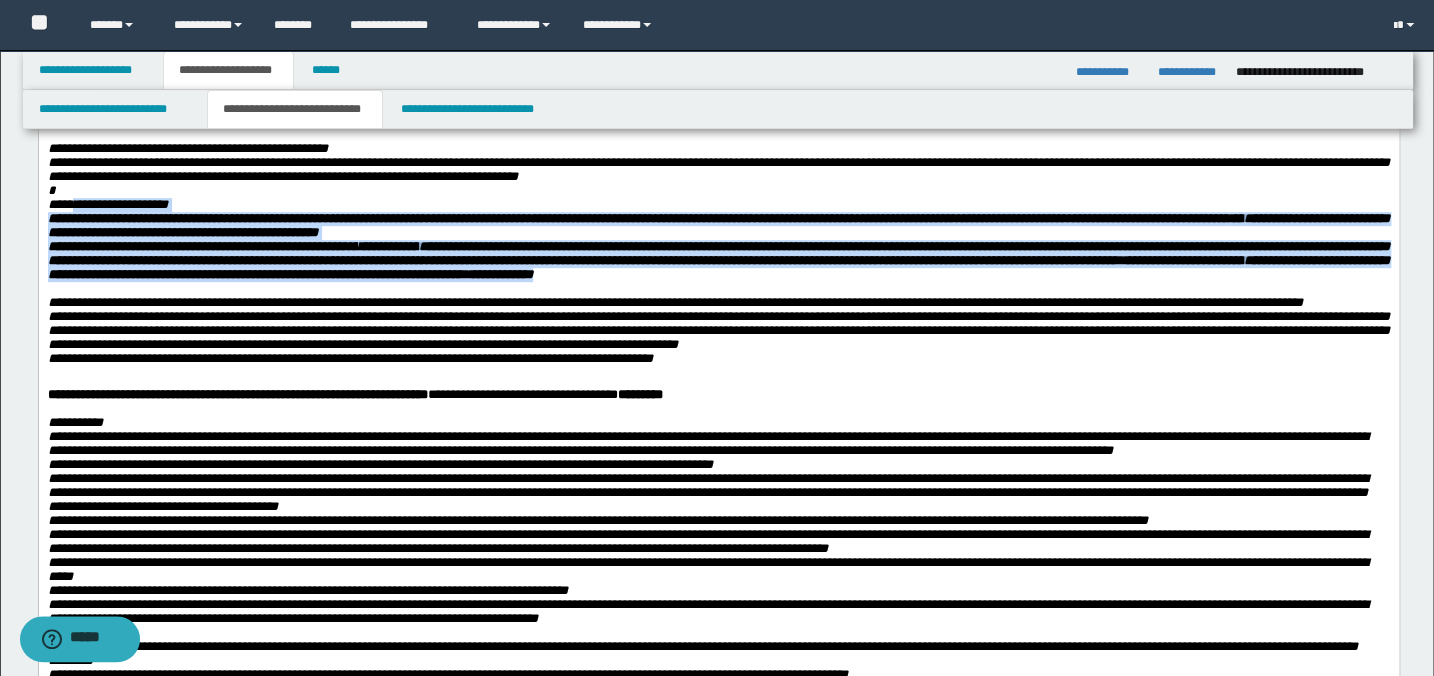 drag, startPoint x: 802, startPoint y: 329, endPoint x: 73, endPoint y: 246, distance: 733.7098 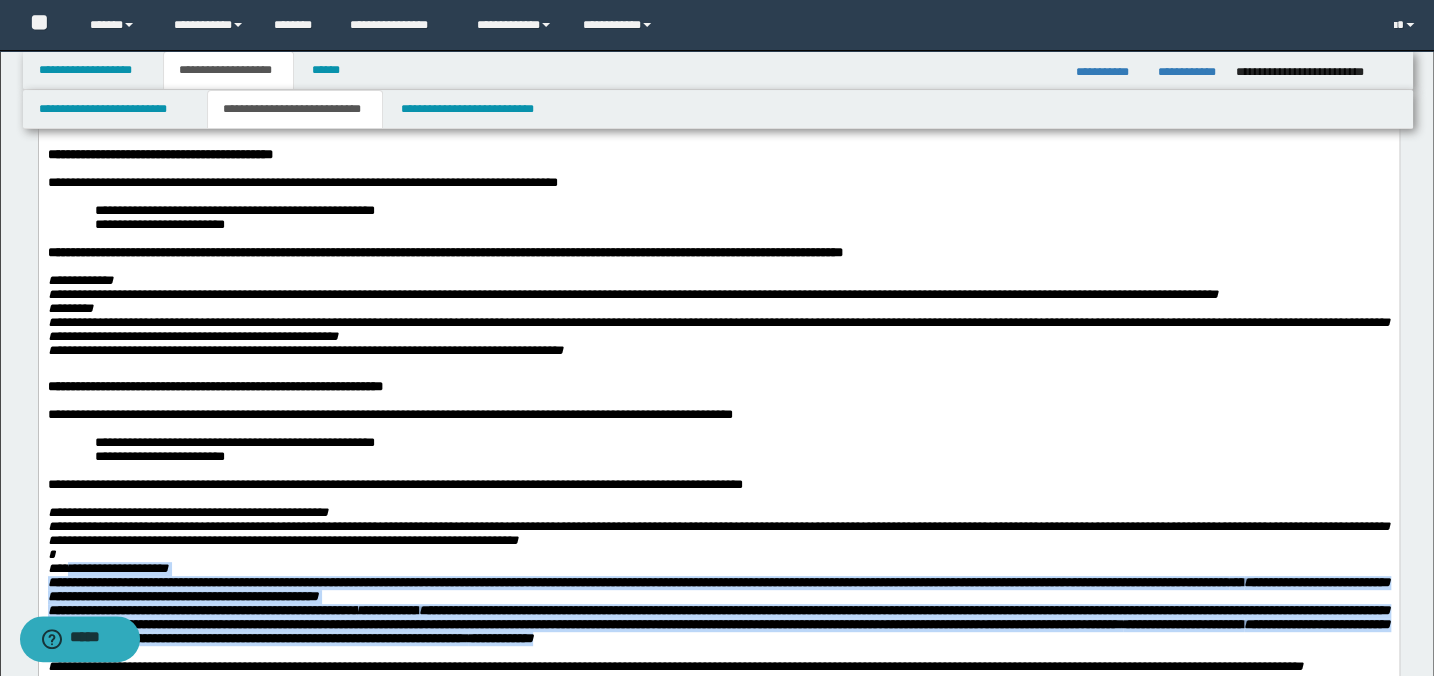 scroll, scrollTop: 0, scrollLeft: 0, axis: both 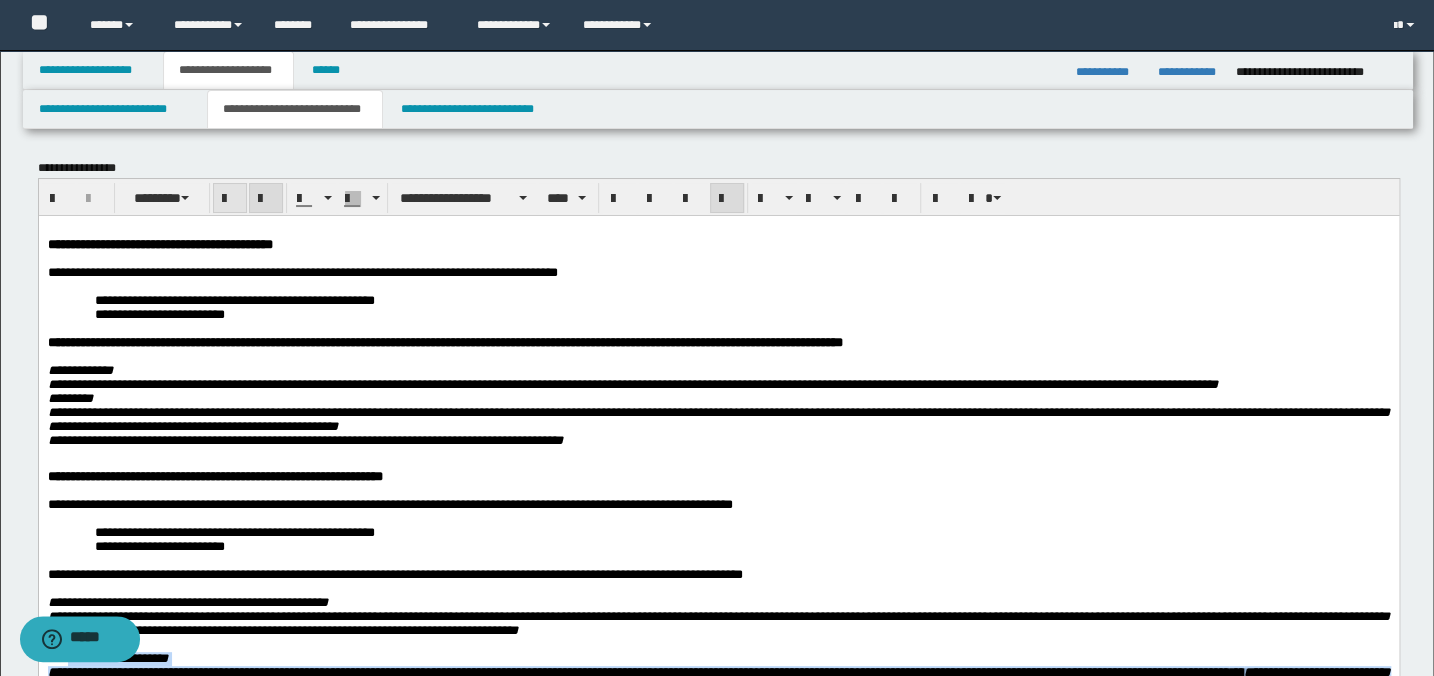click at bounding box center [230, 199] 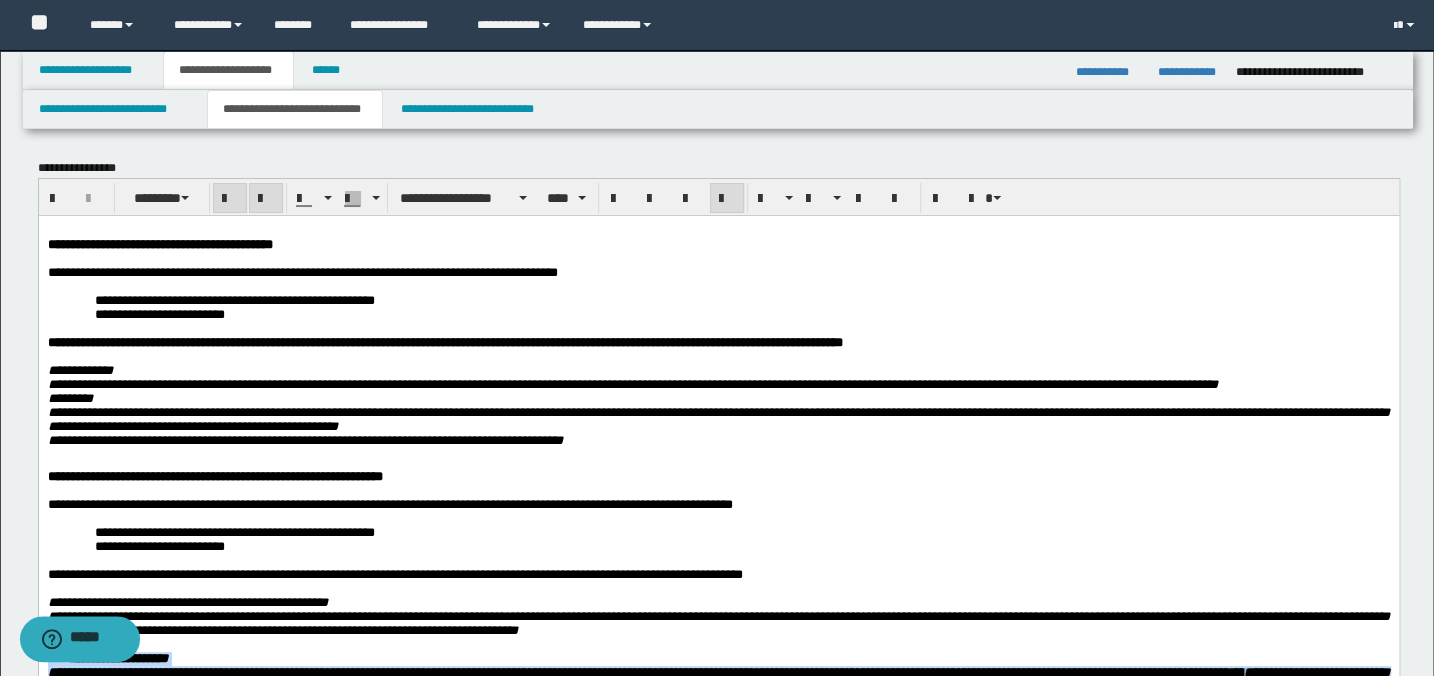 click at bounding box center (230, 199) 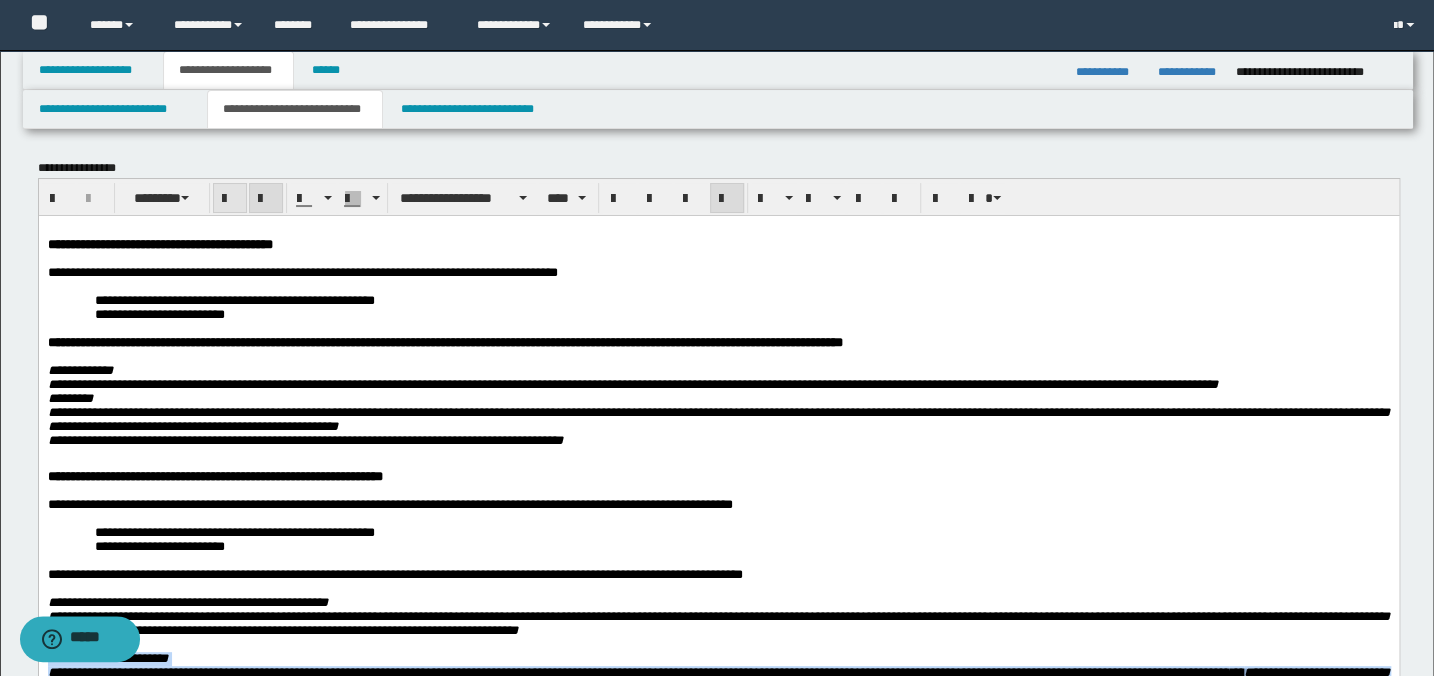 click at bounding box center (230, 199) 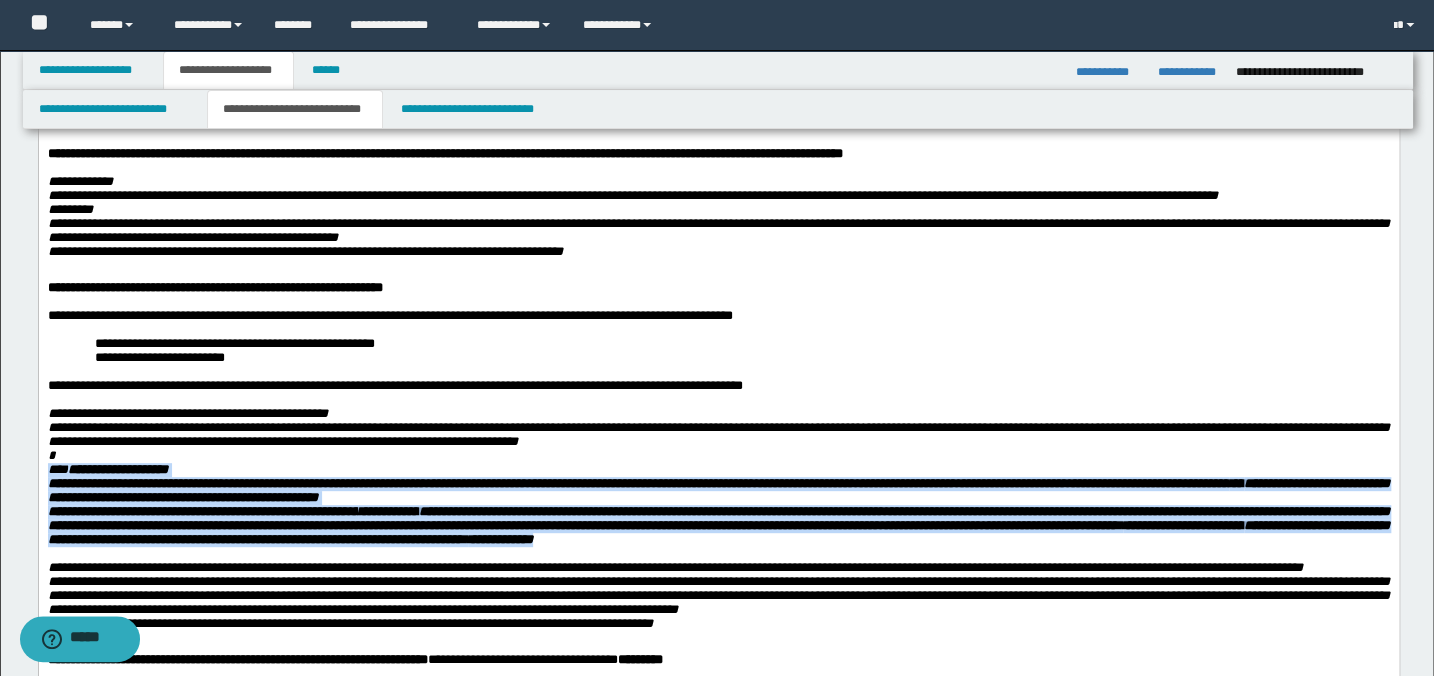 scroll, scrollTop: 363, scrollLeft: 0, axis: vertical 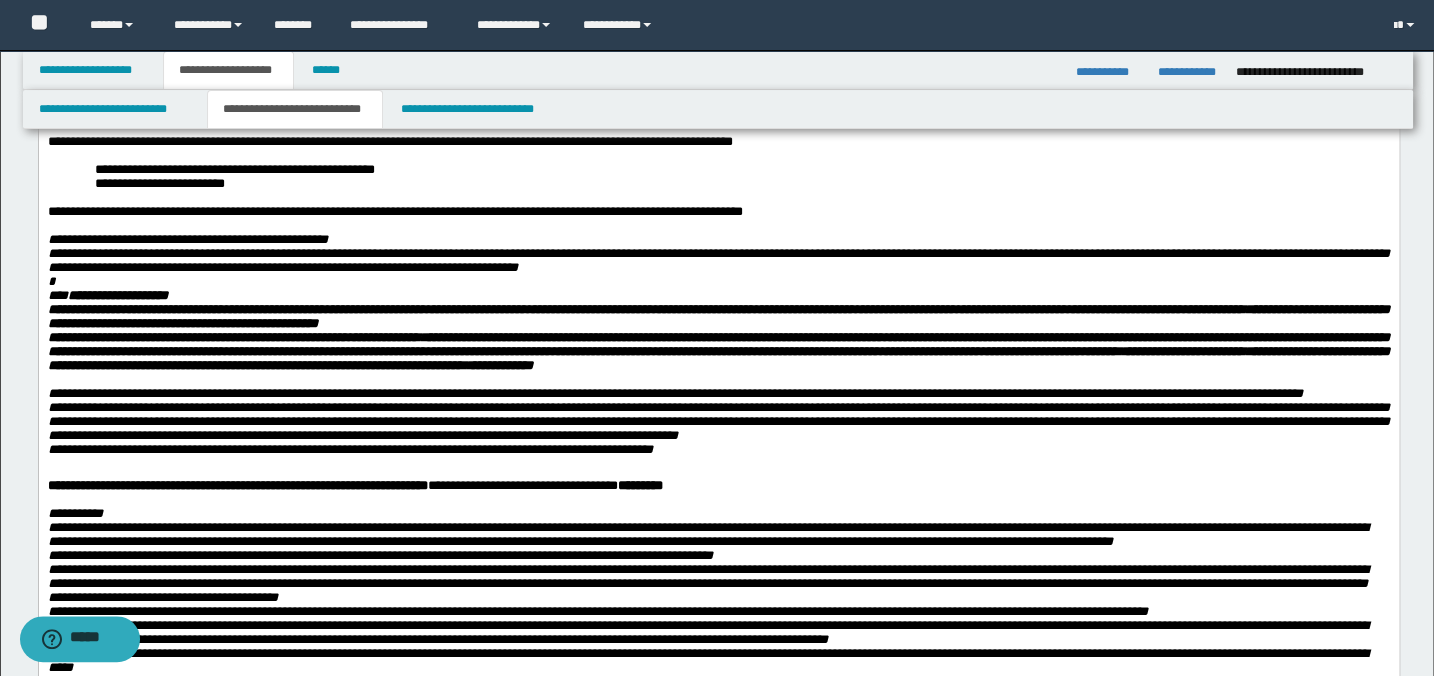 click on "**********" at bounding box center [718, 421] 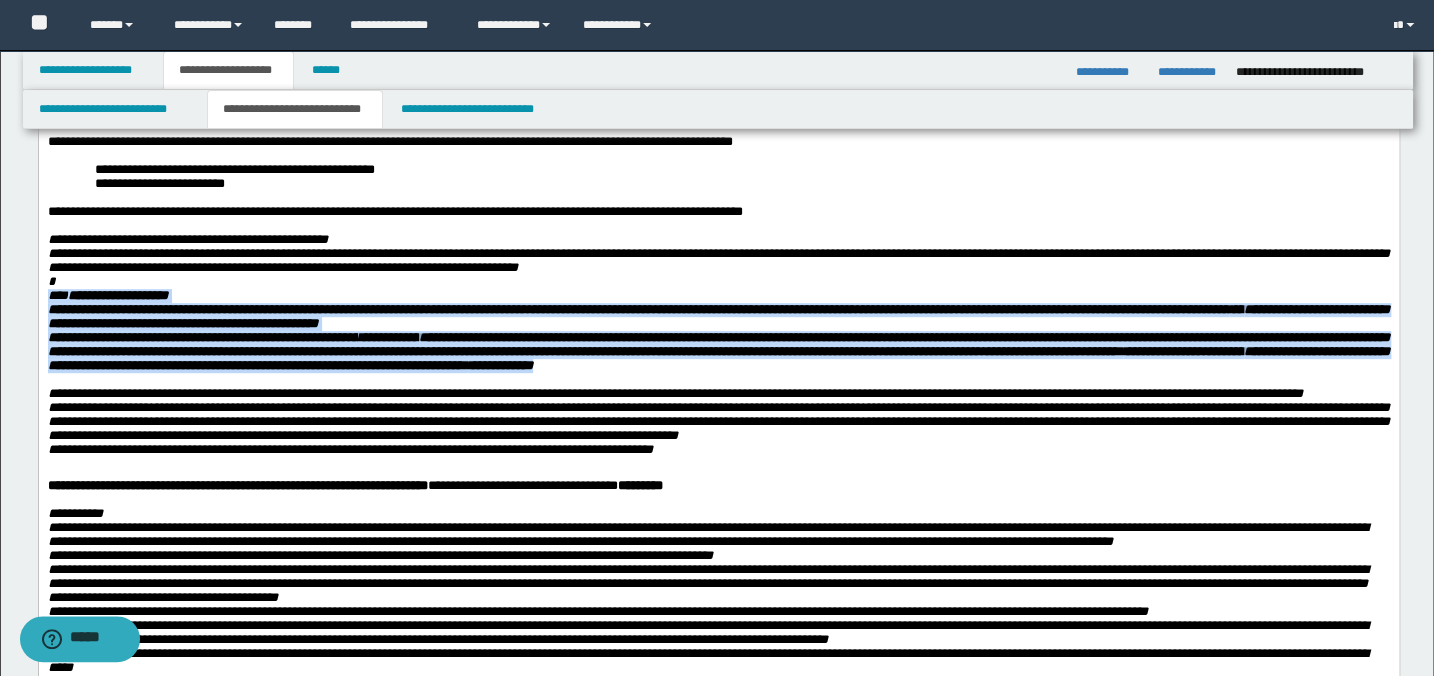 drag, startPoint x: 778, startPoint y: 396, endPoint x: 63, endPoint y: 330, distance: 718.0397 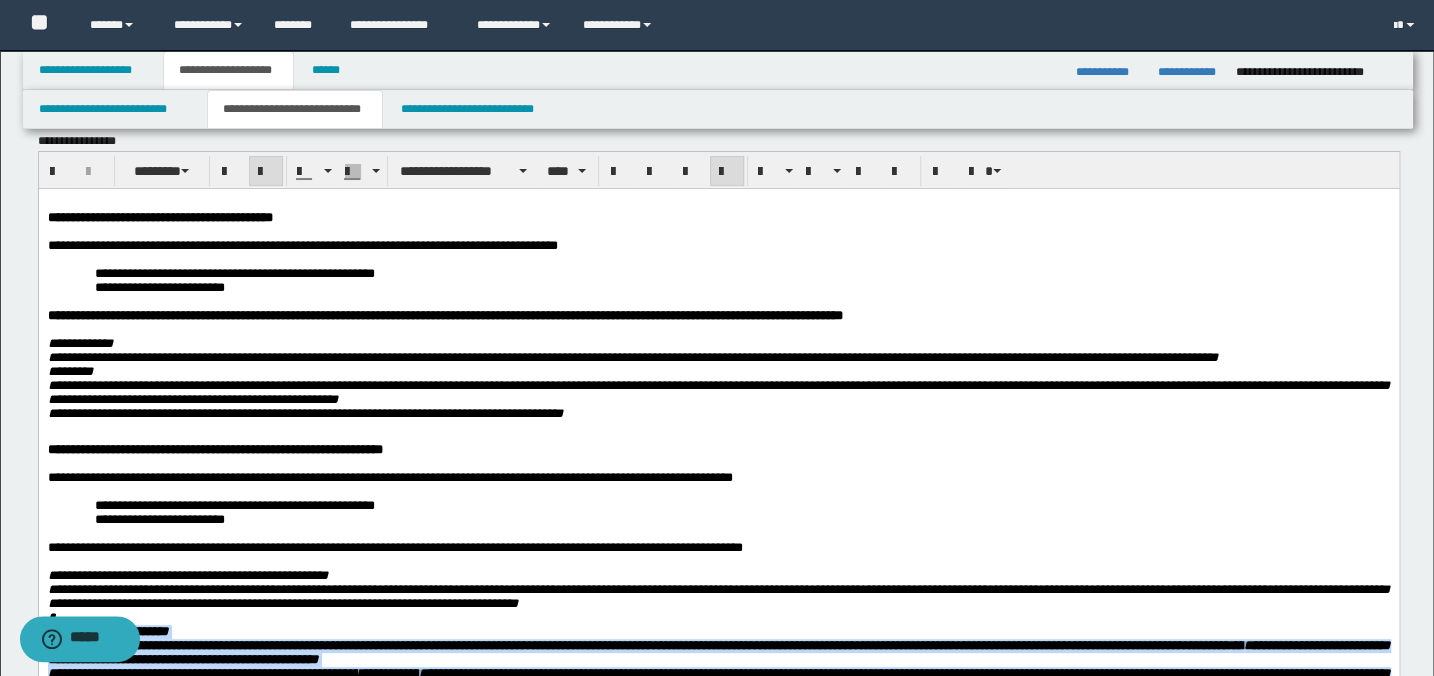 scroll, scrollTop: 0, scrollLeft: 0, axis: both 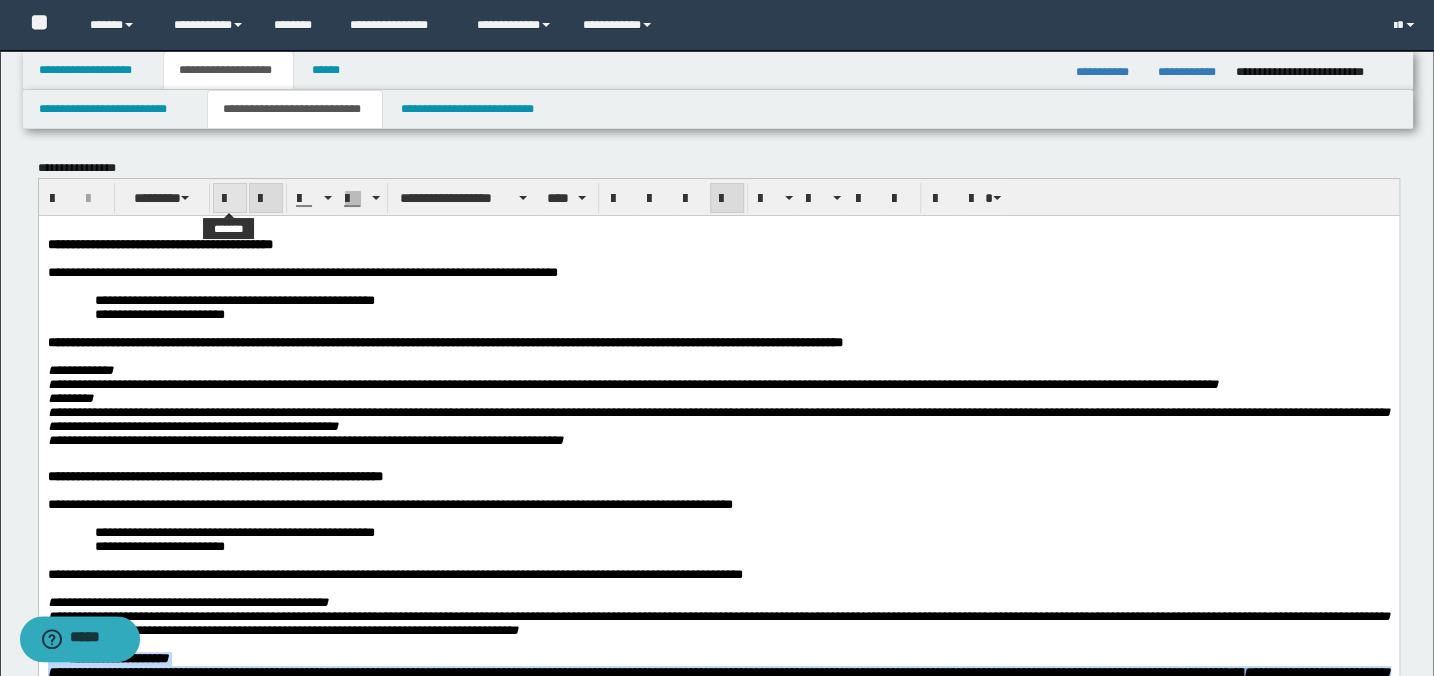 click at bounding box center [230, 199] 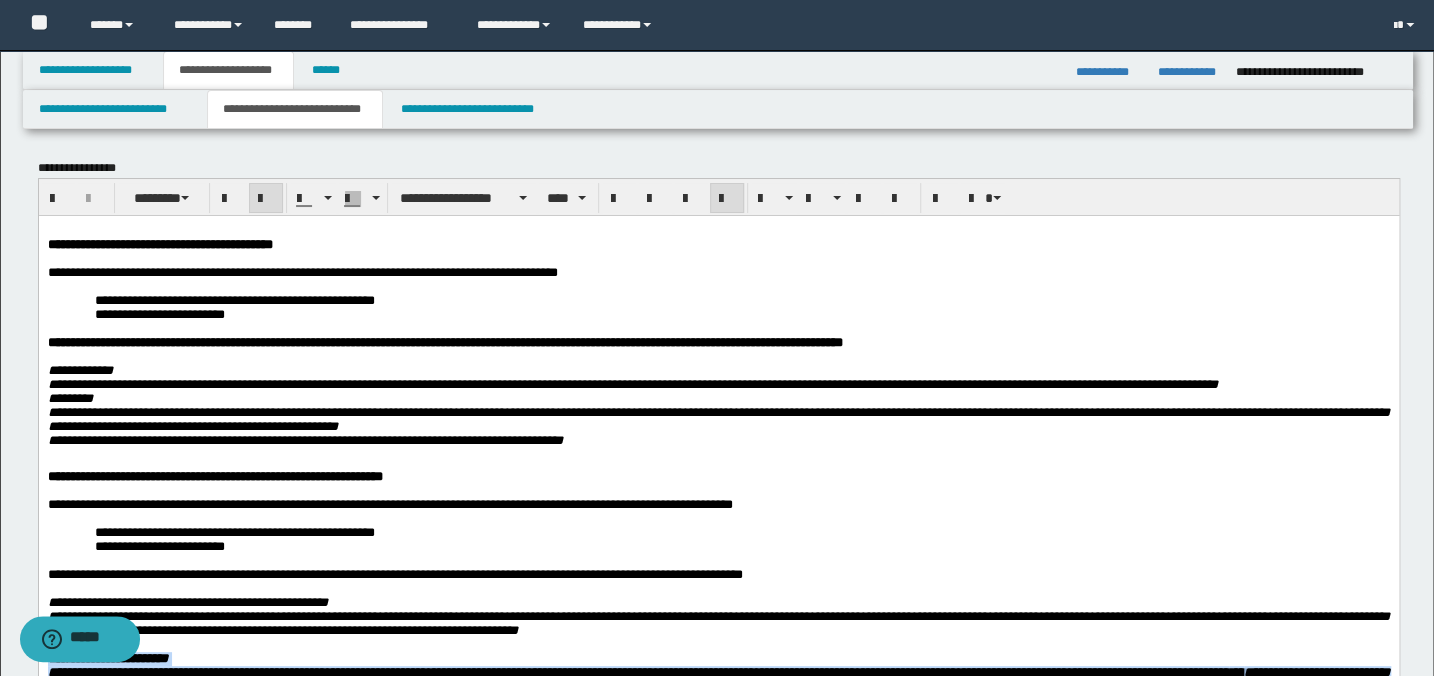 scroll, scrollTop: 363, scrollLeft: 0, axis: vertical 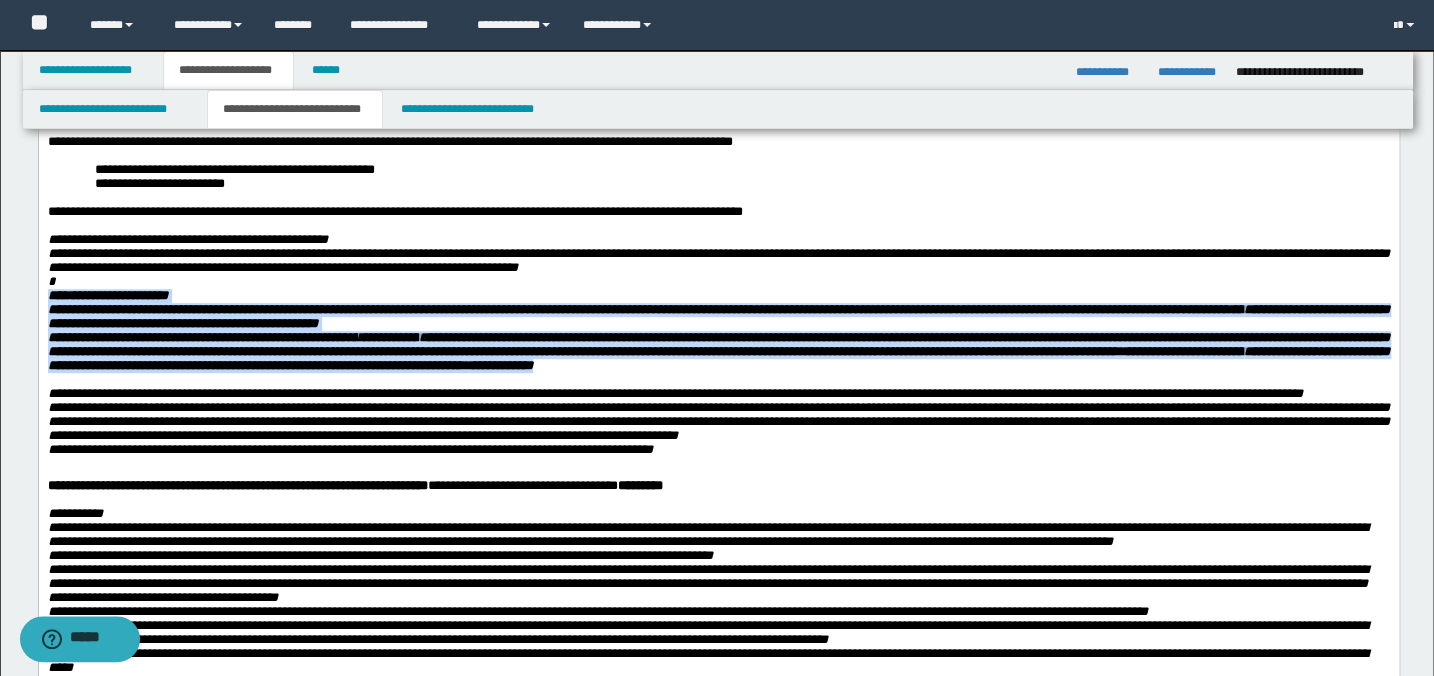 click at bounding box center [718, 380] 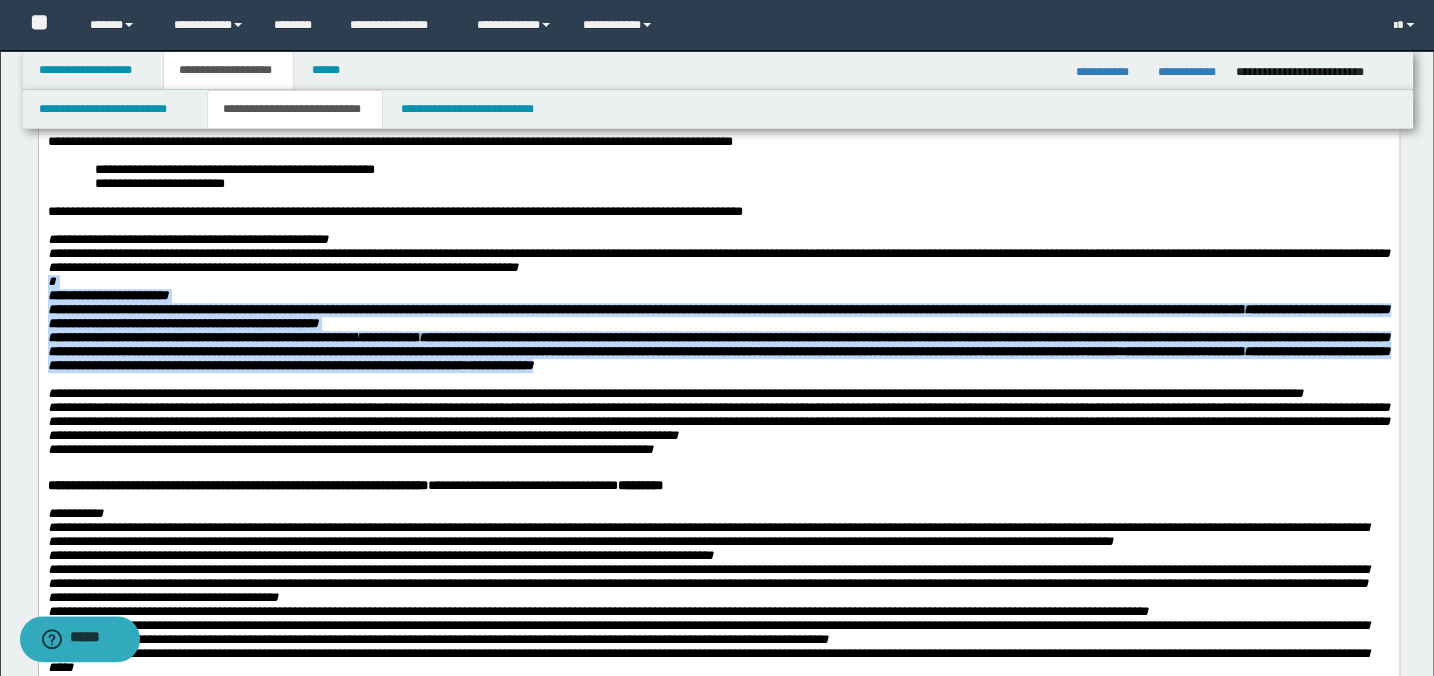 drag, startPoint x: 960, startPoint y: 421, endPoint x: -5, endPoint y: 326, distance: 969.6649 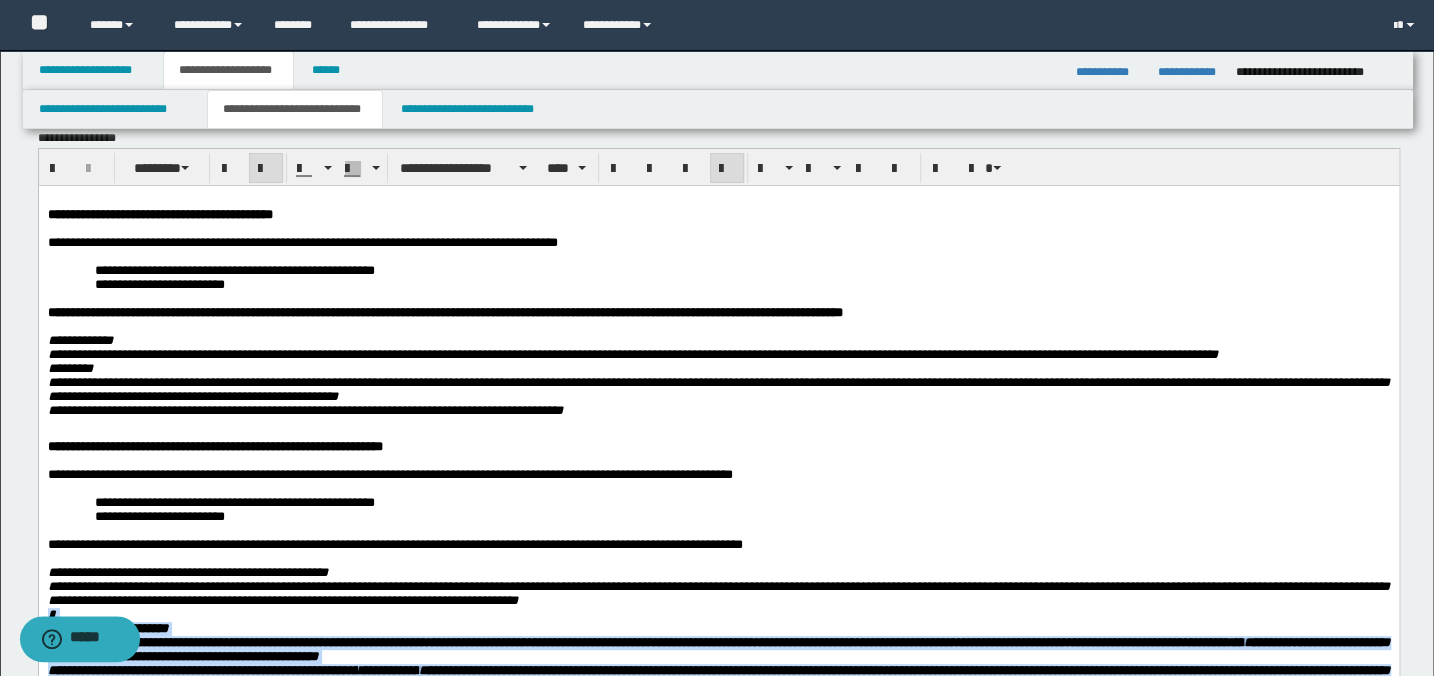 scroll, scrollTop: 0, scrollLeft: 0, axis: both 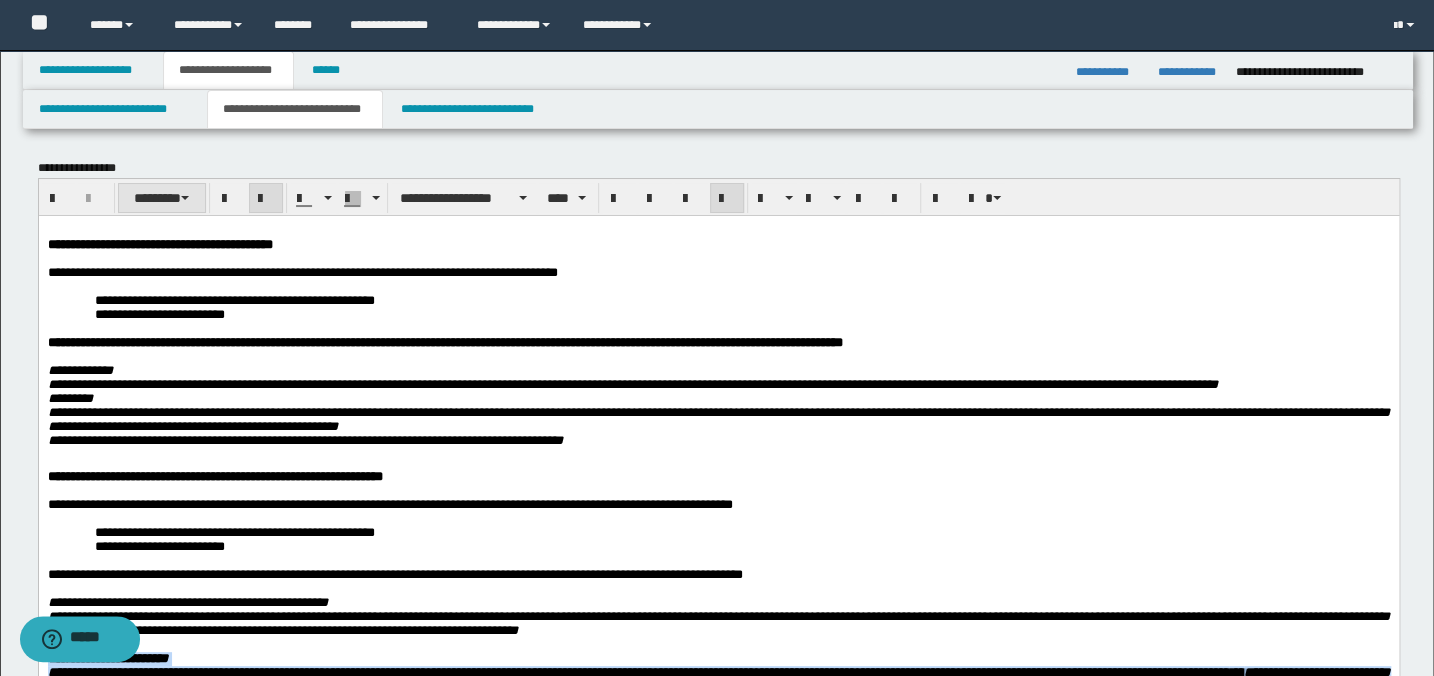 click at bounding box center (185, 198) 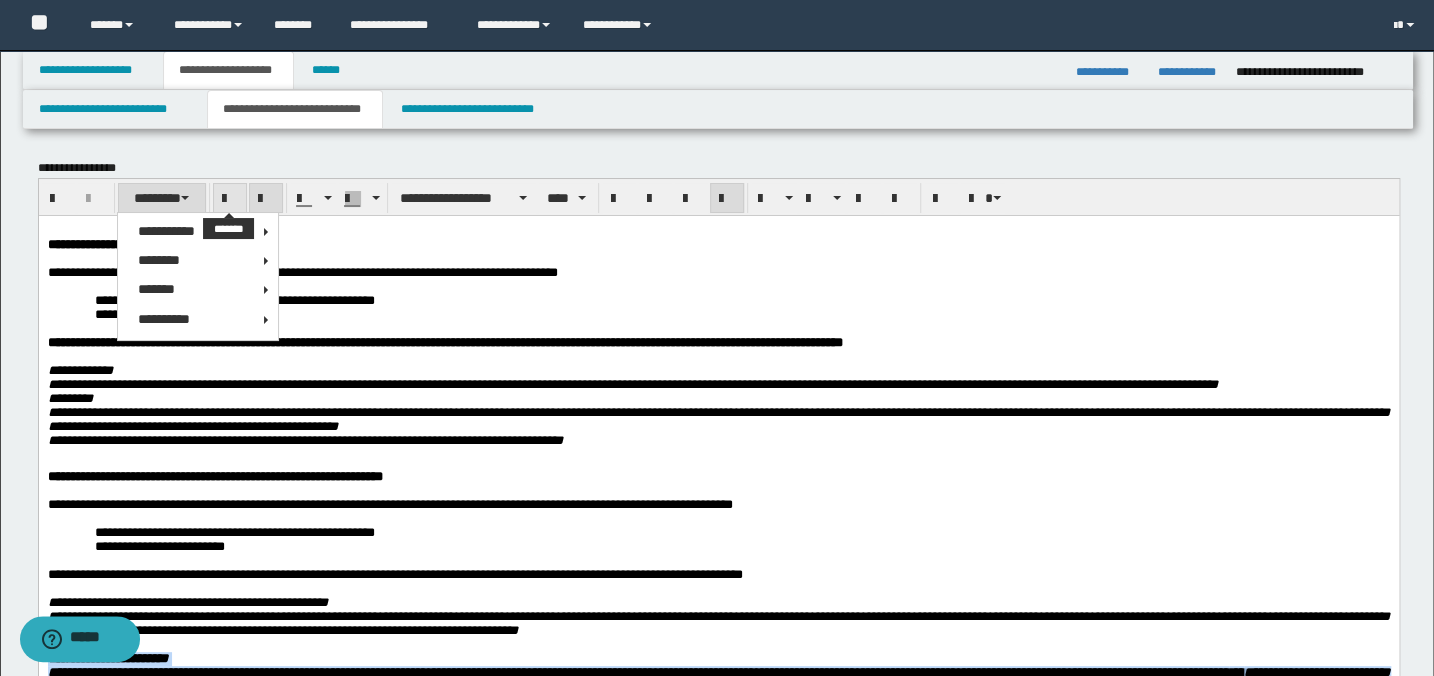 click at bounding box center [230, 199] 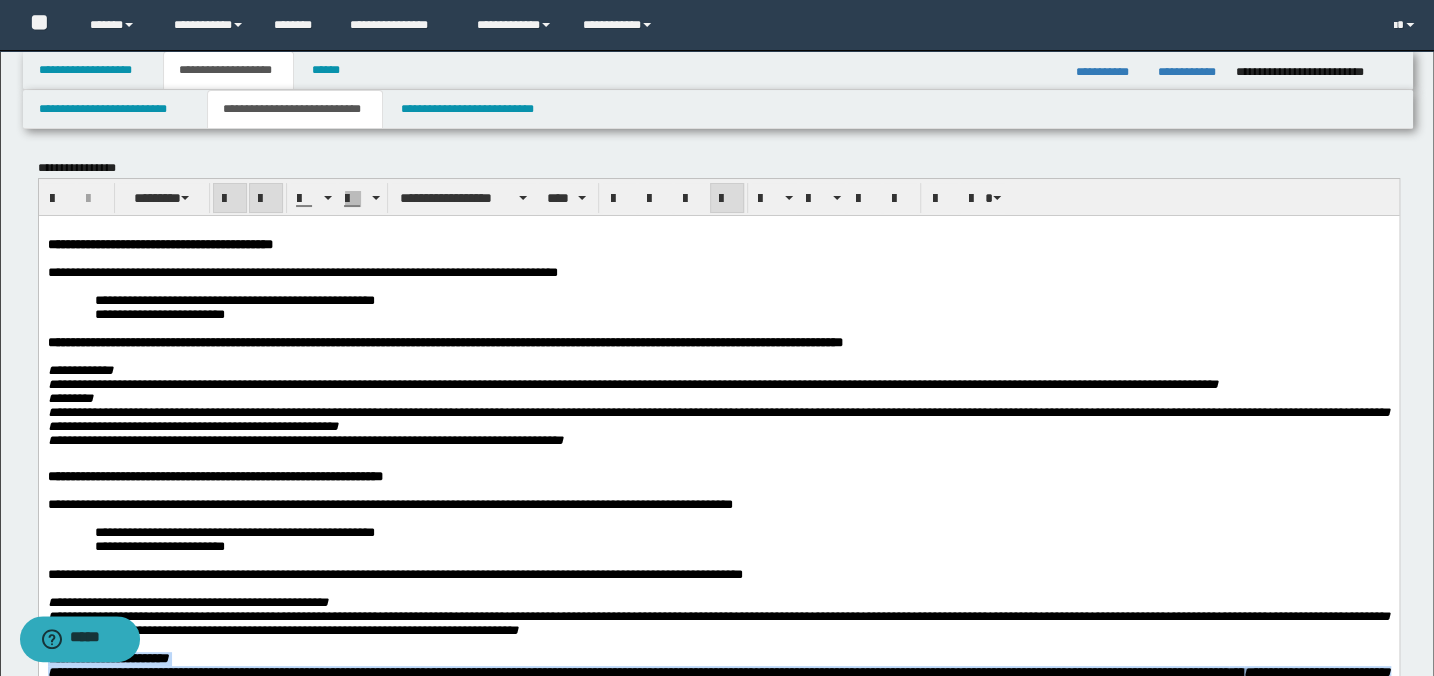 click at bounding box center (230, 199) 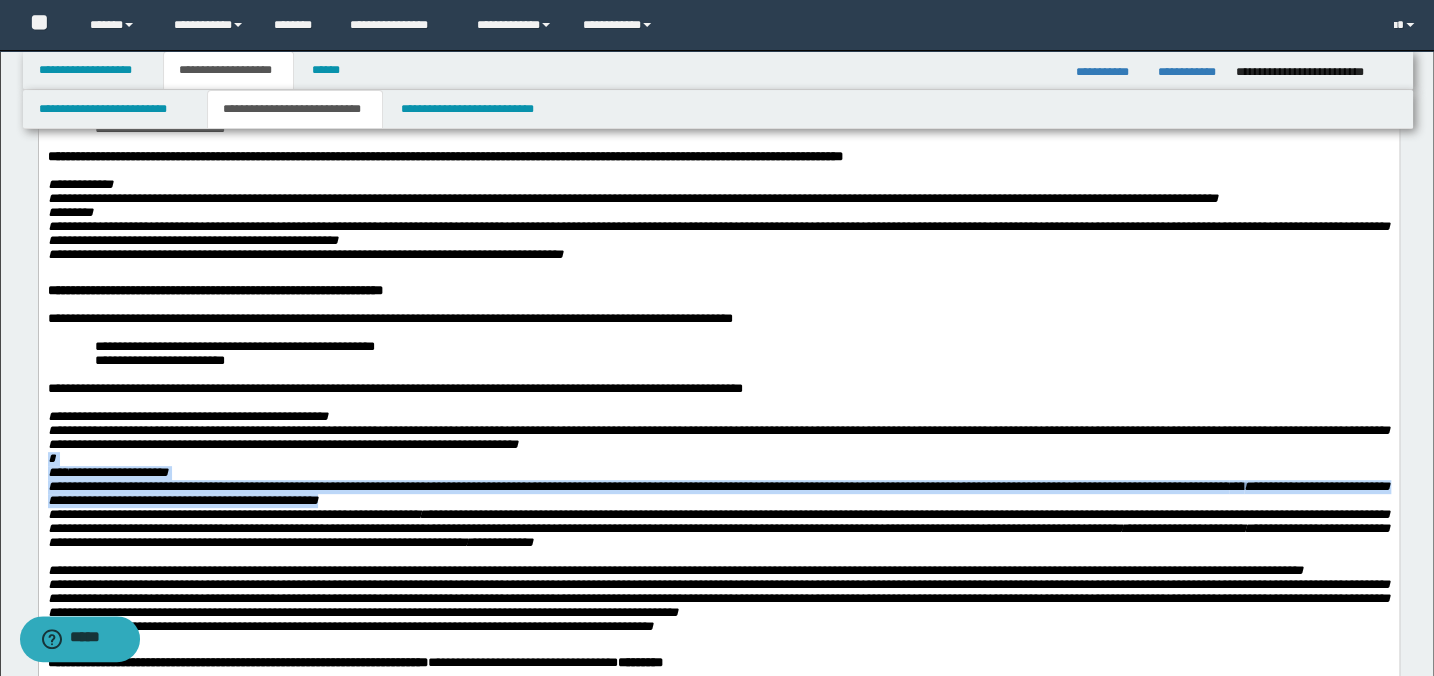 scroll, scrollTop: 454, scrollLeft: 0, axis: vertical 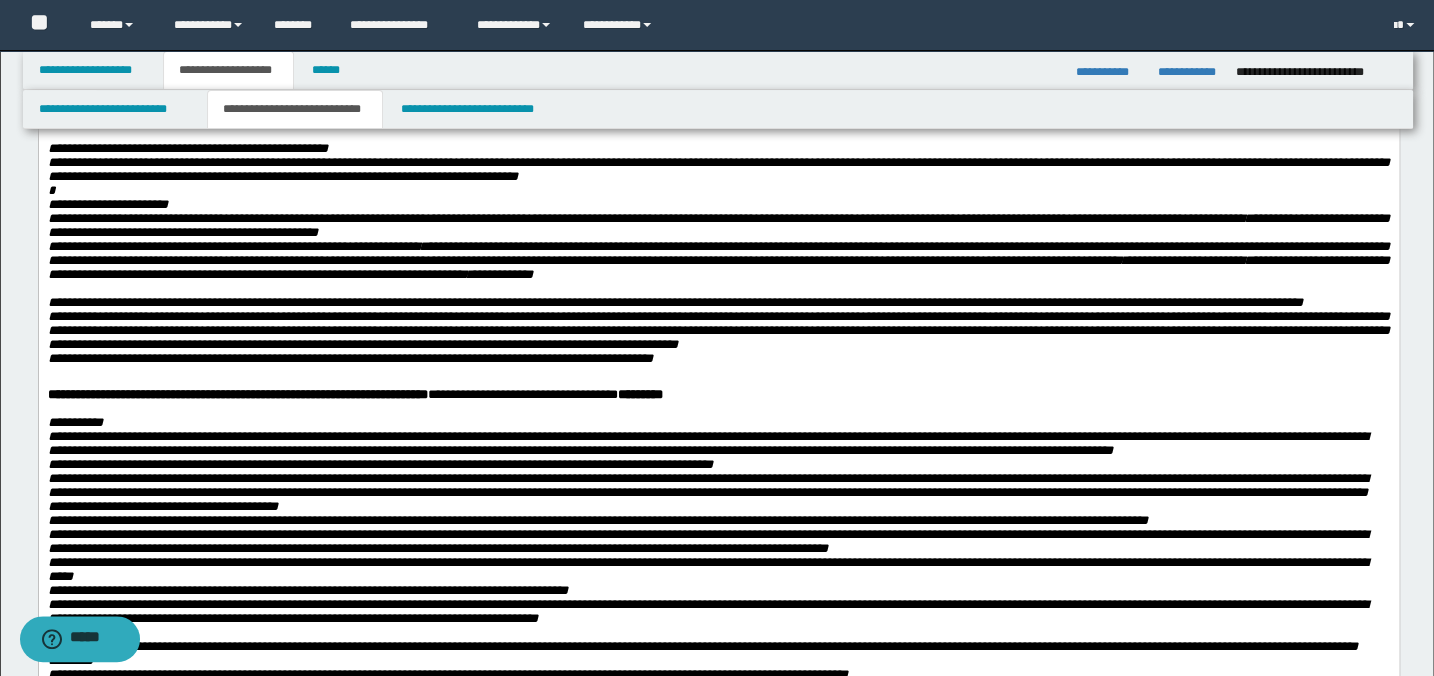 click on "**********" at bounding box center (718, 303) 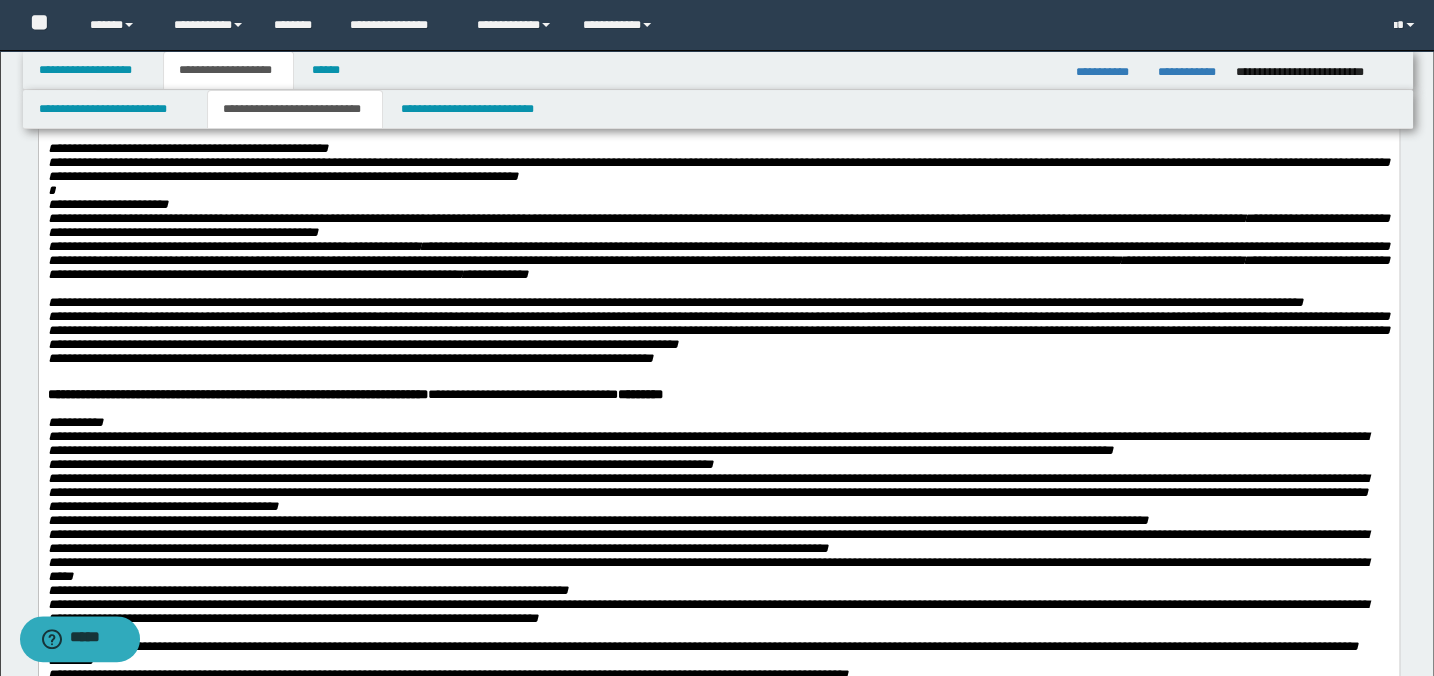 click on "**********" at bounding box center [718, 260] 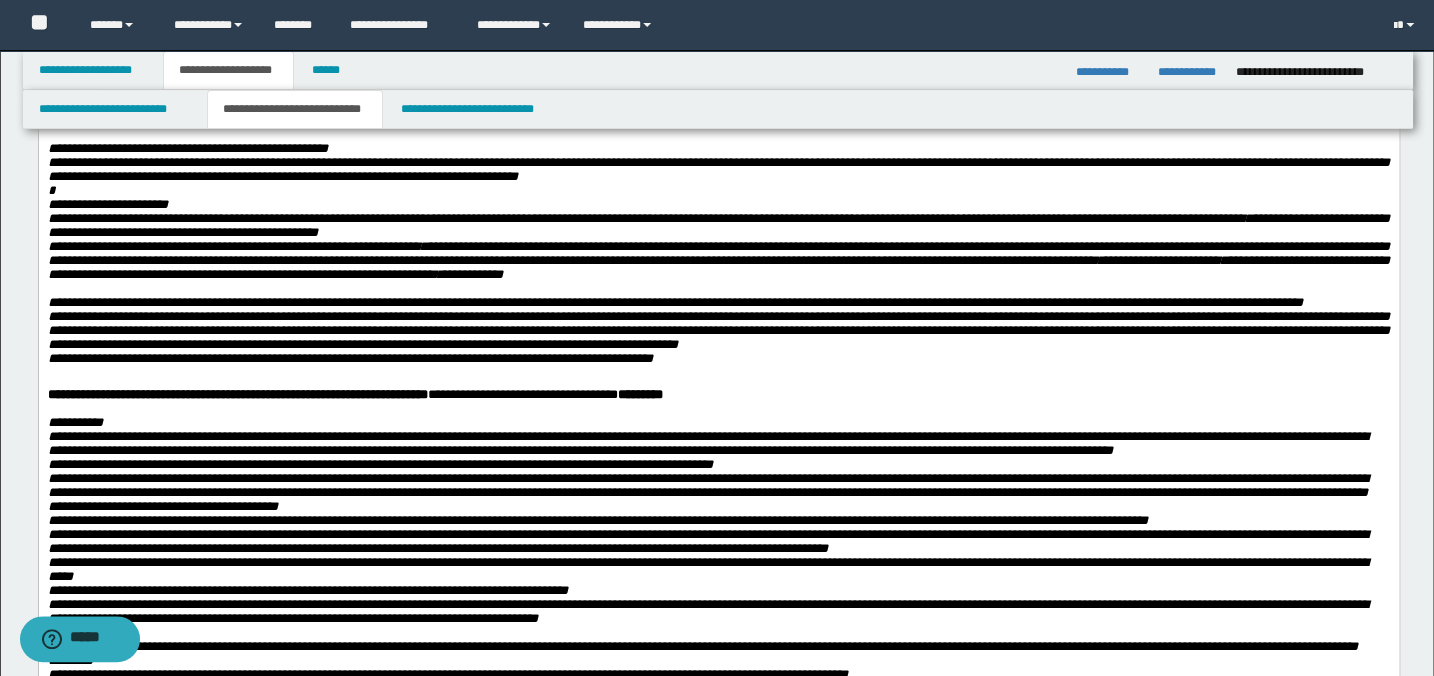 drag, startPoint x: 815, startPoint y: 404, endPoint x: 828, endPoint y: 507, distance: 103.81715 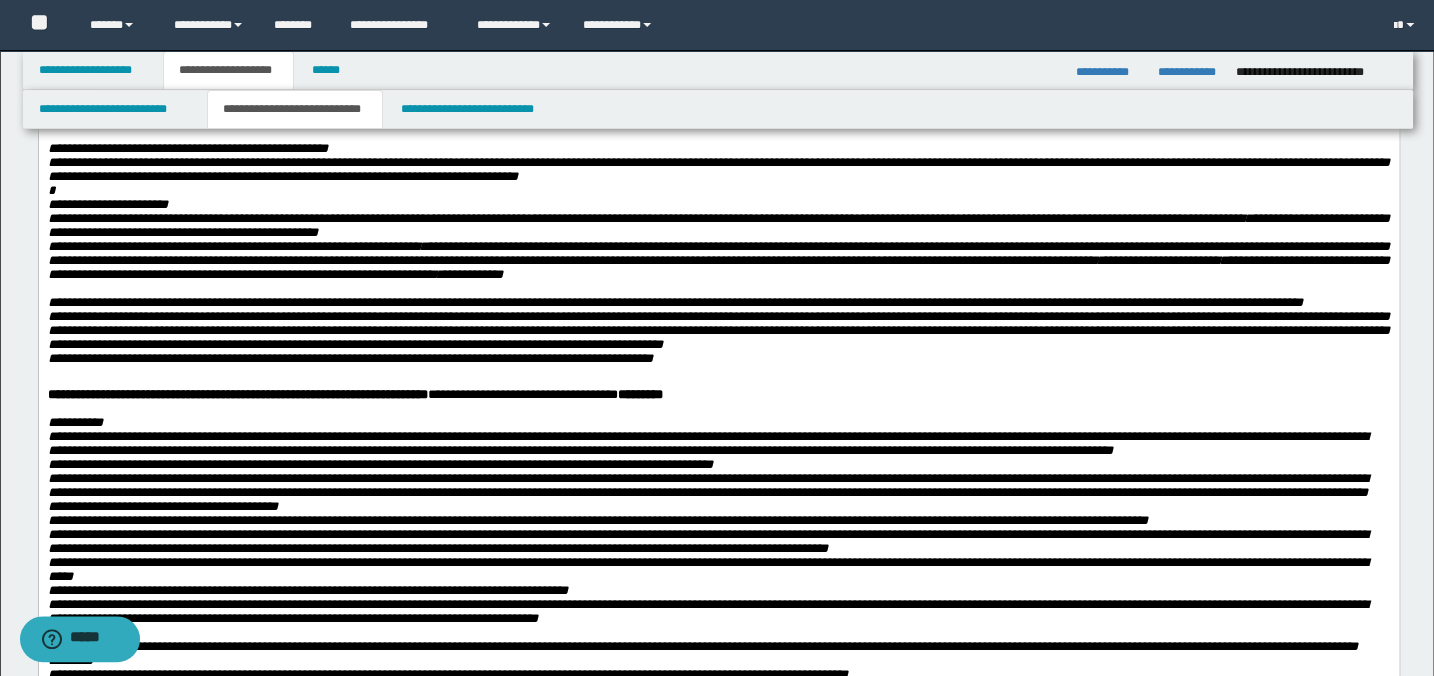 click on "**********" at bounding box center (718, 225) 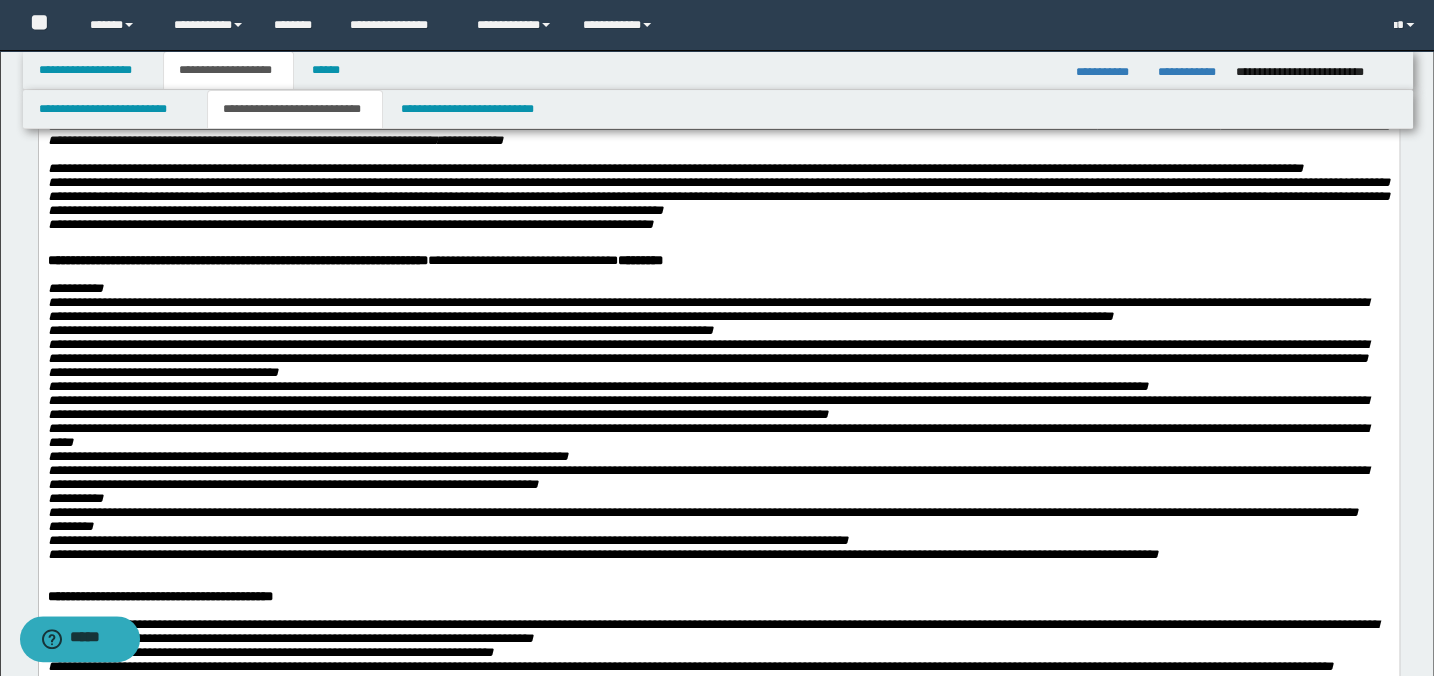 scroll, scrollTop: 636, scrollLeft: 0, axis: vertical 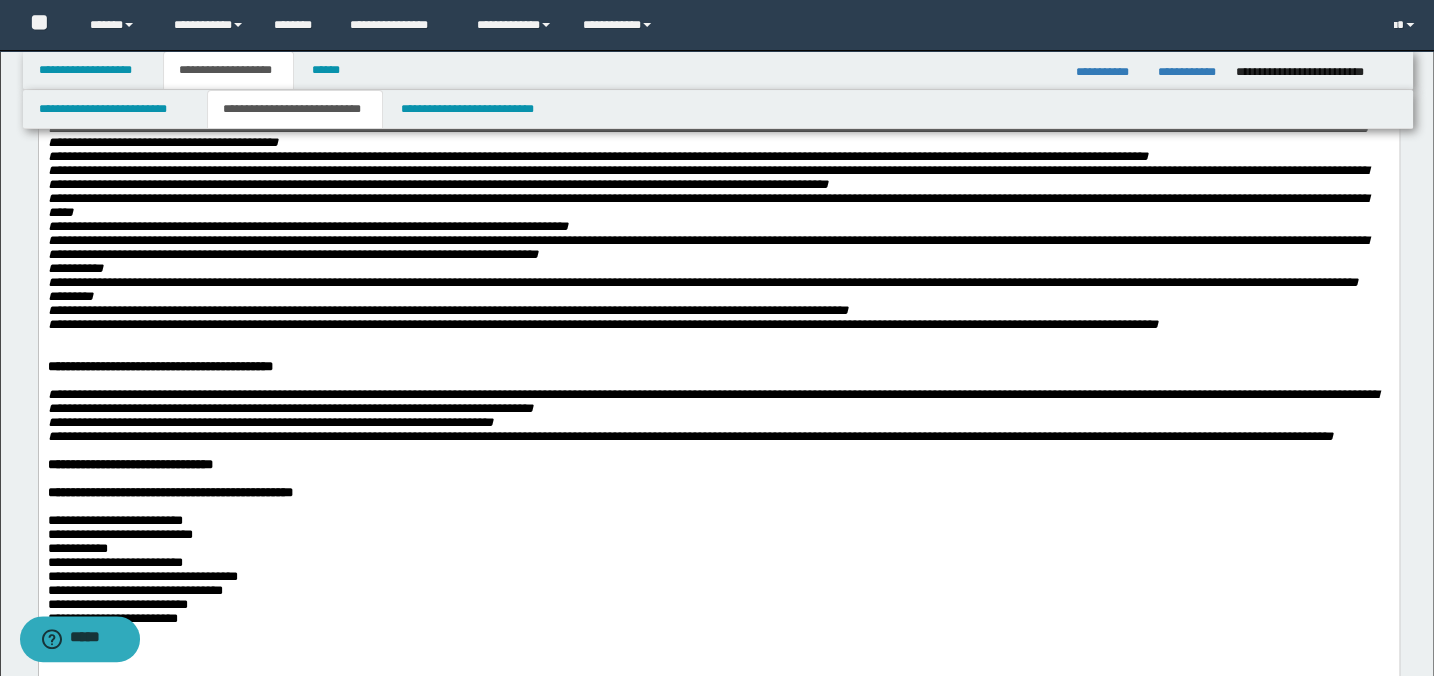 click at bounding box center (730, 353) 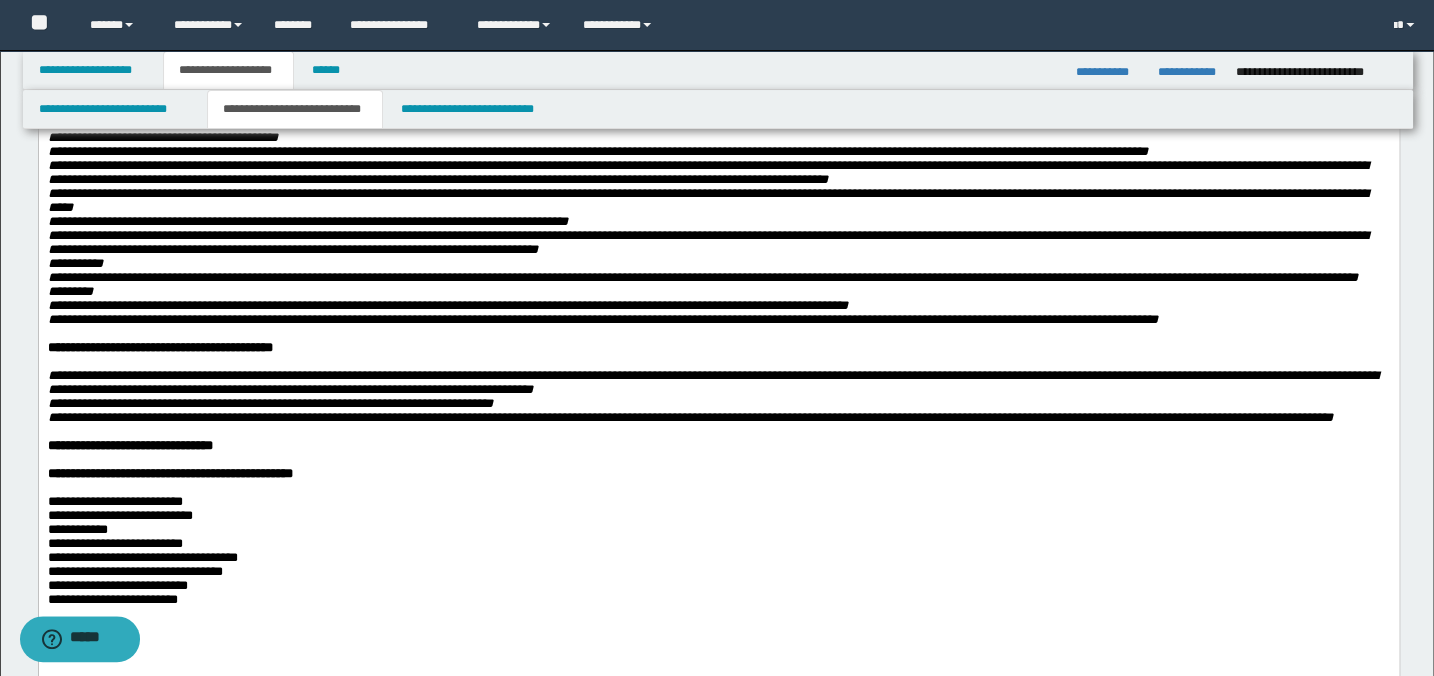 scroll, scrollTop: 1090, scrollLeft: 0, axis: vertical 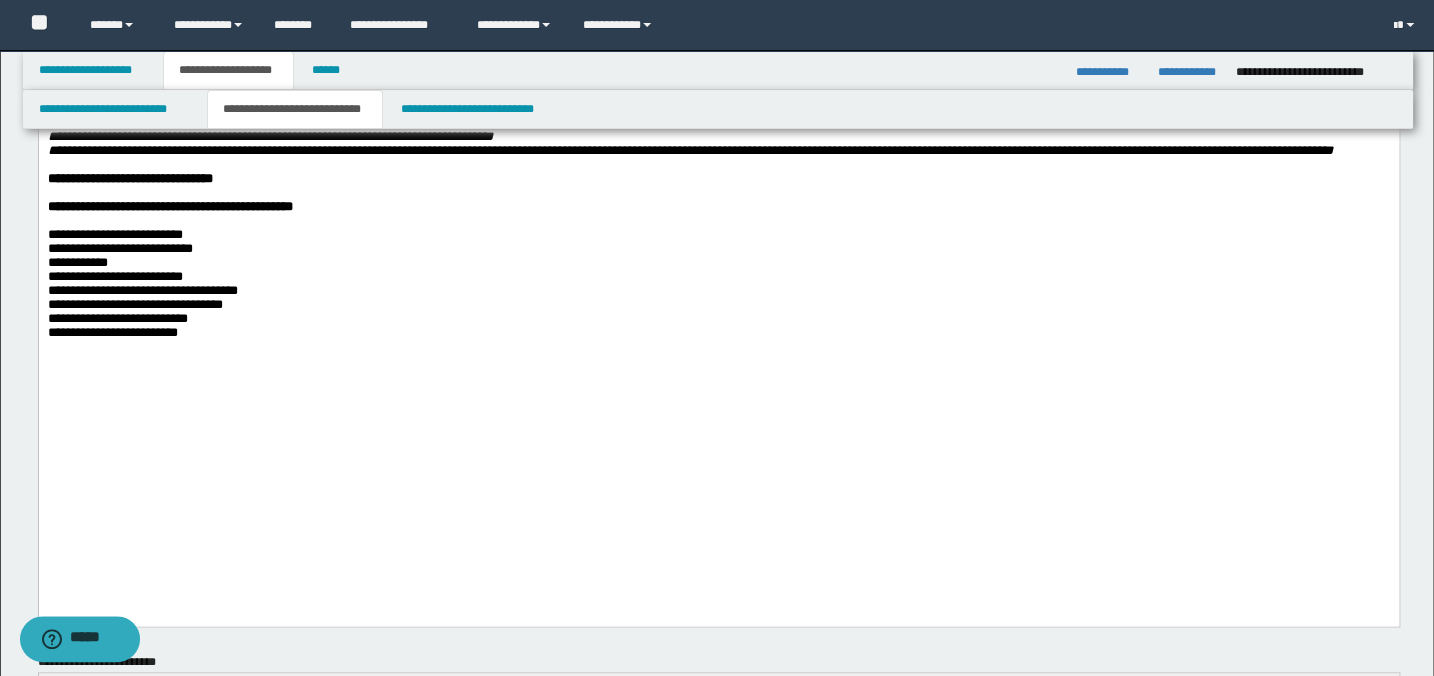 click on "**********" at bounding box center [718, 333] 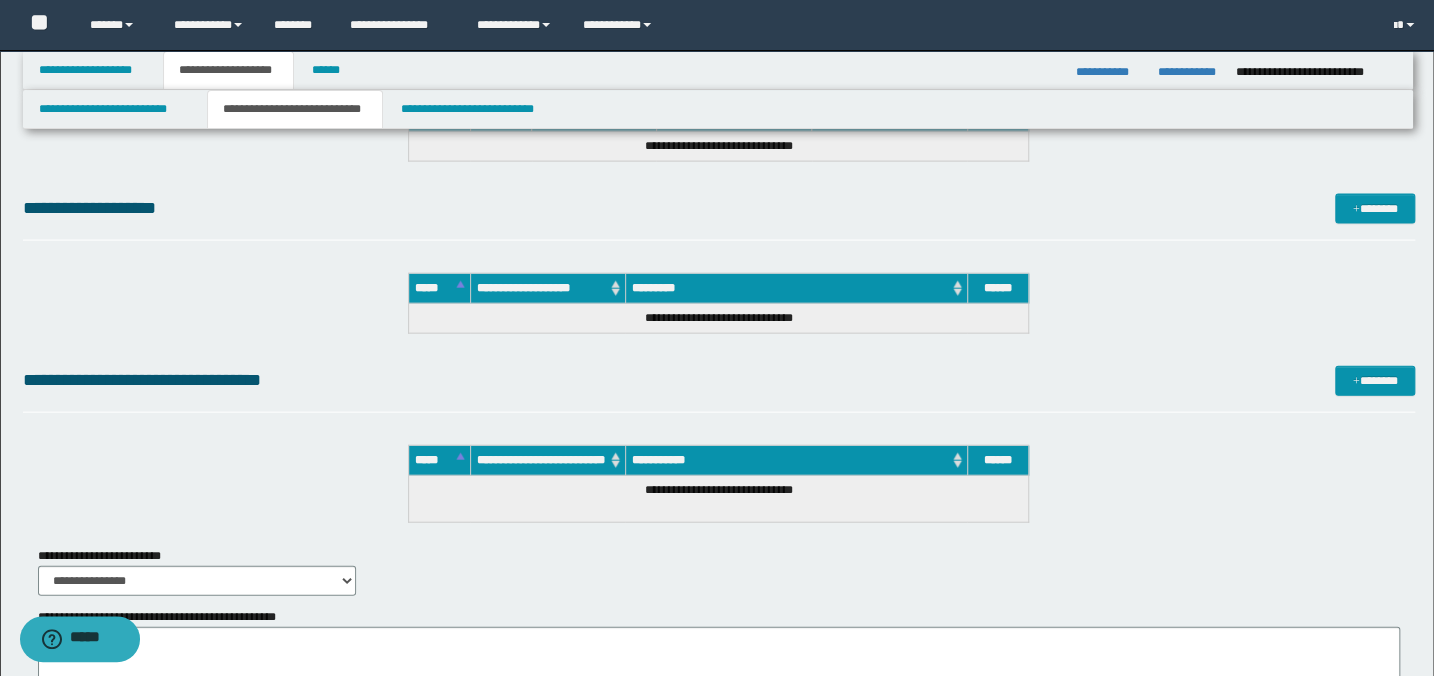 scroll, scrollTop: 2274, scrollLeft: 0, axis: vertical 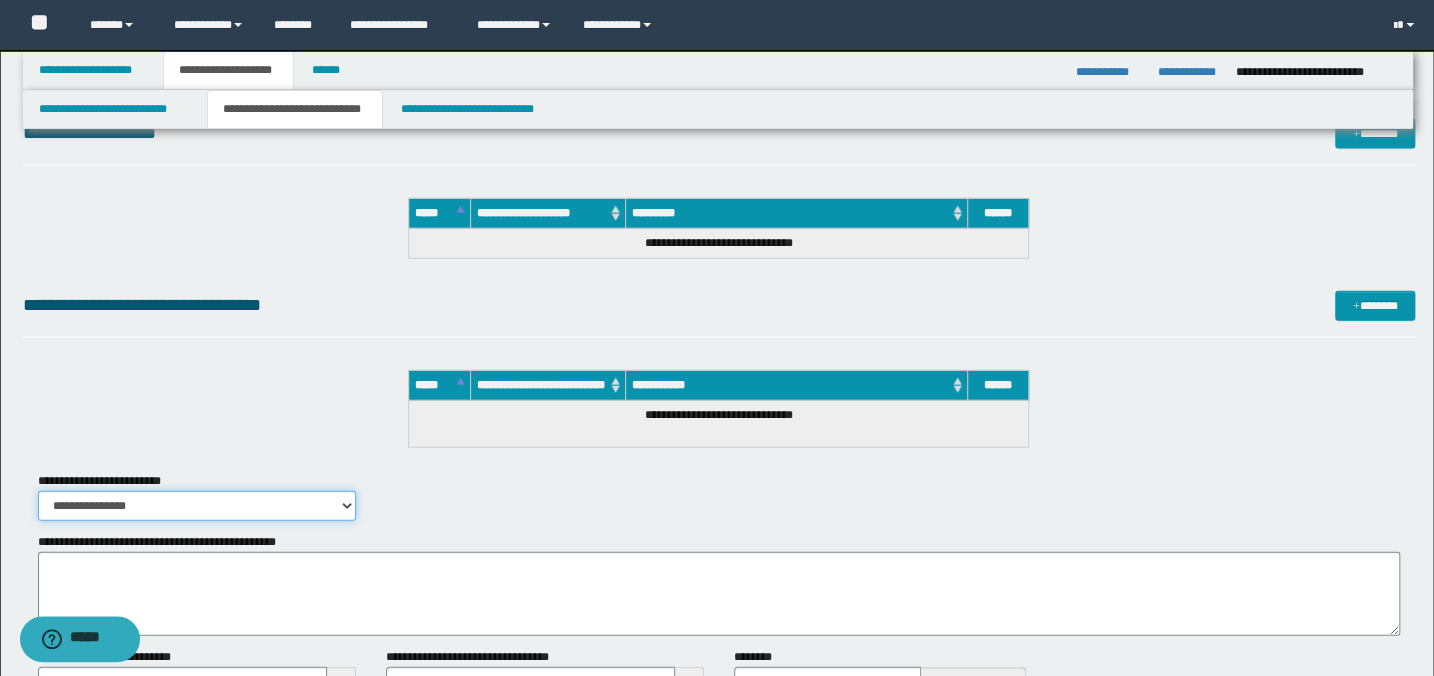 click on "**********" at bounding box center (197, 506) 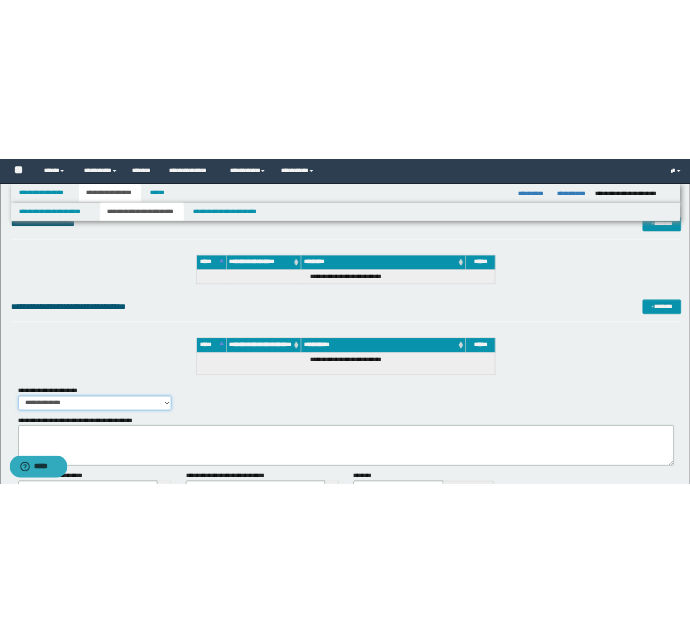 scroll, scrollTop: 2404, scrollLeft: 0, axis: vertical 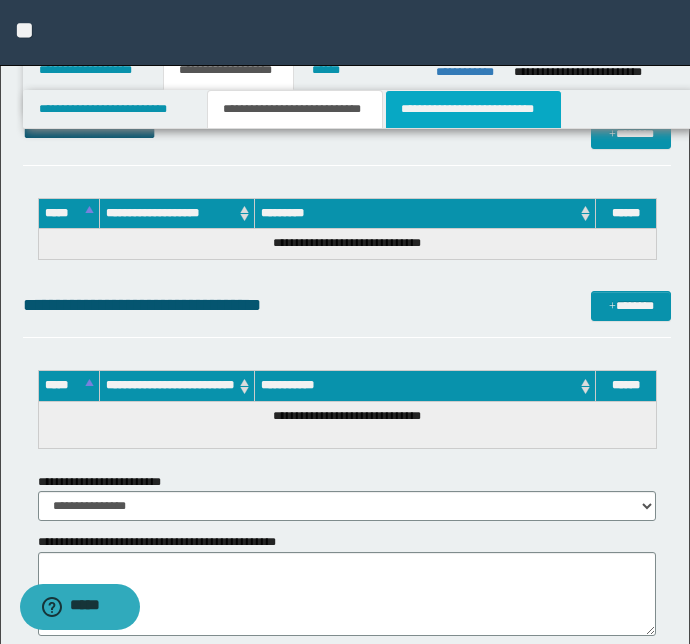 click on "**********" at bounding box center (473, 109) 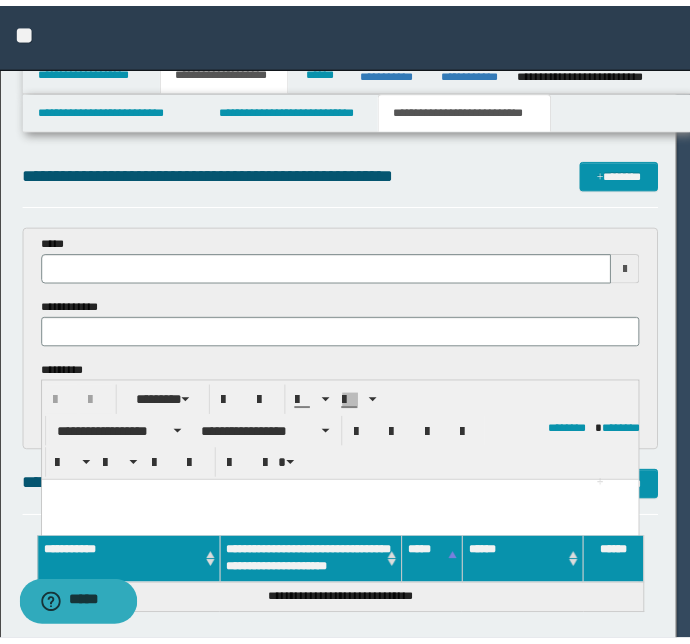scroll, scrollTop: 0, scrollLeft: 0, axis: both 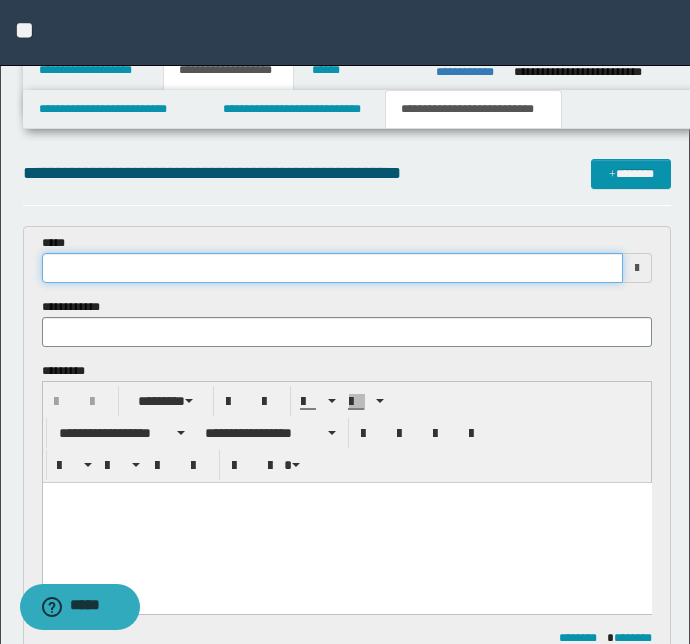 click at bounding box center [333, 268] 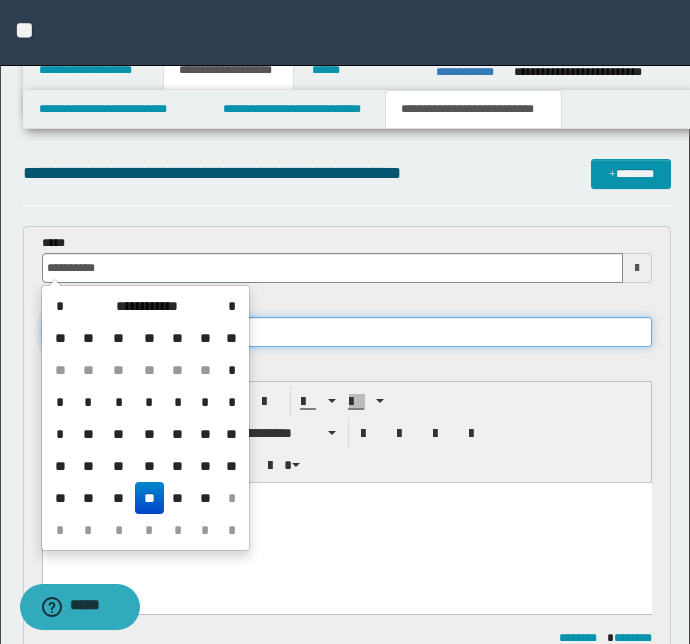 type on "**********" 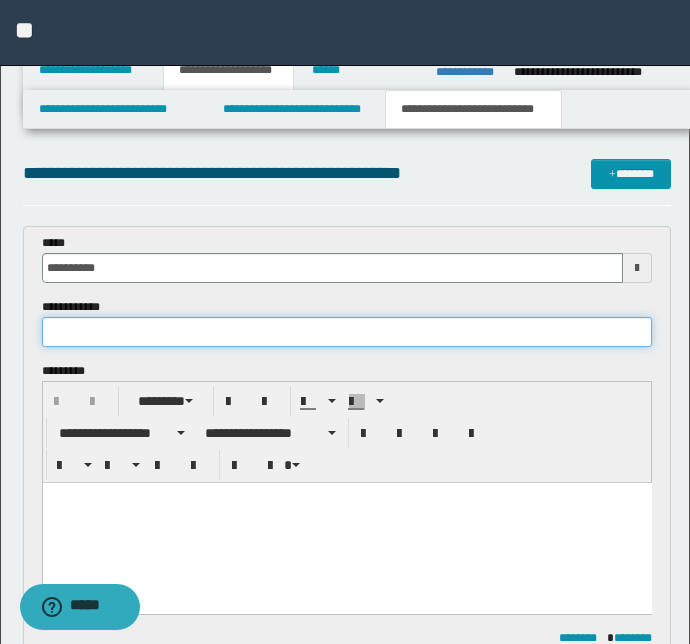 paste on "**********" 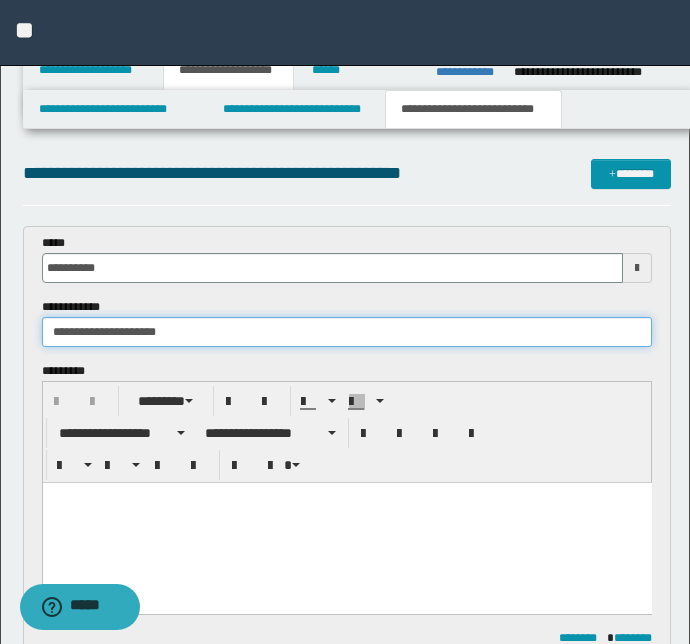 type on "**********" 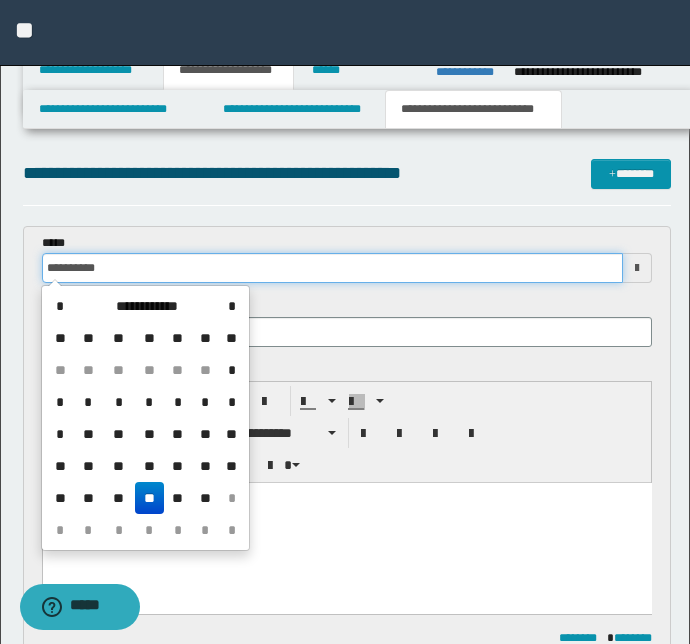 click on "**********" at bounding box center [333, 268] 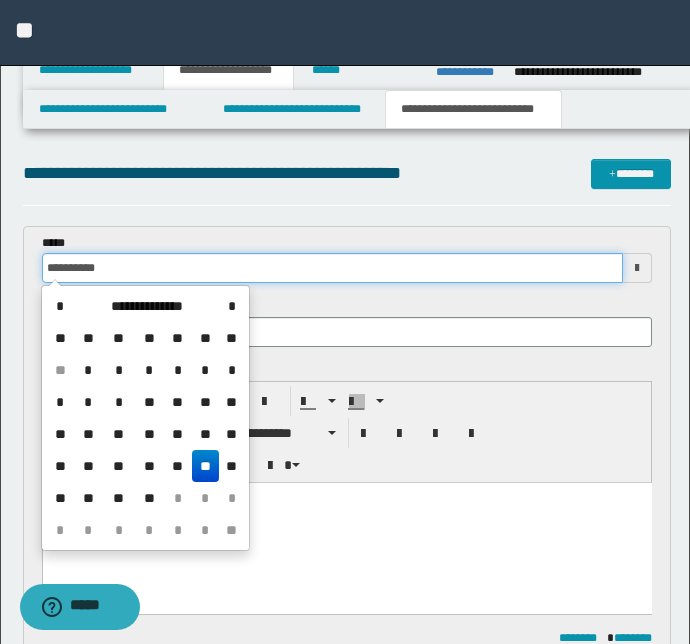 type on "**********" 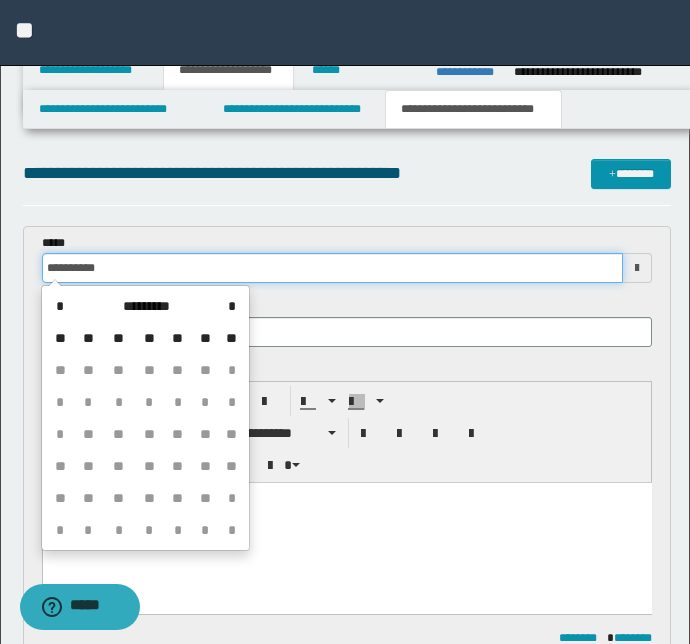 type on "**********" 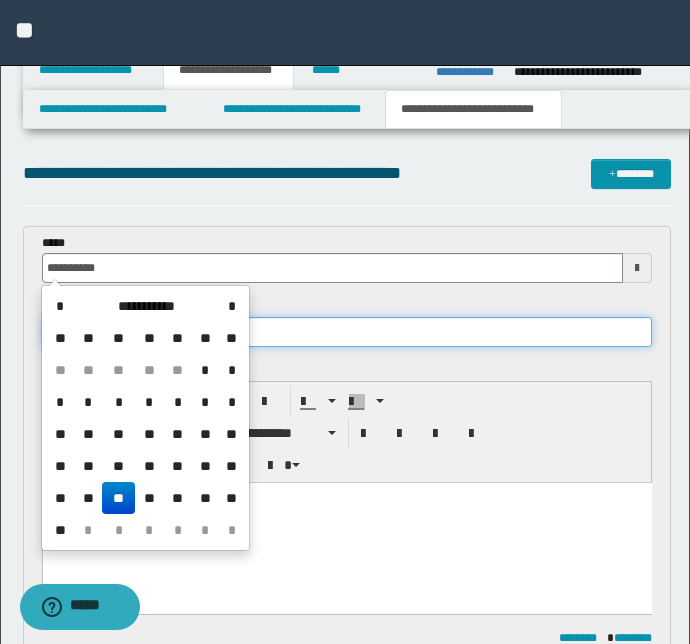 type on "**********" 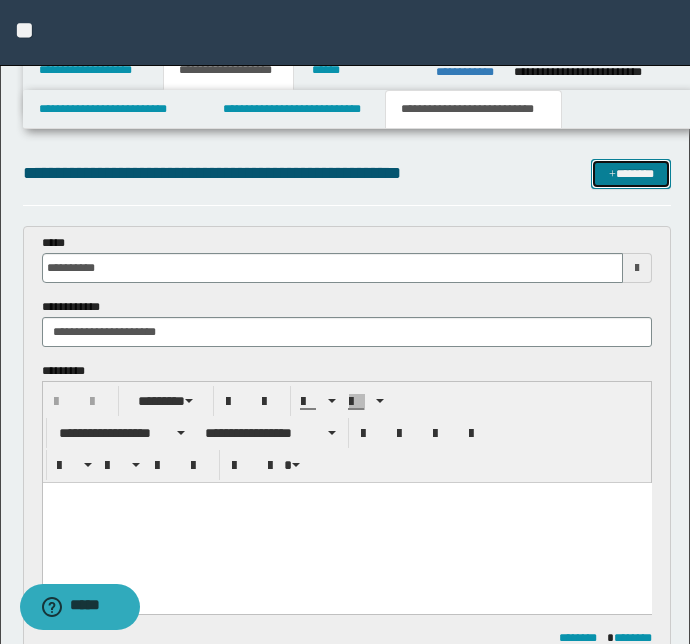 click on "*******" at bounding box center (631, 174) 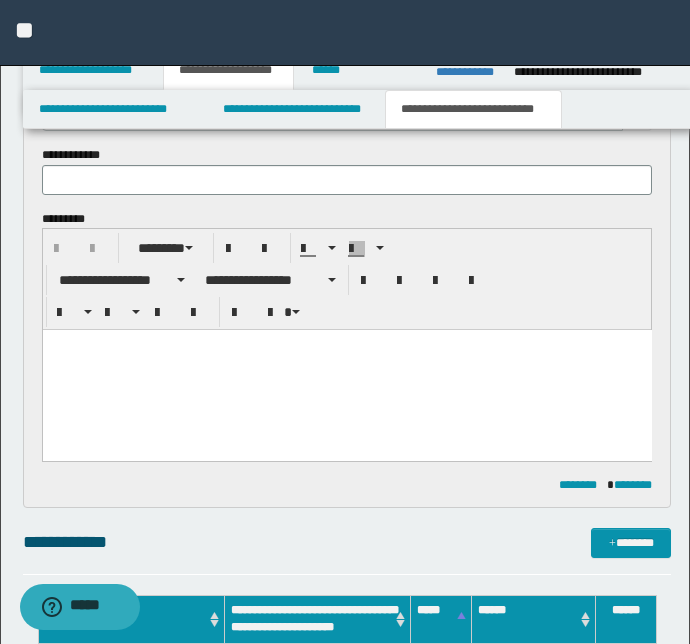 scroll, scrollTop: 425, scrollLeft: 0, axis: vertical 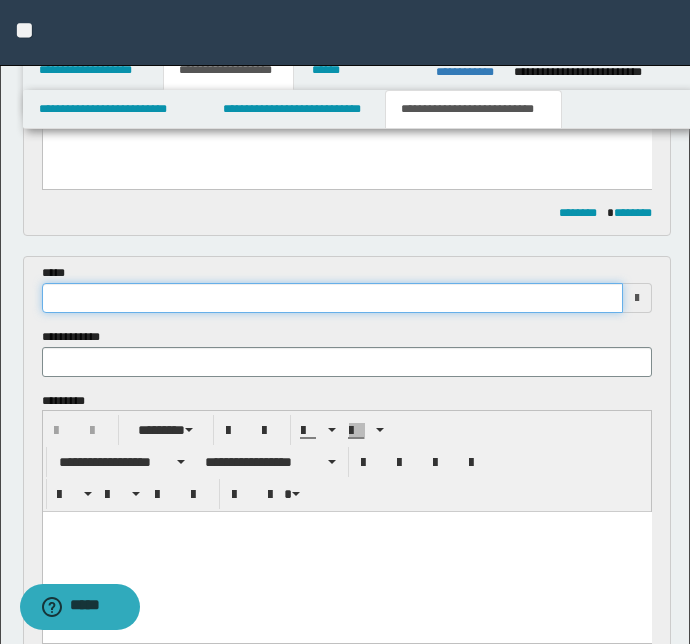click at bounding box center [333, 298] 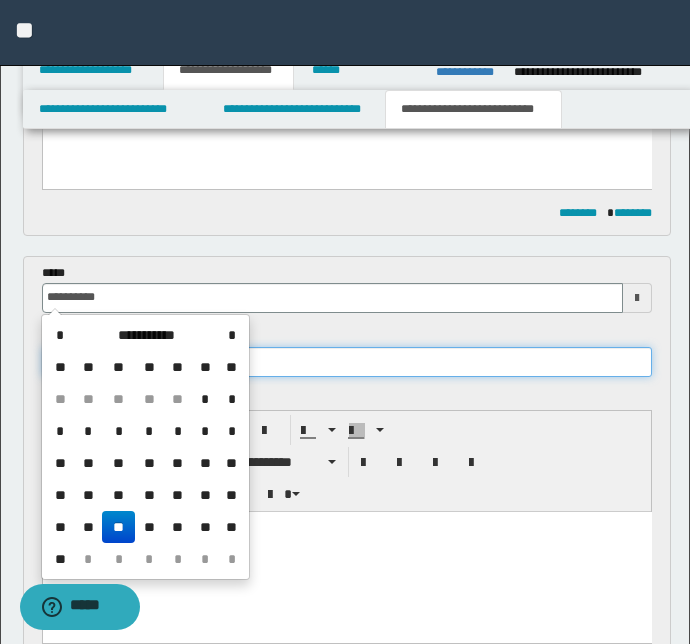 type on "**********" 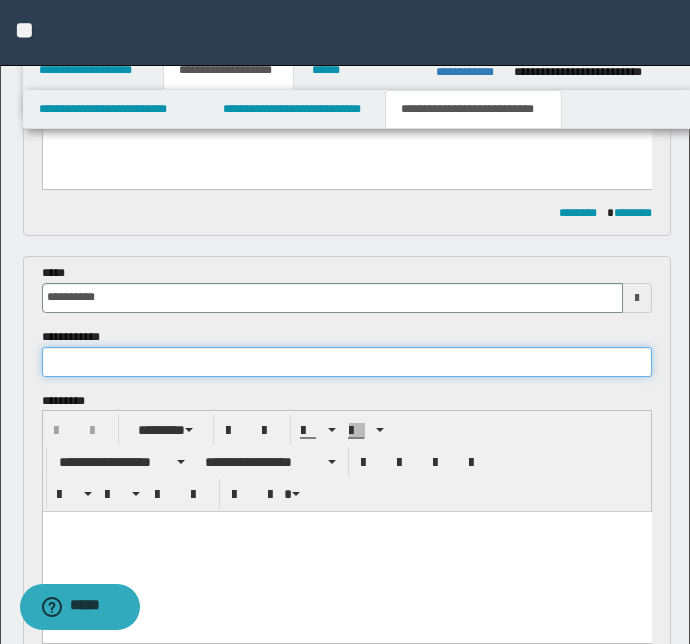 paste on "**********" 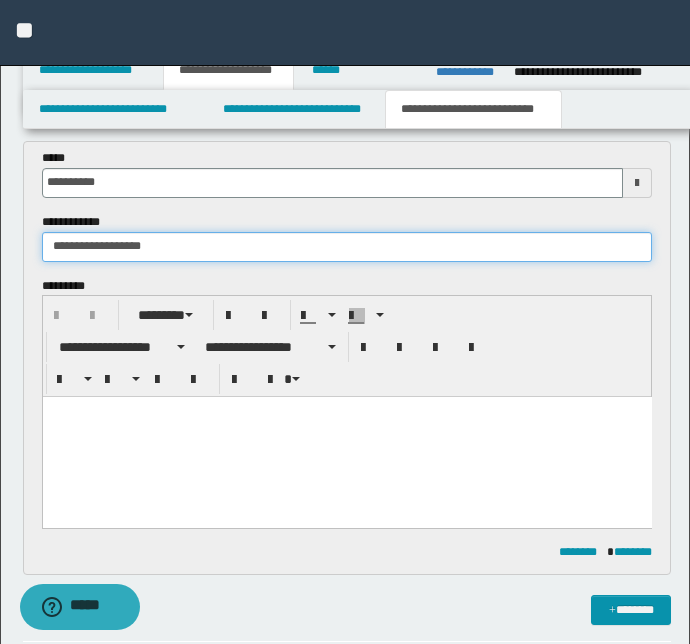 scroll, scrollTop: 607, scrollLeft: 0, axis: vertical 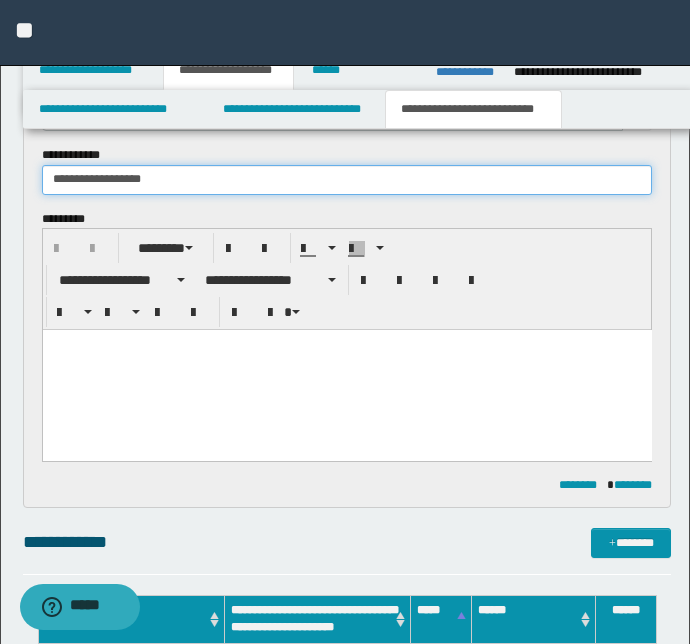 type on "**********" 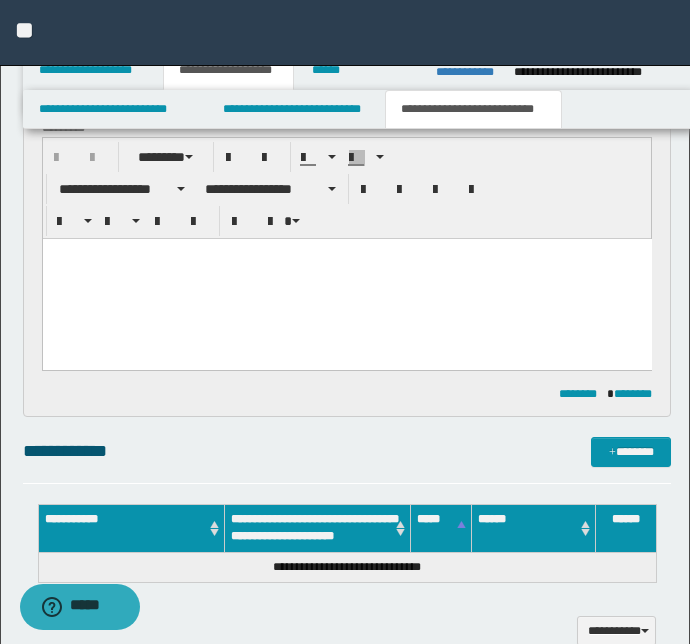 scroll, scrollTop: 789, scrollLeft: 0, axis: vertical 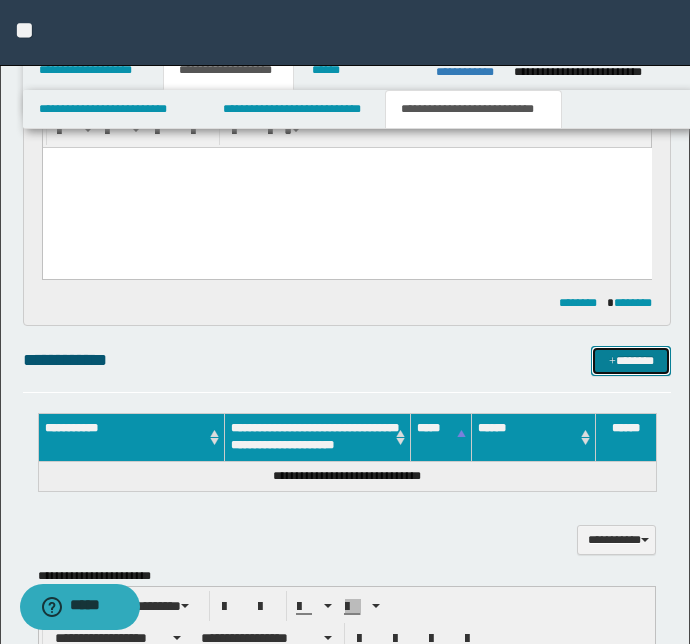 click on "*******" at bounding box center (631, 361) 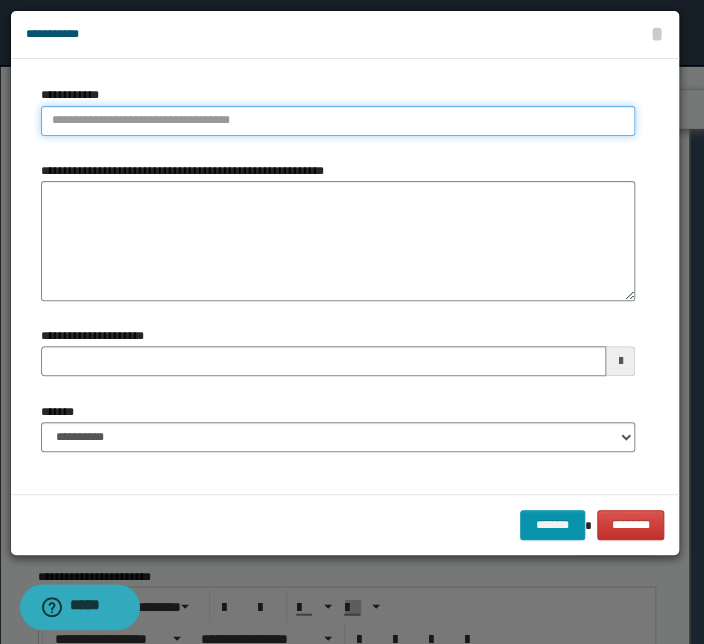 click on "**********" at bounding box center (338, 121) 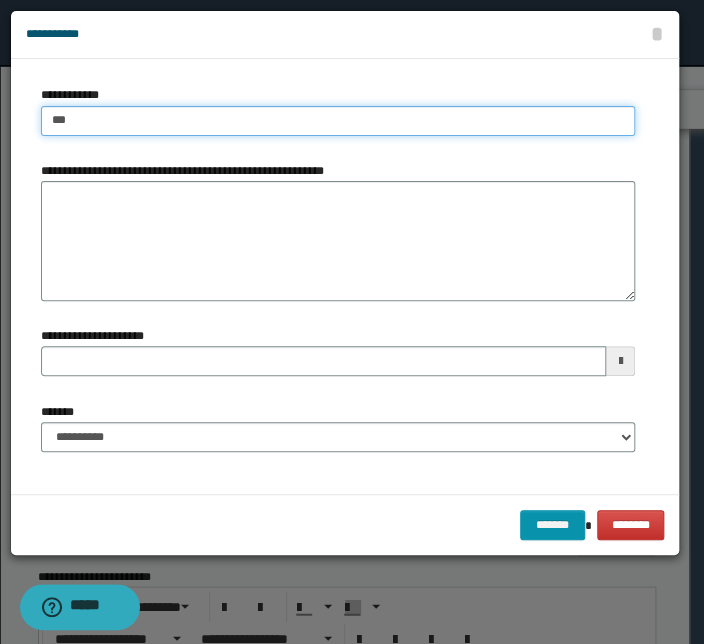 type on "****" 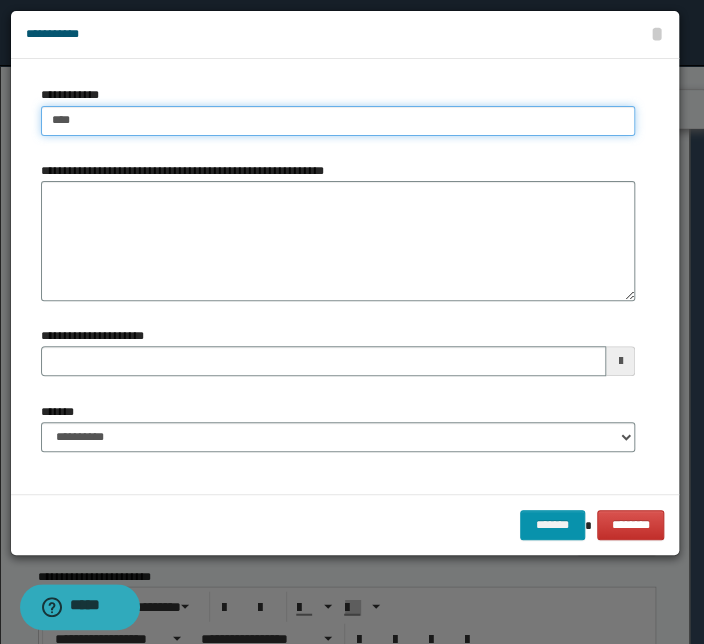 type on "****" 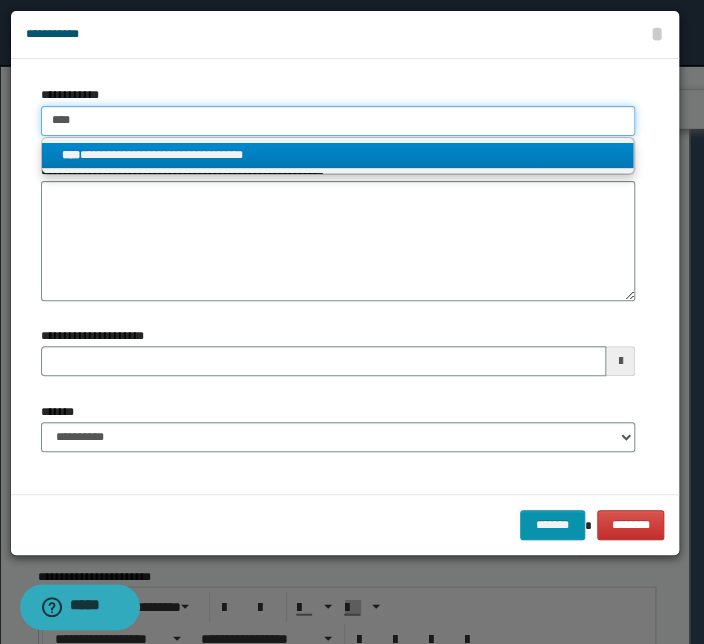 type on "****" 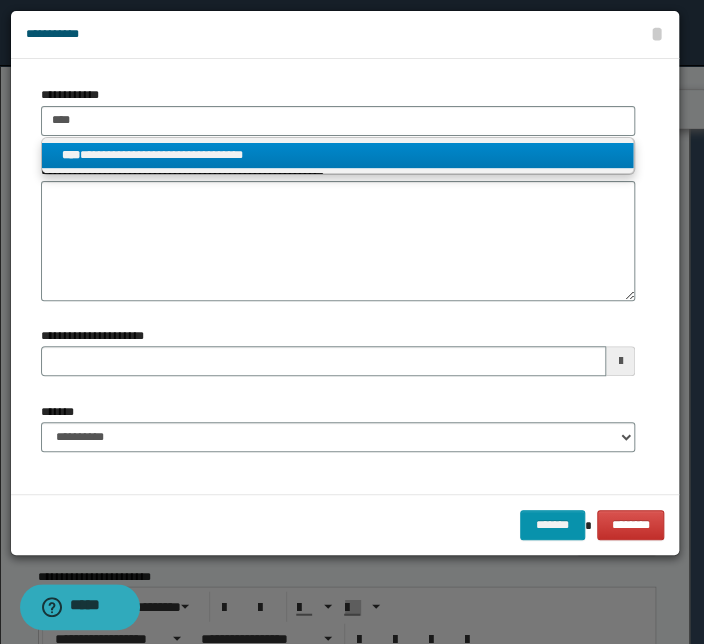 click on "**********" at bounding box center (337, 155) 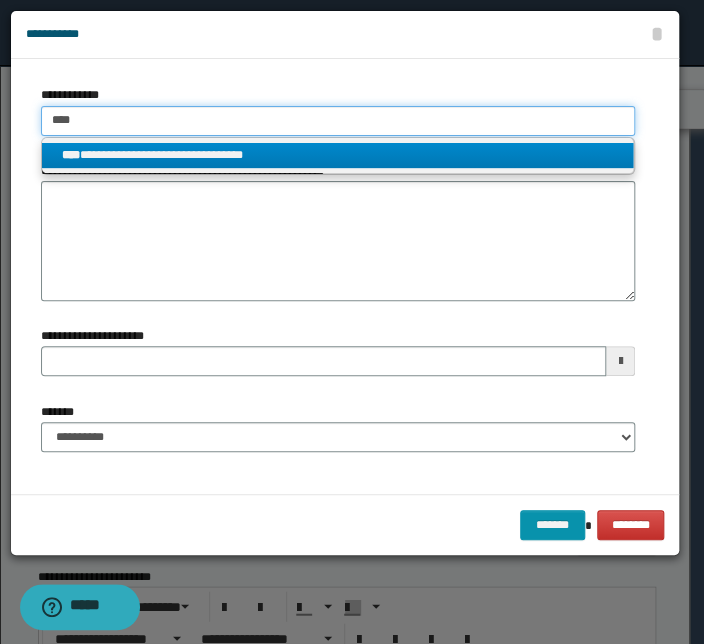 type 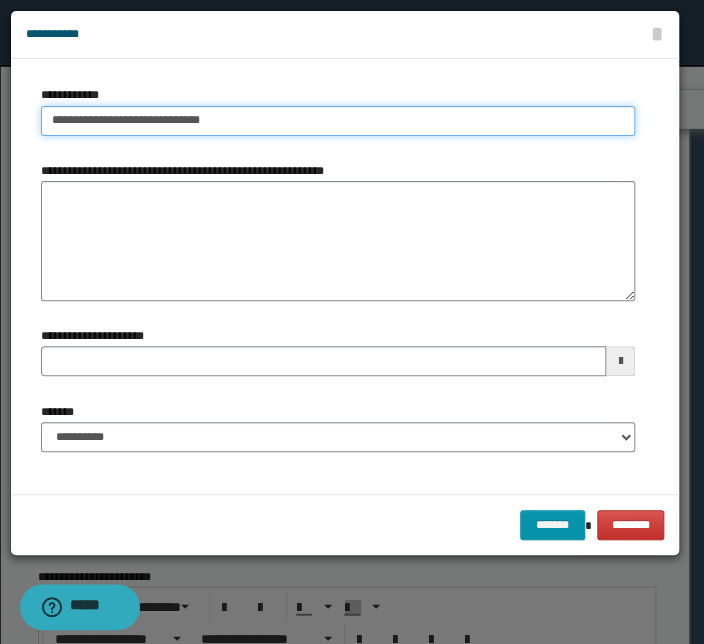 drag, startPoint x: 231, startPoint y: 125, endPoint x: -6, endPoint y: 109, distance: 237.53947 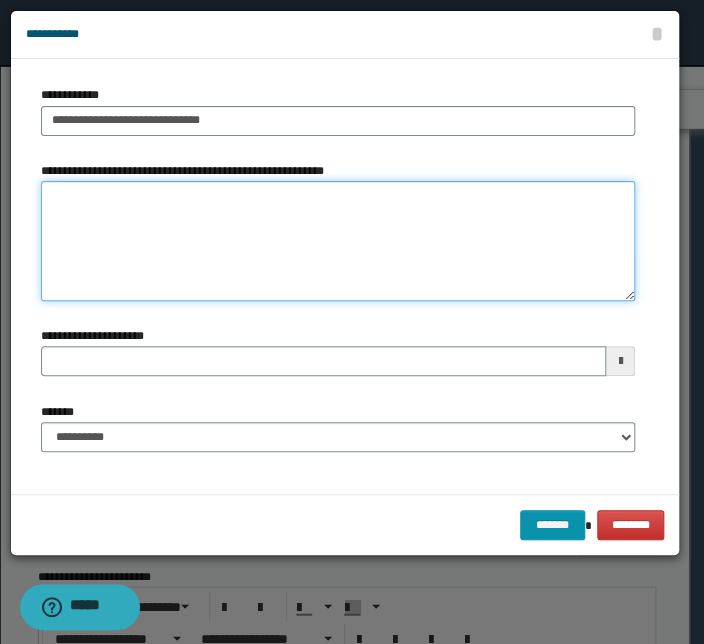 click on "**********" at bounding box center (338, 241) 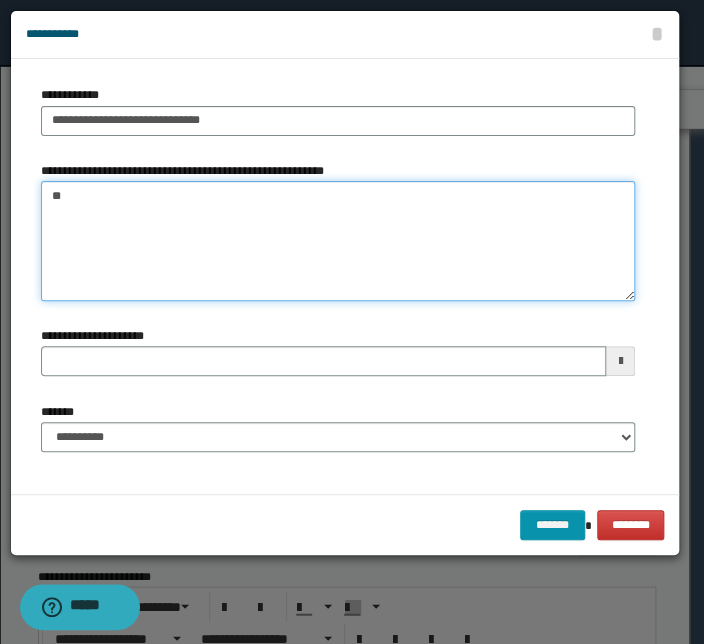type on "*" 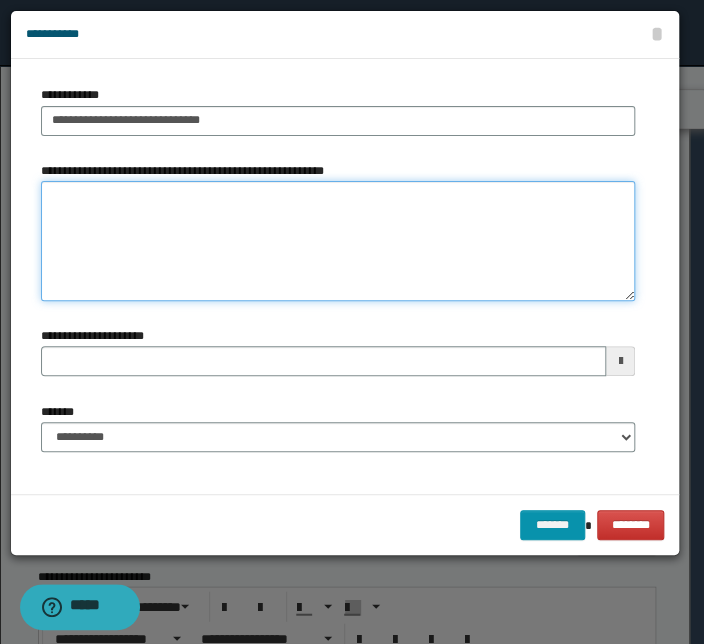 paste on "**********" 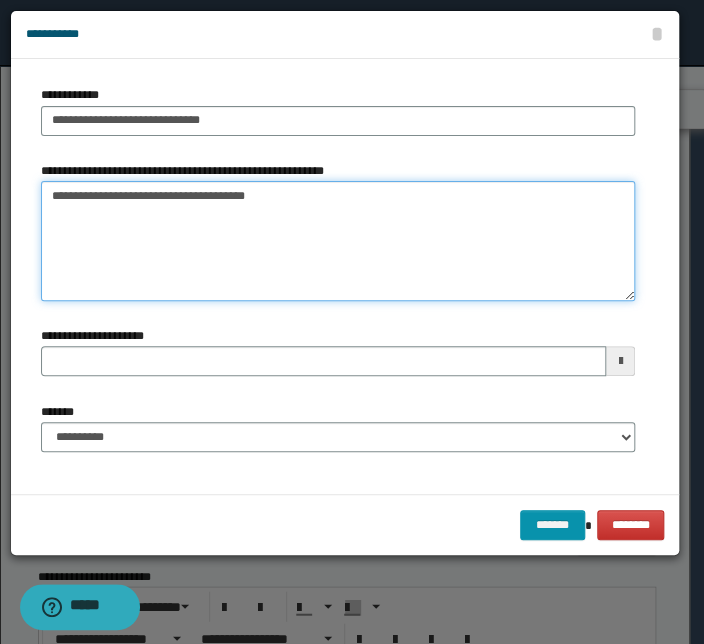 type on "**********" 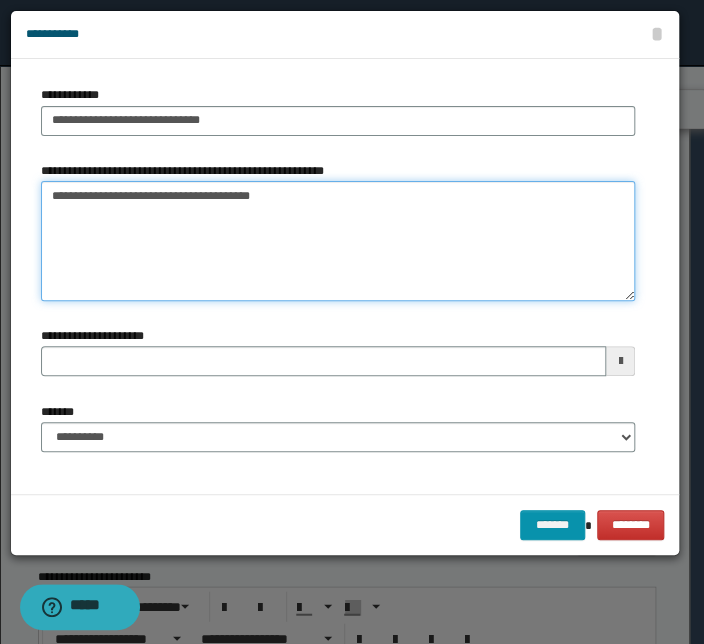 type 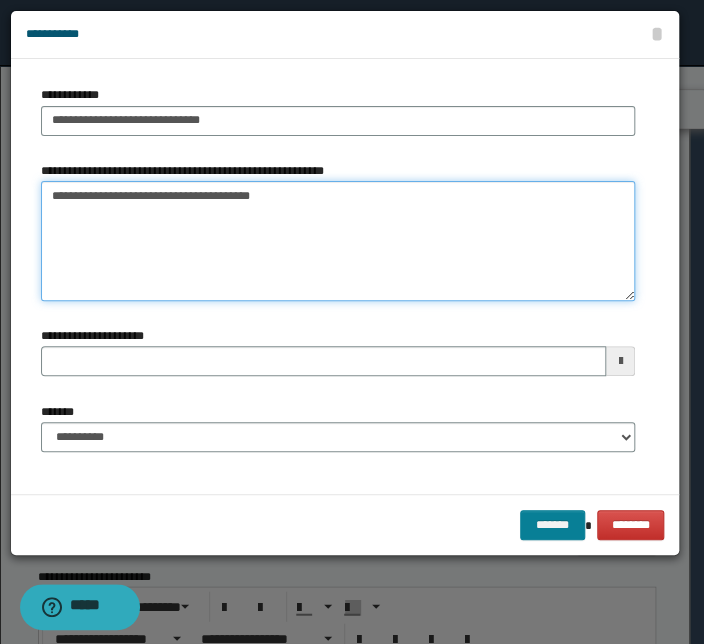 type on "**********" 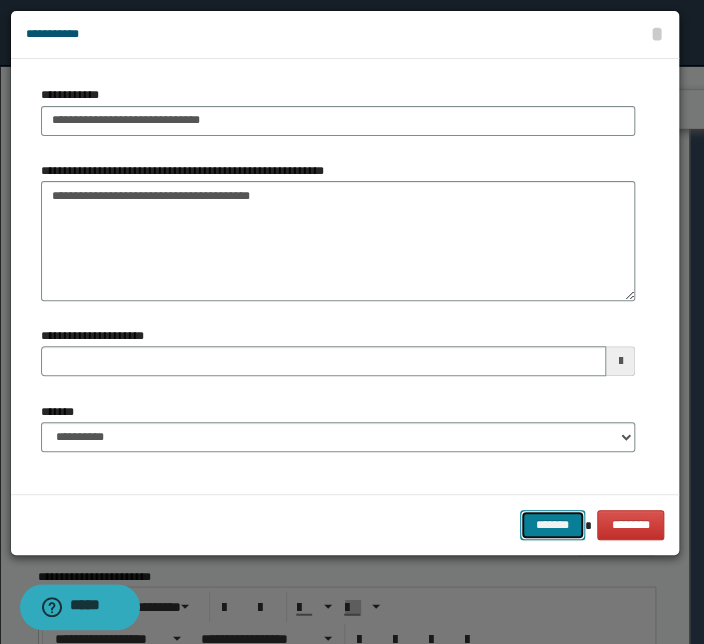 click on "*******" at bounding box center [552, 525] 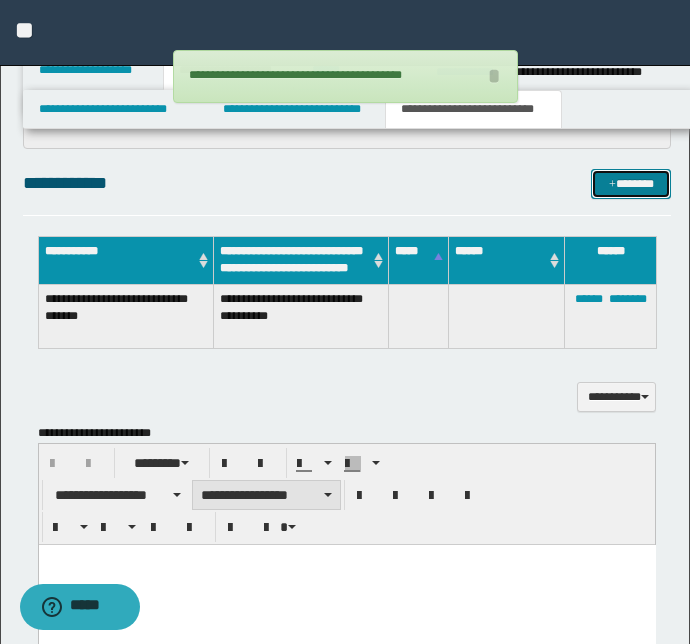 scroll, scrollTop: 1243, scrollLeft: 0, axis: vertical 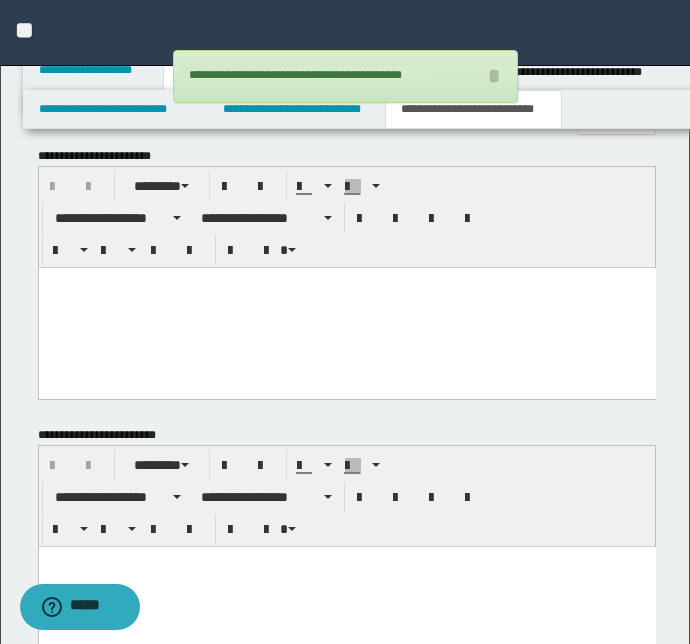 click at bounding box center [346, 307] 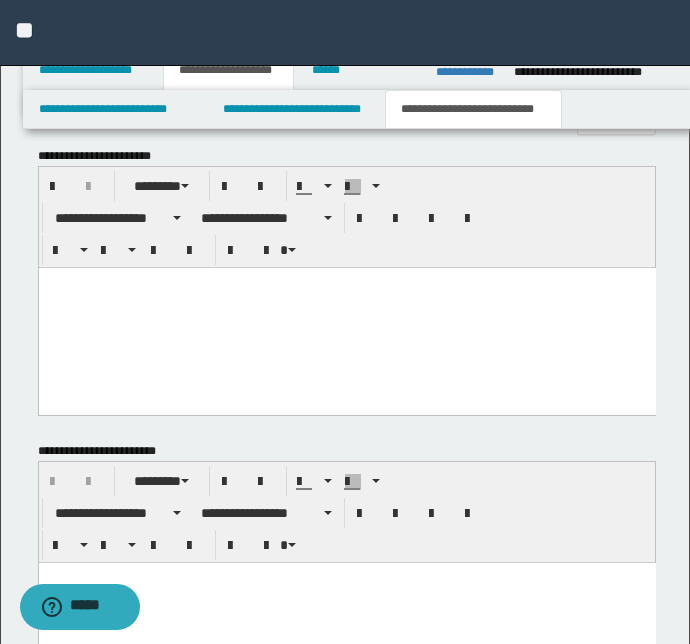 paste 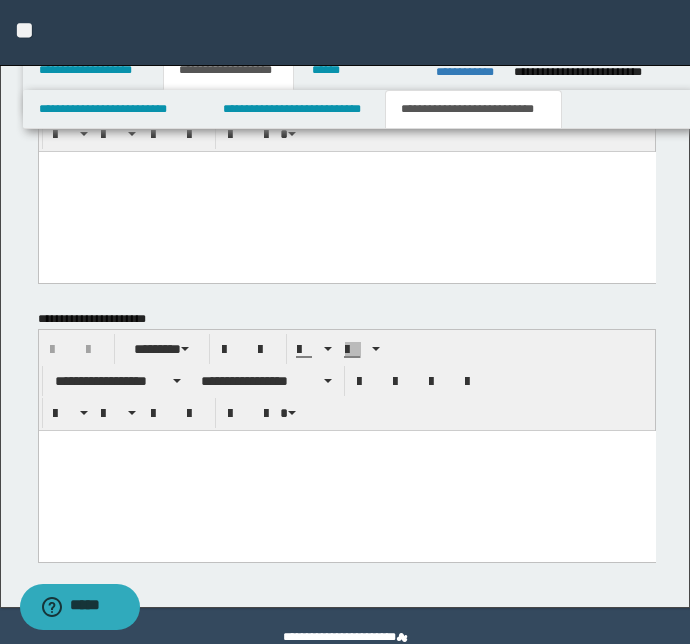 scroll, scrollTop: 1972, scrollLeft: 0, axis: vertical 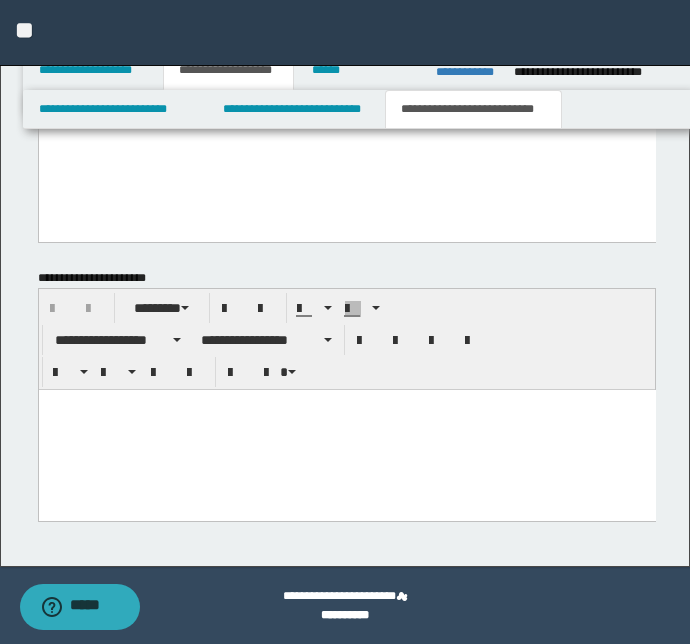 click at bounding box center [346, 429] 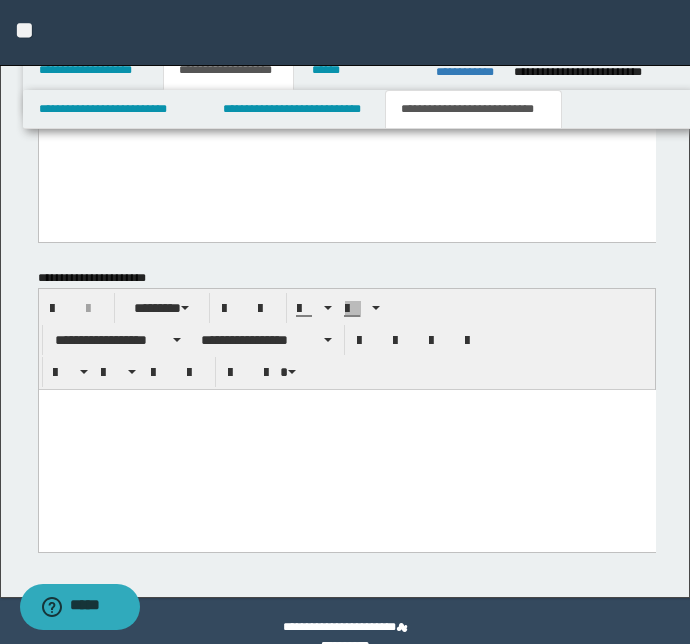 paste 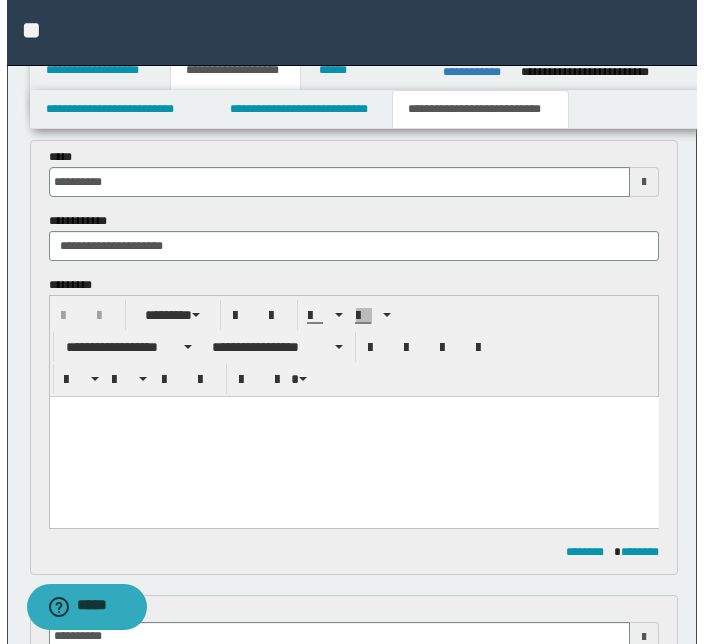 scroll, scrollTop: 0, scrollLeft: 0, axis: both 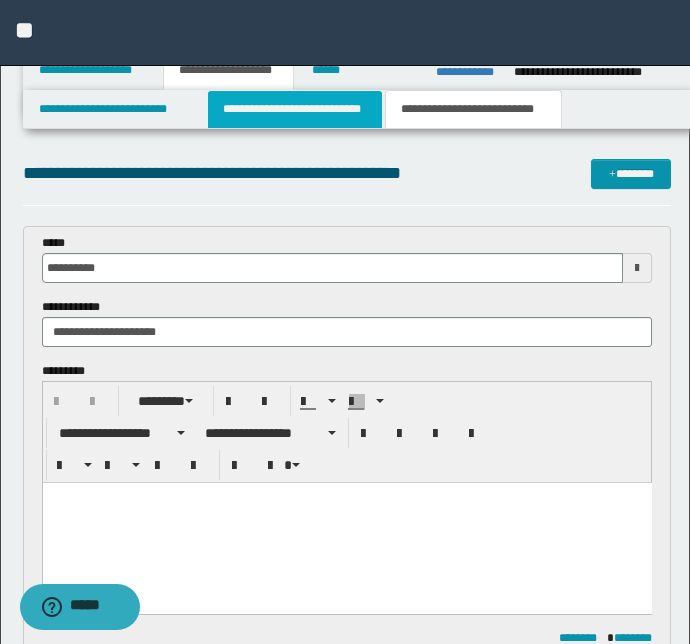 click on "**********" at bounding box center [294, 109] 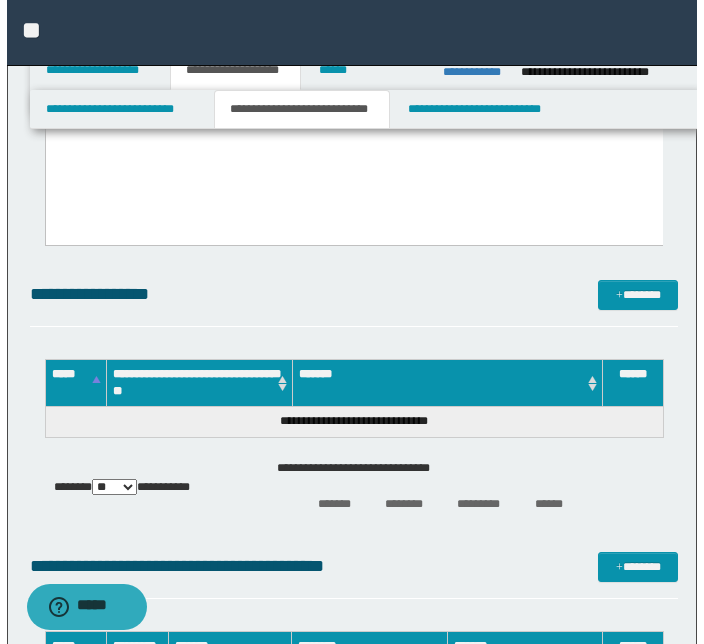 scroll, scrollTop: 1727, scrollLeft: 0, axis: vertical 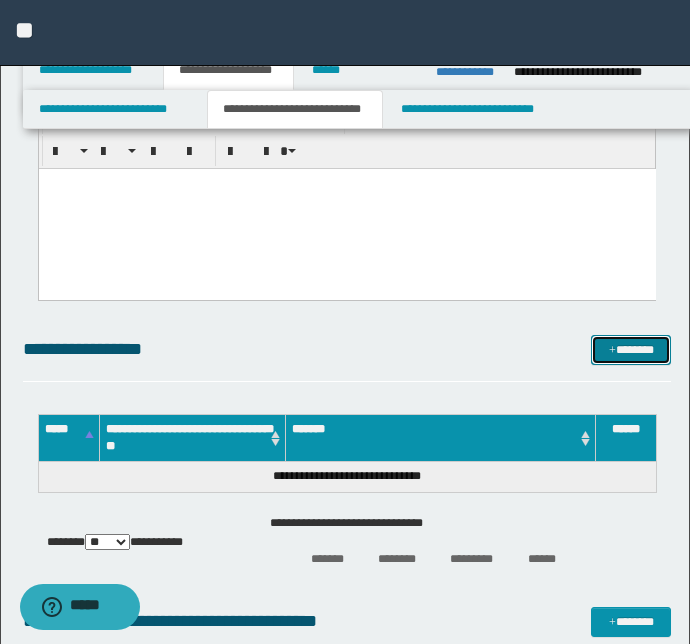 click at bounding box center [612, 351] 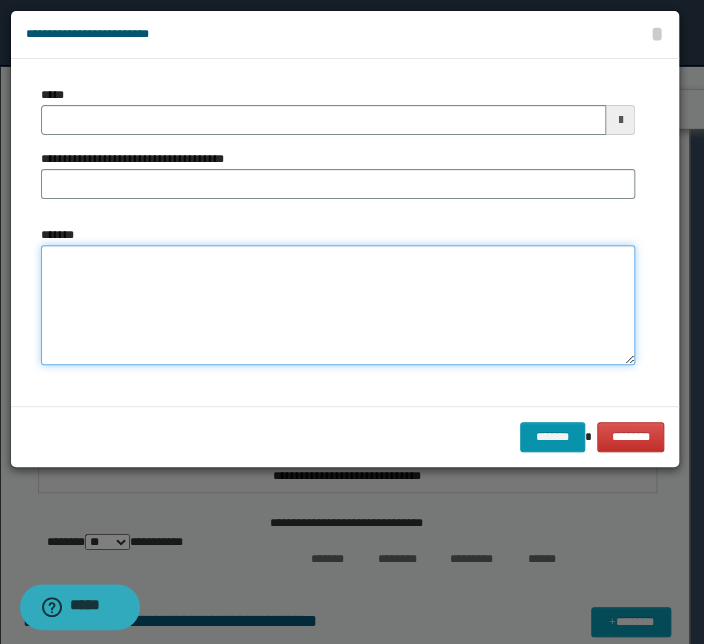 click on "*******" at bounding box center [338, 305] 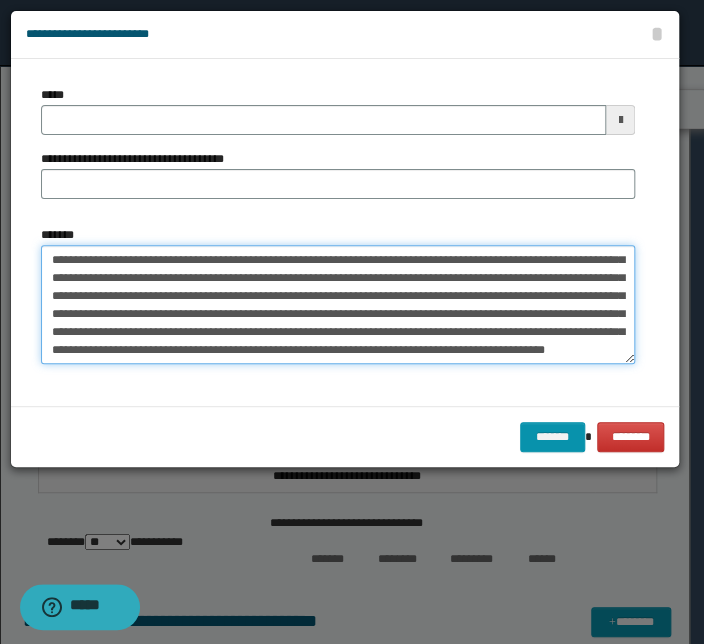 scroll, scrollTop: 0, scrollLeft: 0, axis: both 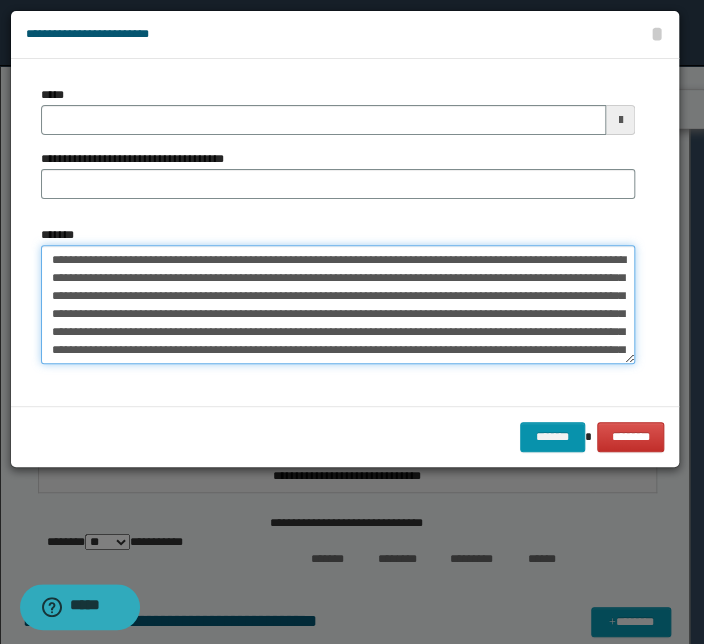 drag, startPoint x: 344, startPoint y: 258, endPoint x: -2, endPoint y: 249, distance: 346.11703 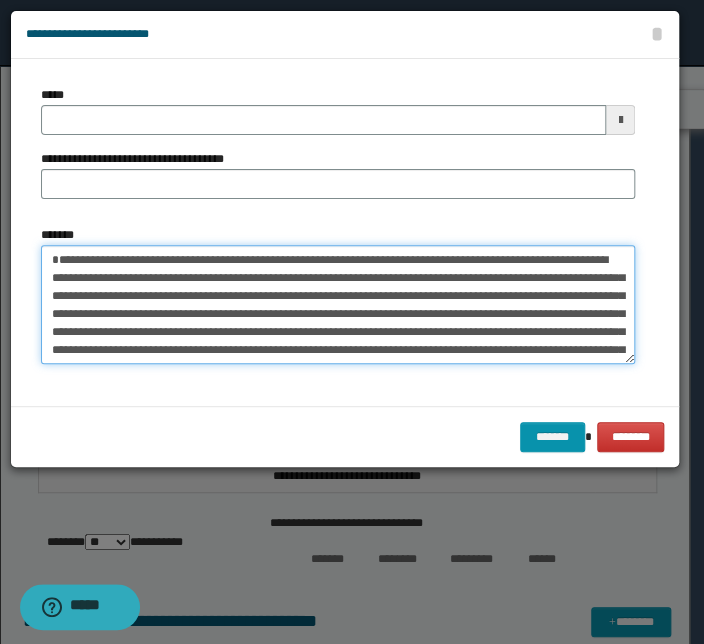 type 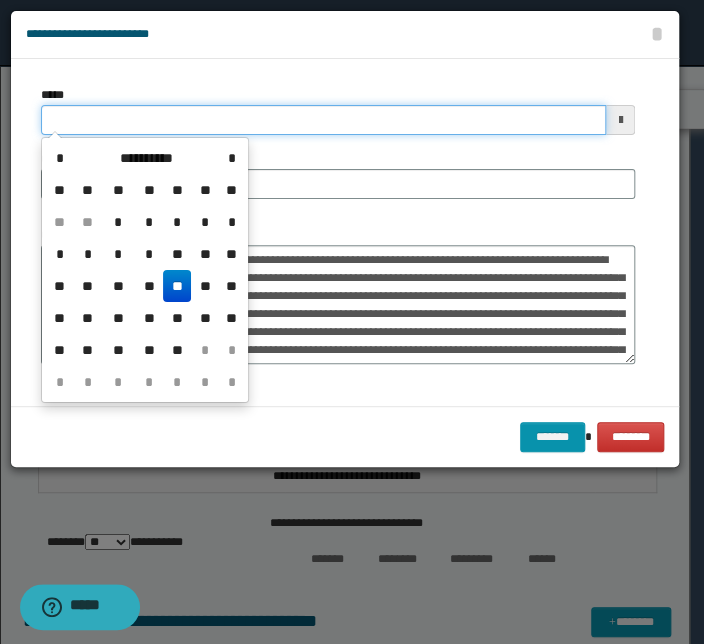 click on "*****" at bounding box center (323, 120) 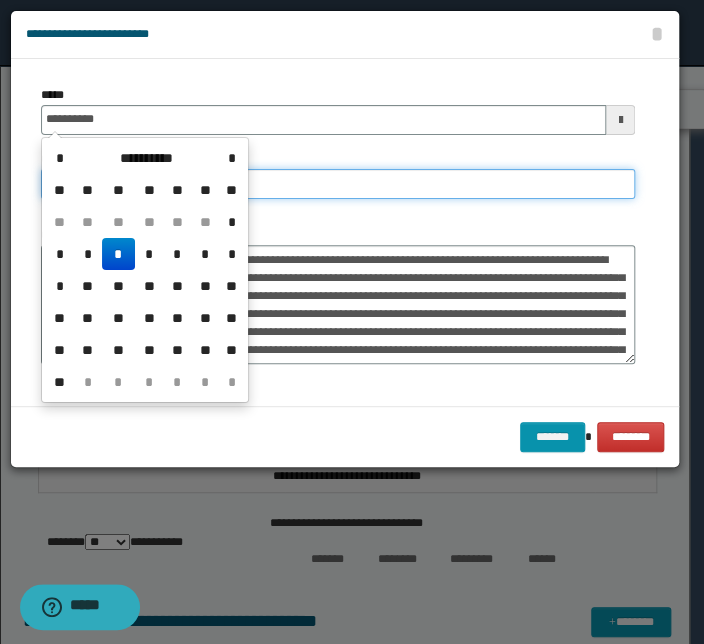 type on "**********" 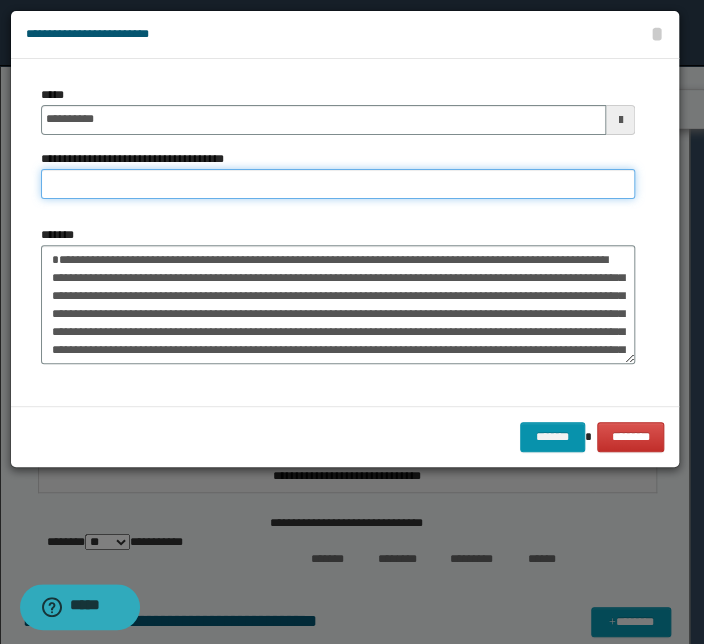 paste on "**********" 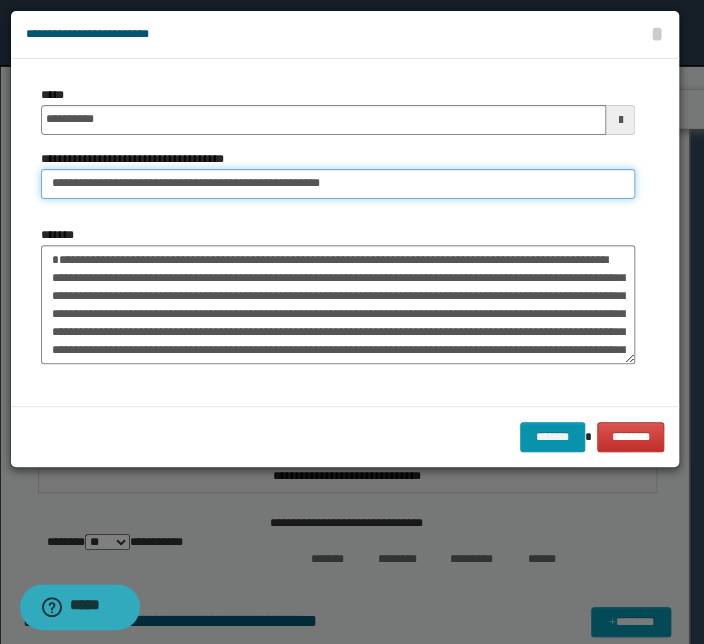 drag, startPoint x: 113, startPoint y: 182, endPoint x: -135, endPoint y: 175, distance: 248.09877 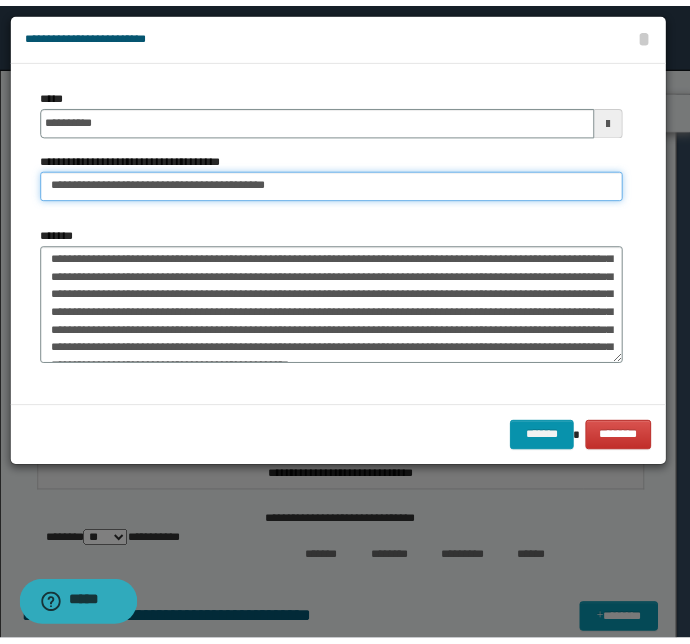 scroll, scrollTop: 341, scrollLeft: 0, axis: vertical 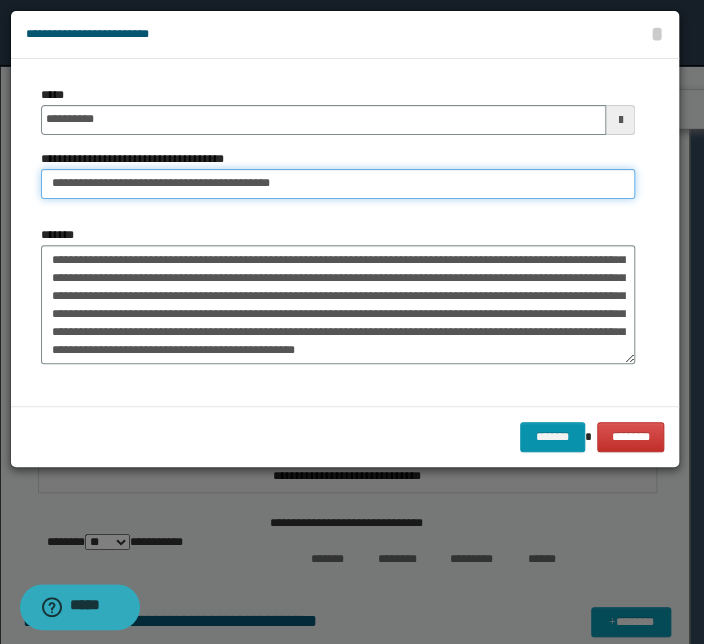 type on "**********" 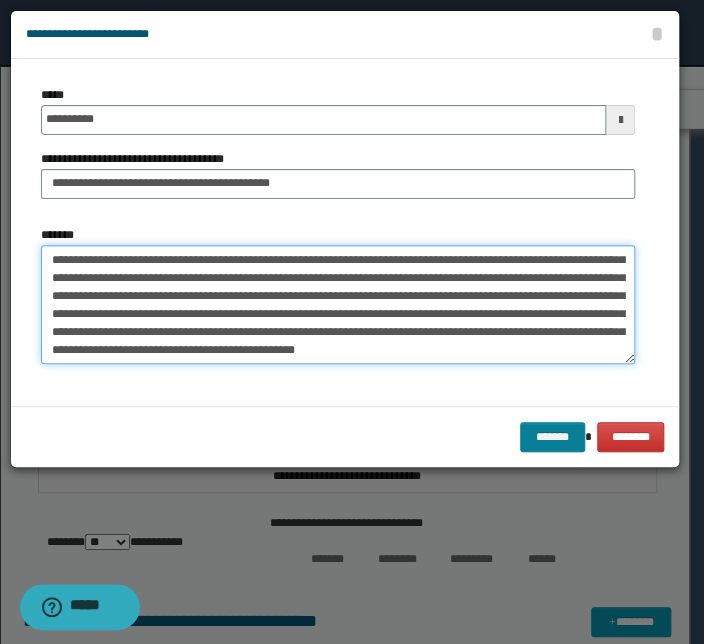 type on "**********" 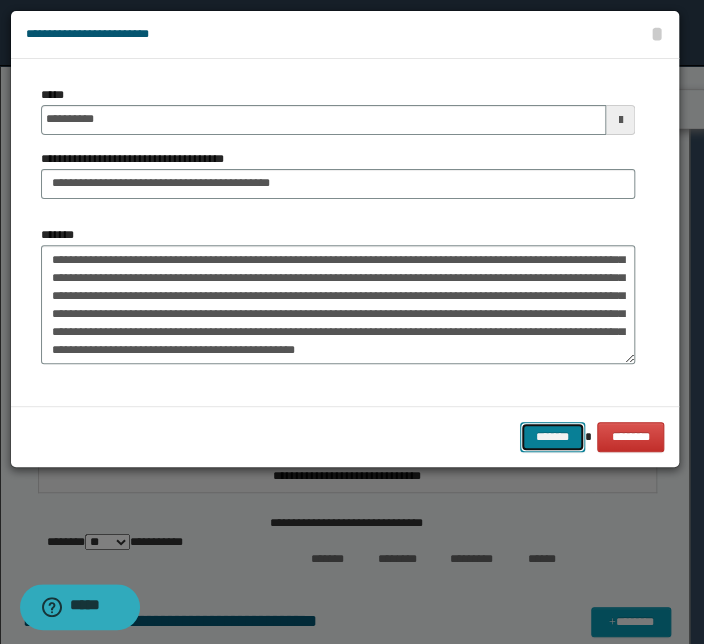 click on "*******" at bounding box center [552, 437] 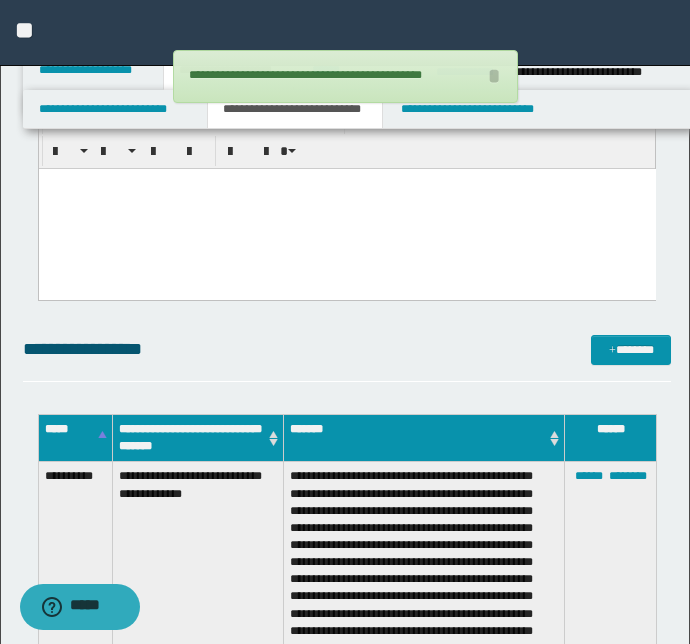 click on "**********" at bounding box center (347, 349) 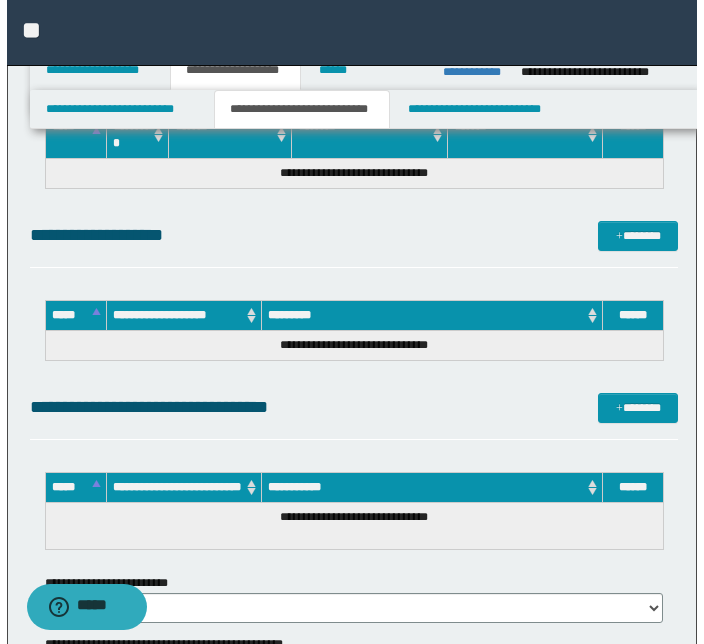 scroll, scrollTop: 3216, scrollLeft: 0, axis: vertical 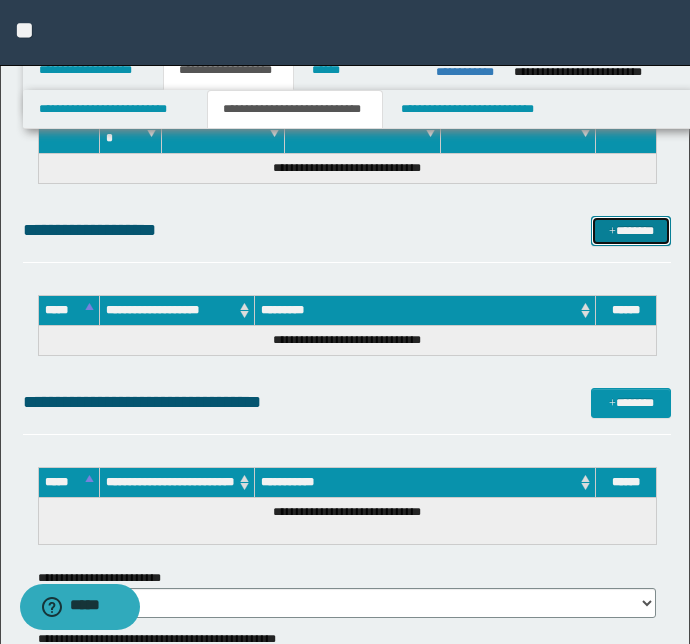 click on "*******" at bounding box center [631, 231] 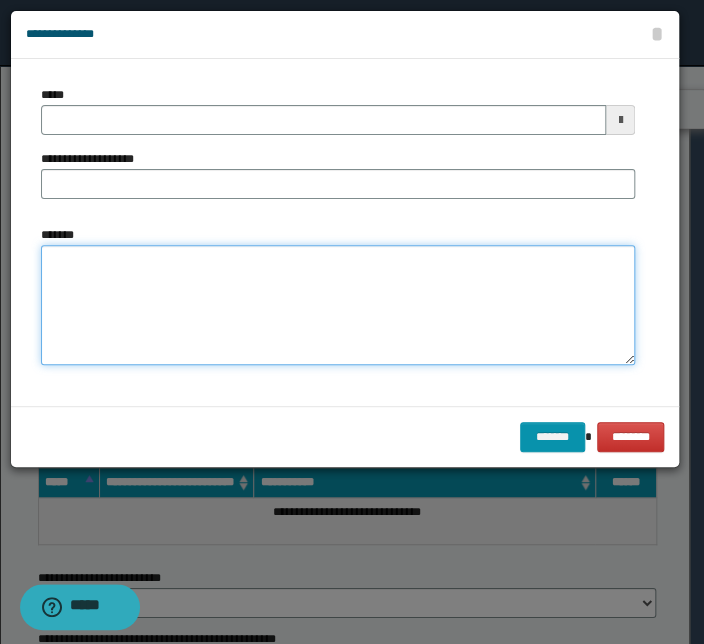 click on "*******" at bounding box center [338, 305] 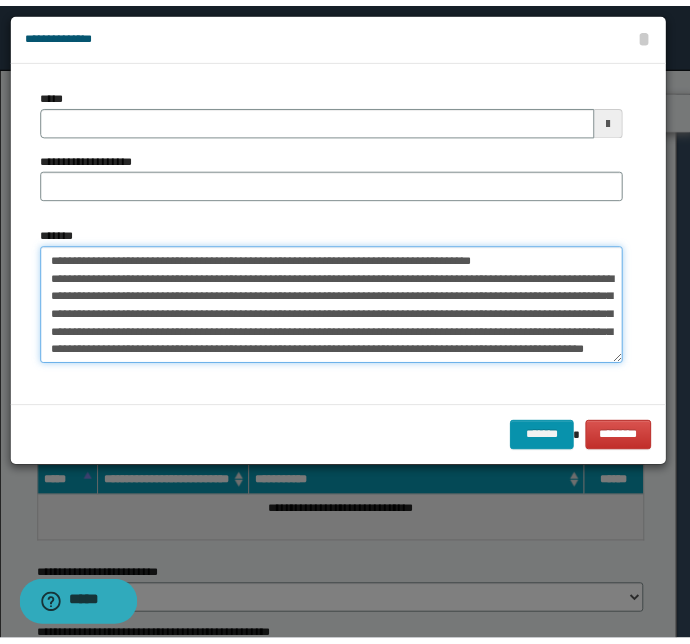scroll, scrollTop: 0, scrollLeft: 0, axis: both 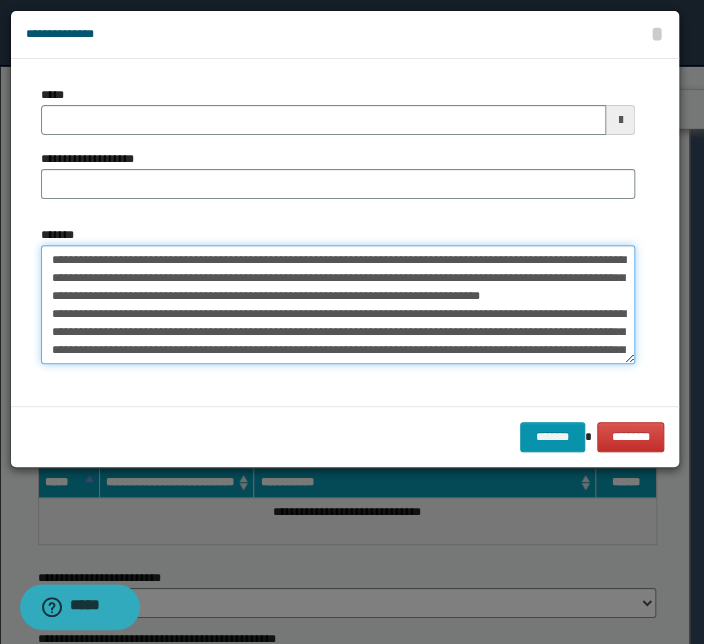 click on "**********" at bounding box center (338, 305) 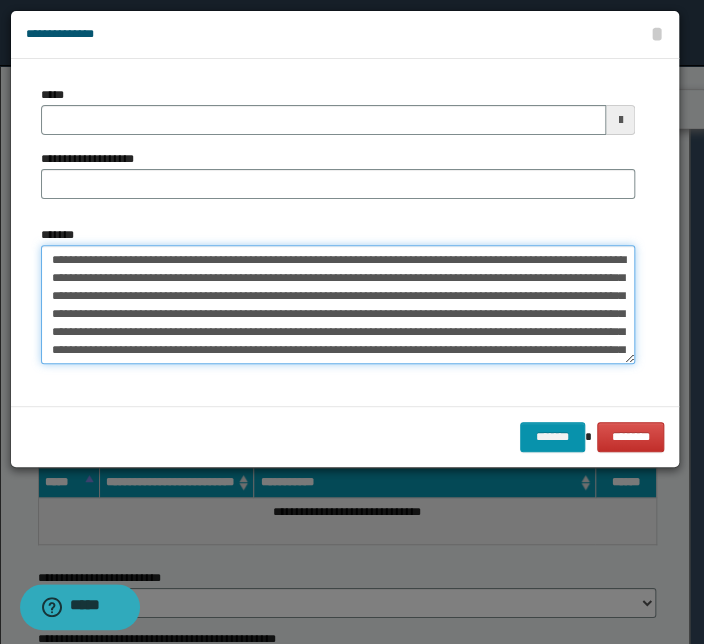 drag, startPoint x: 459, startPoint y: 261, endPoint x: -16, endPoint y: 253, distance: 475.06735 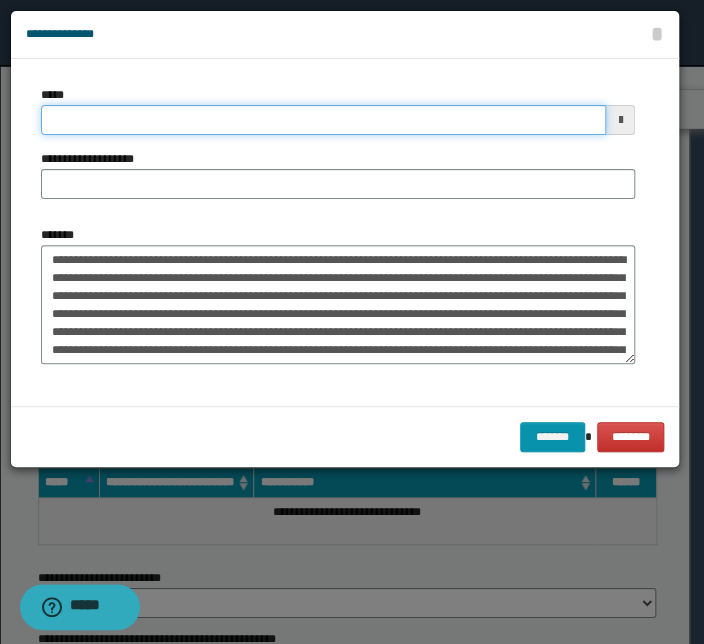 click on "*****" at bounding box center (323, 120) 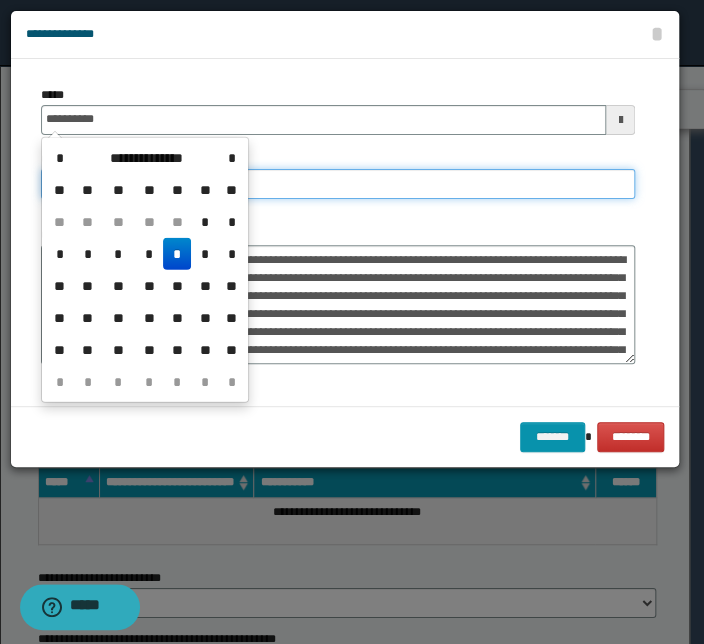 type on "**********" 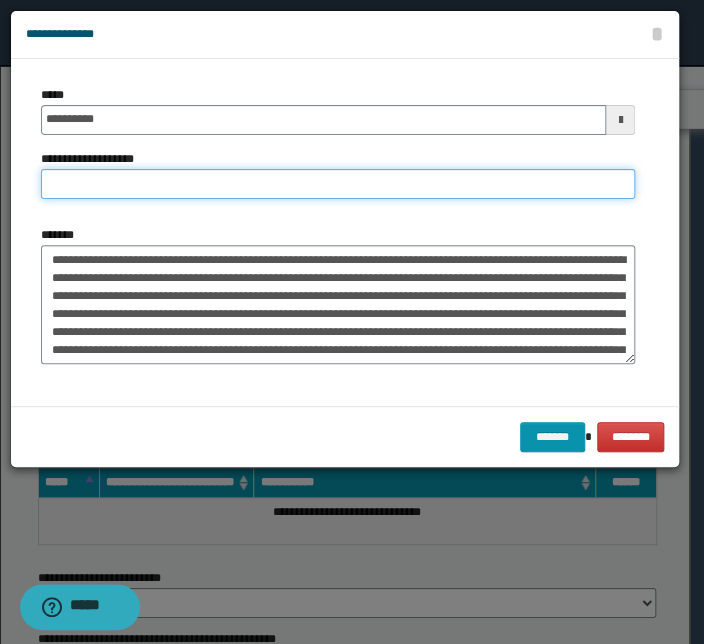 click on "**********" at bounding box center [338, 184] 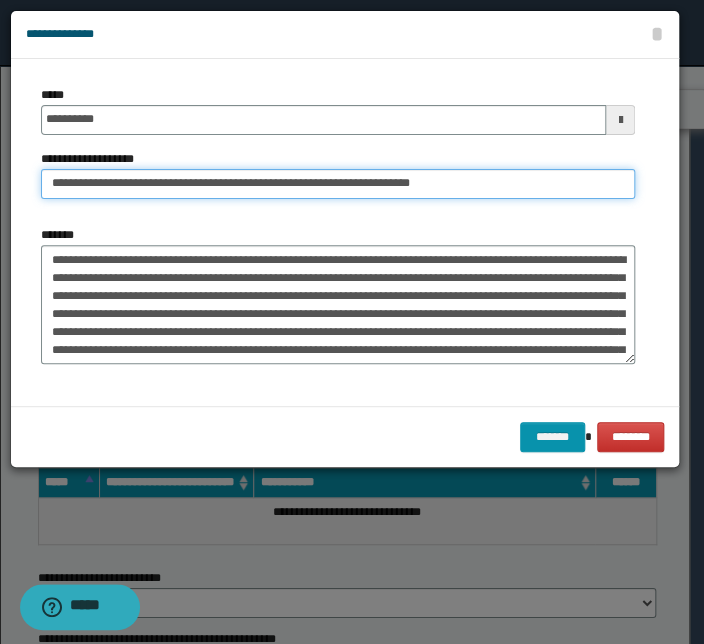 drag, startPoint x: 114, startPoint y: 187, endPoint x: -240, endPoint y: 168, distance: 354.50952 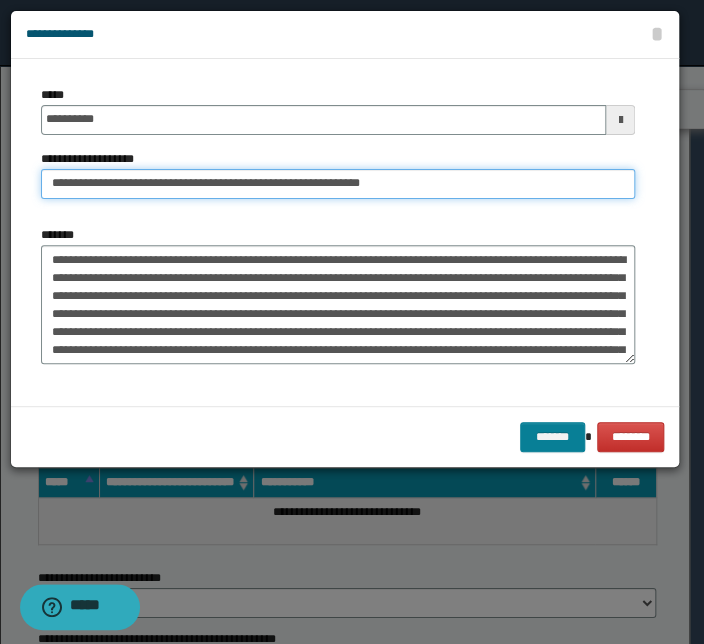 type on "**********" 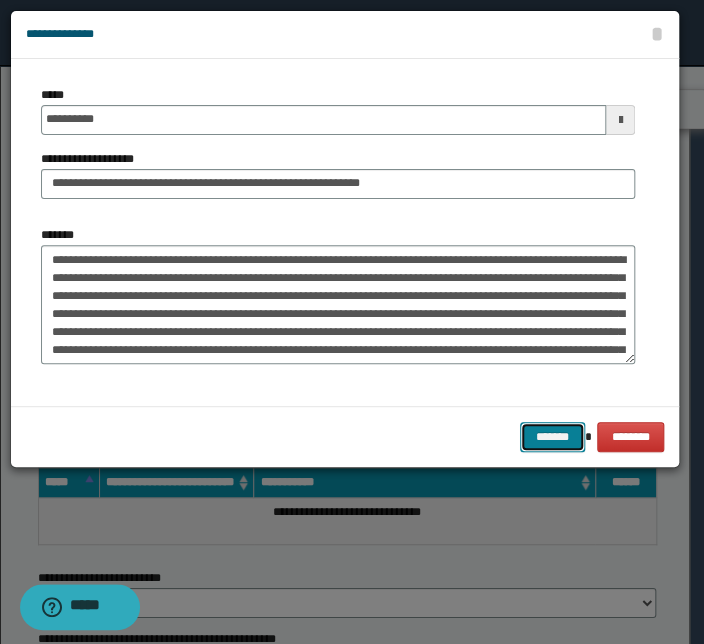 click on "*******" at bounding box center [552, 437] 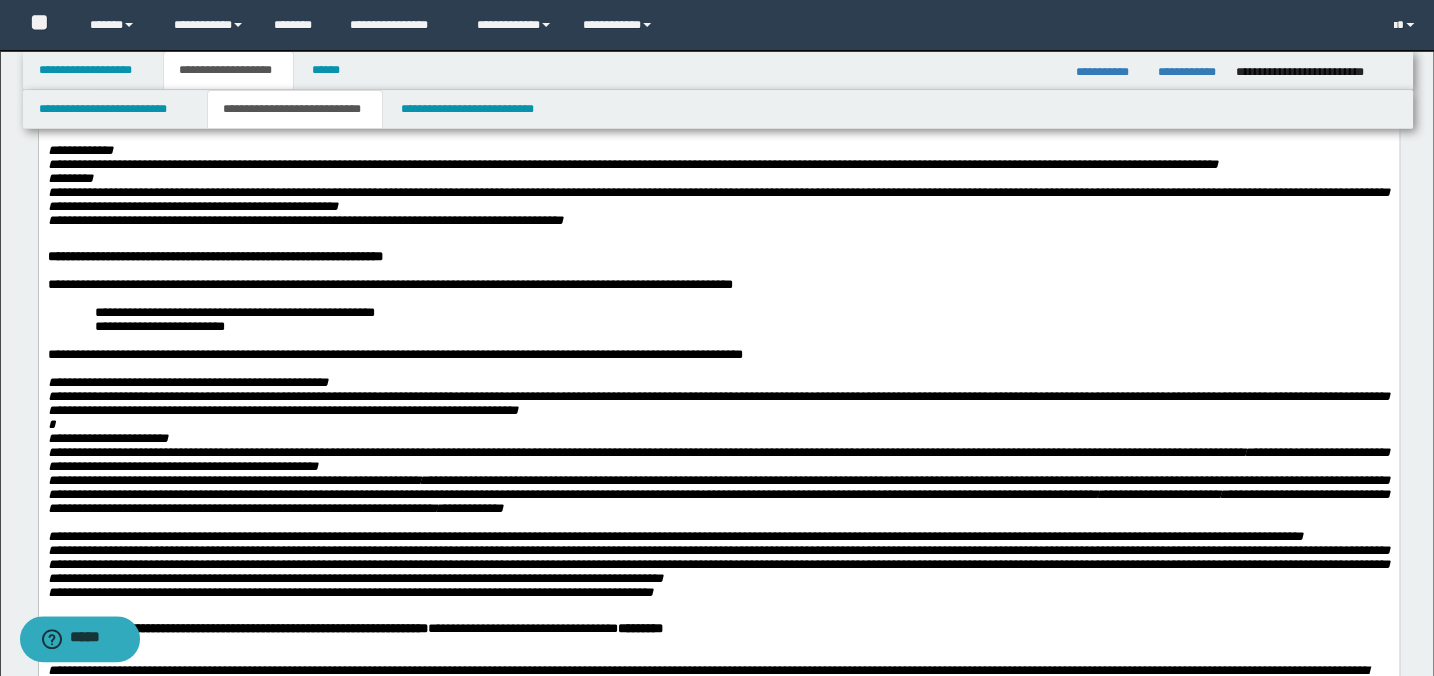 scroll, scrollTop: 0, scrollLeft: 0, axis: both 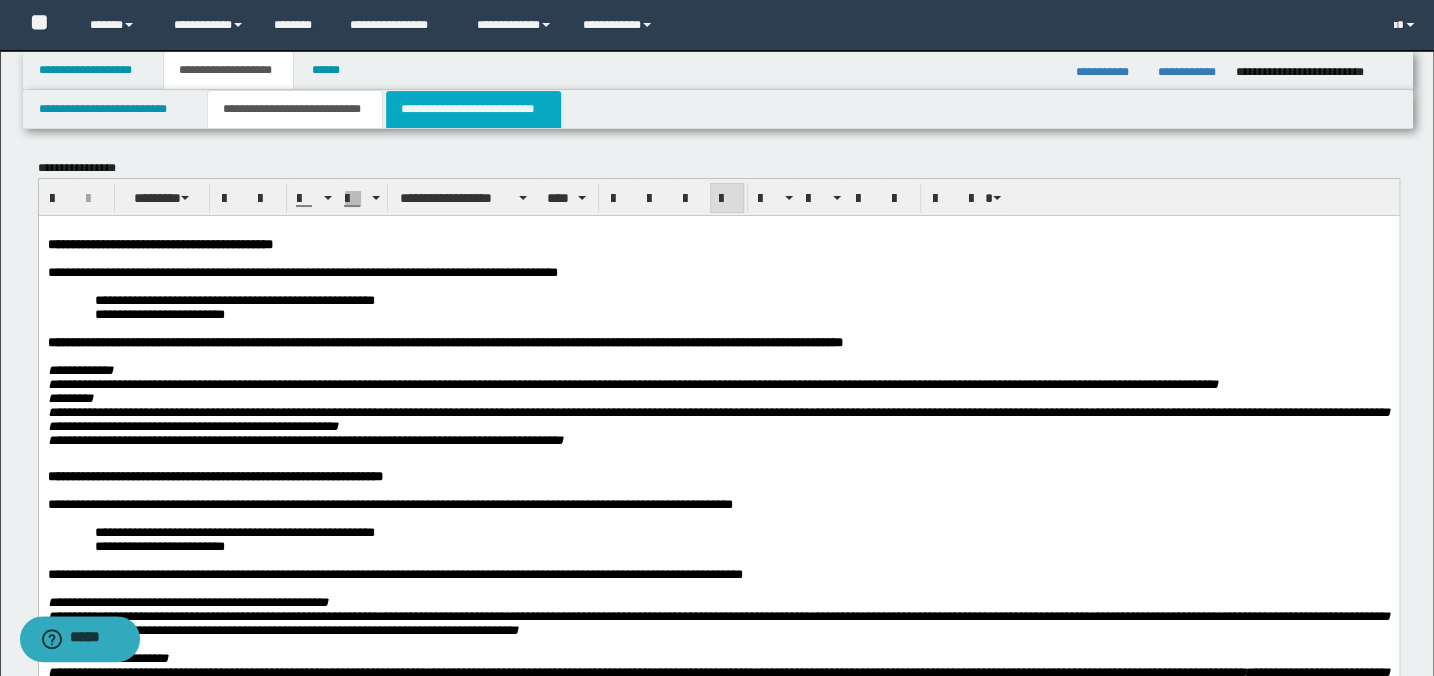 click on "**********" at bounding box center [473, 109] 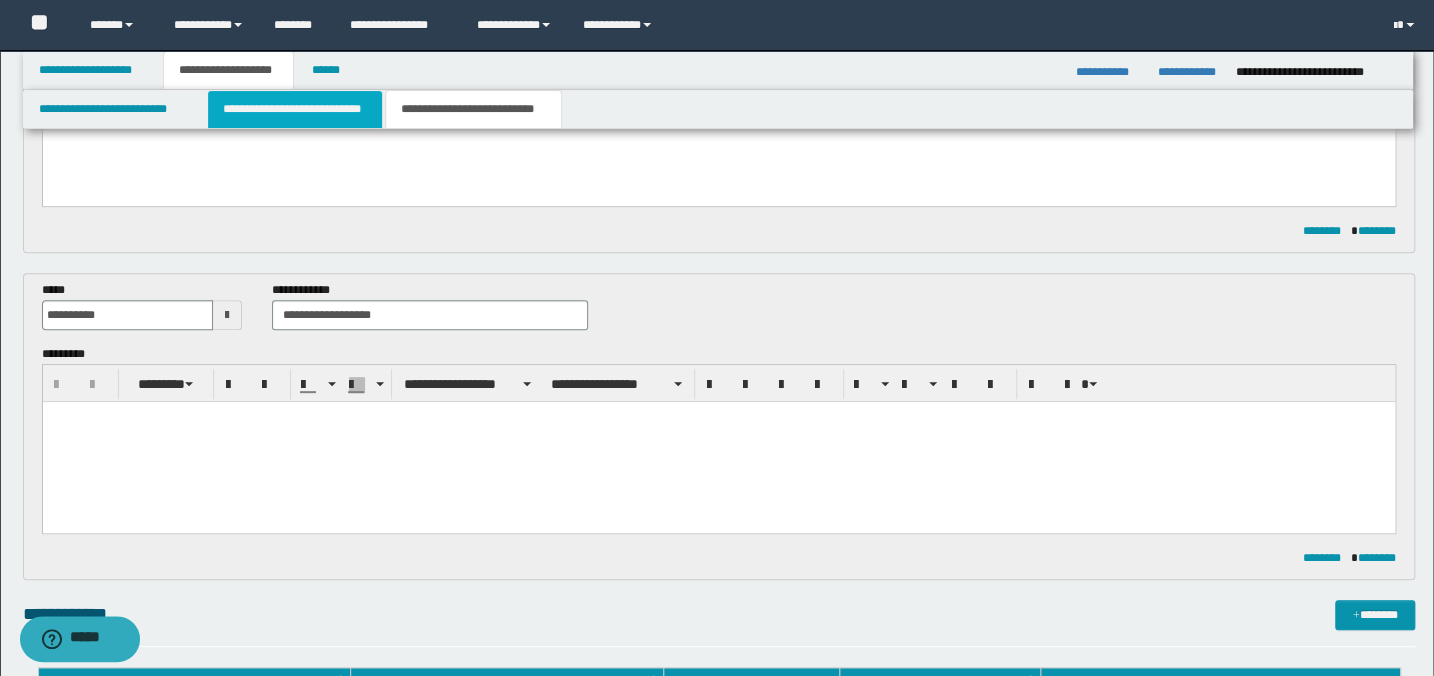 scroll, scrollTop: 272, scrollLeft: 0, axis: vertical 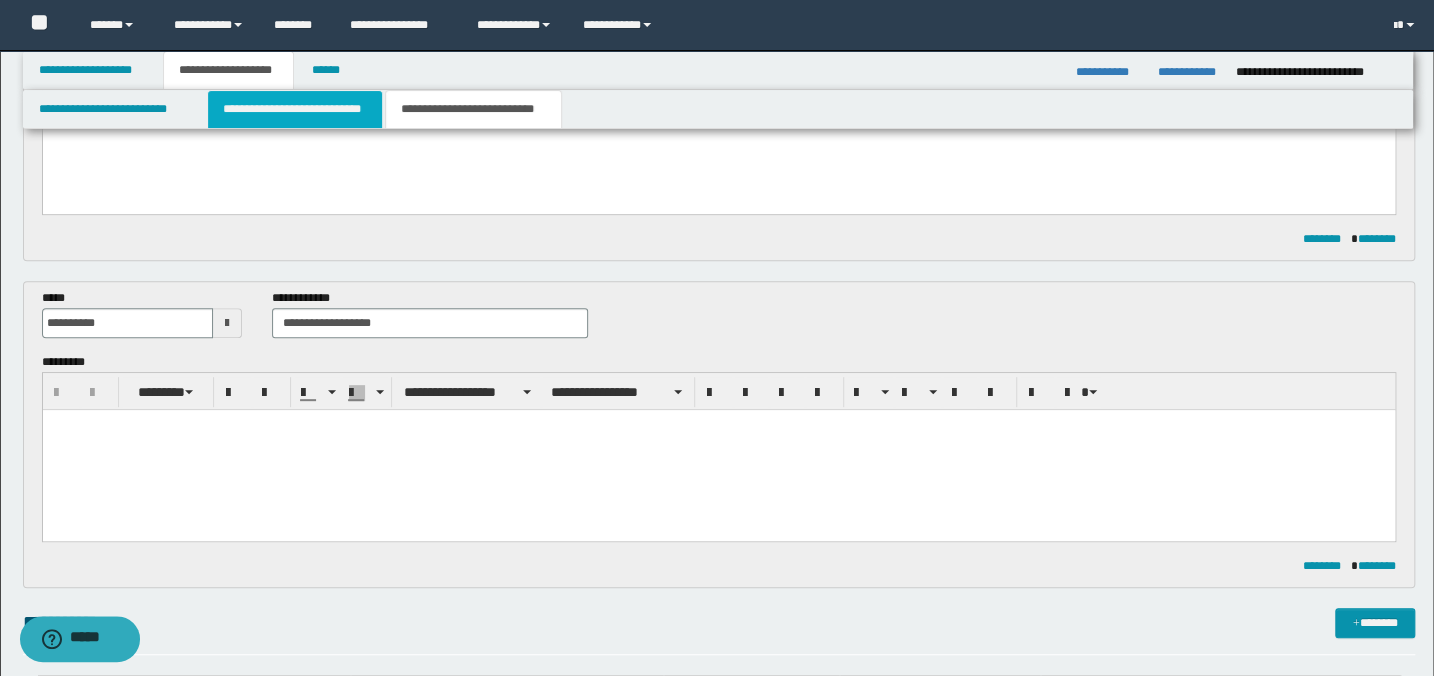 click on "**********" at bounding box center [294, 109] 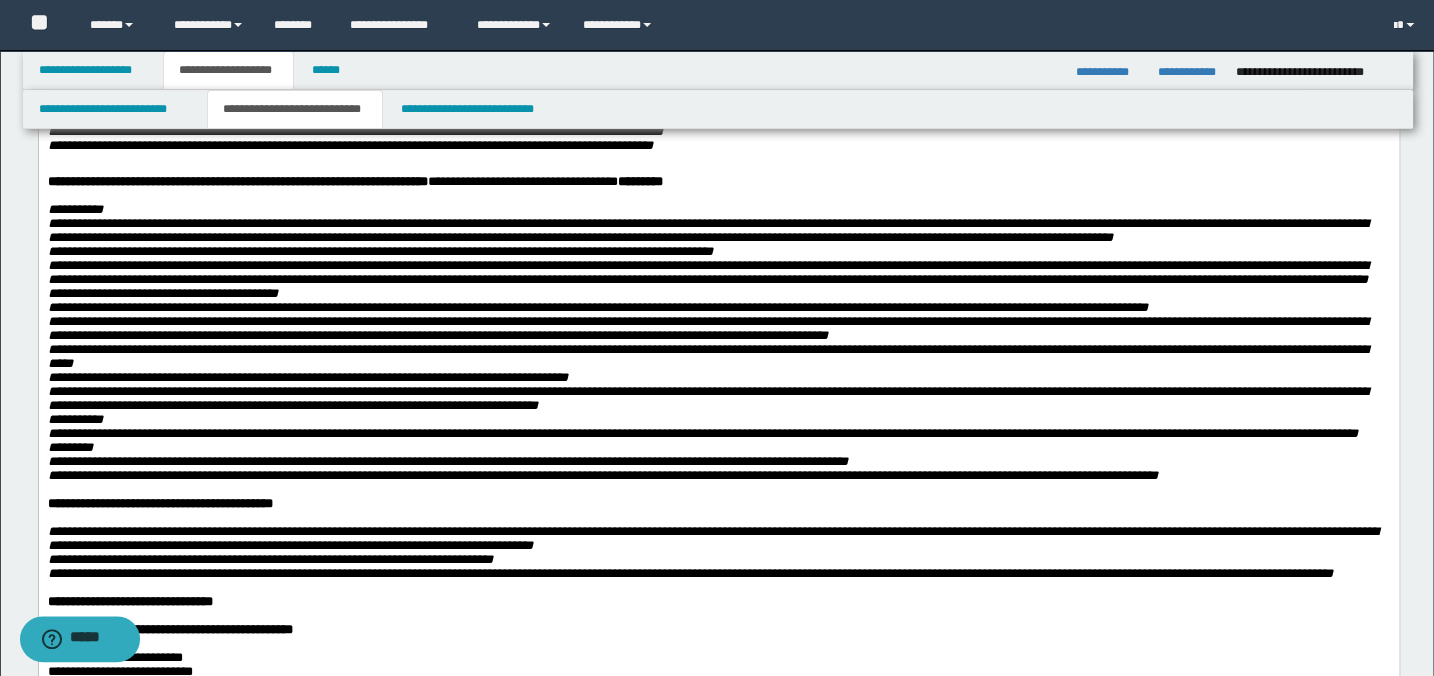 scroll, scrollTop: 727, scrollLeft: 0, axis: vertical 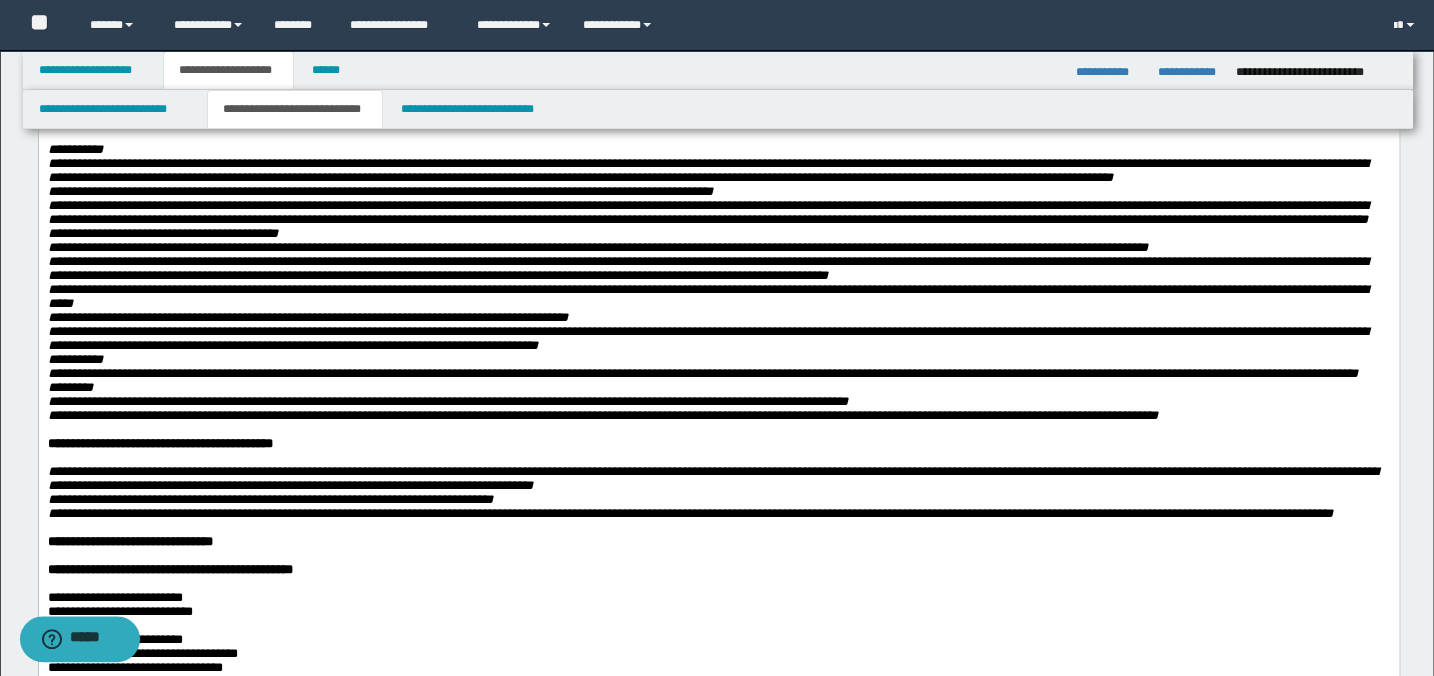 click on "**********" at bounding box center (718, 129) 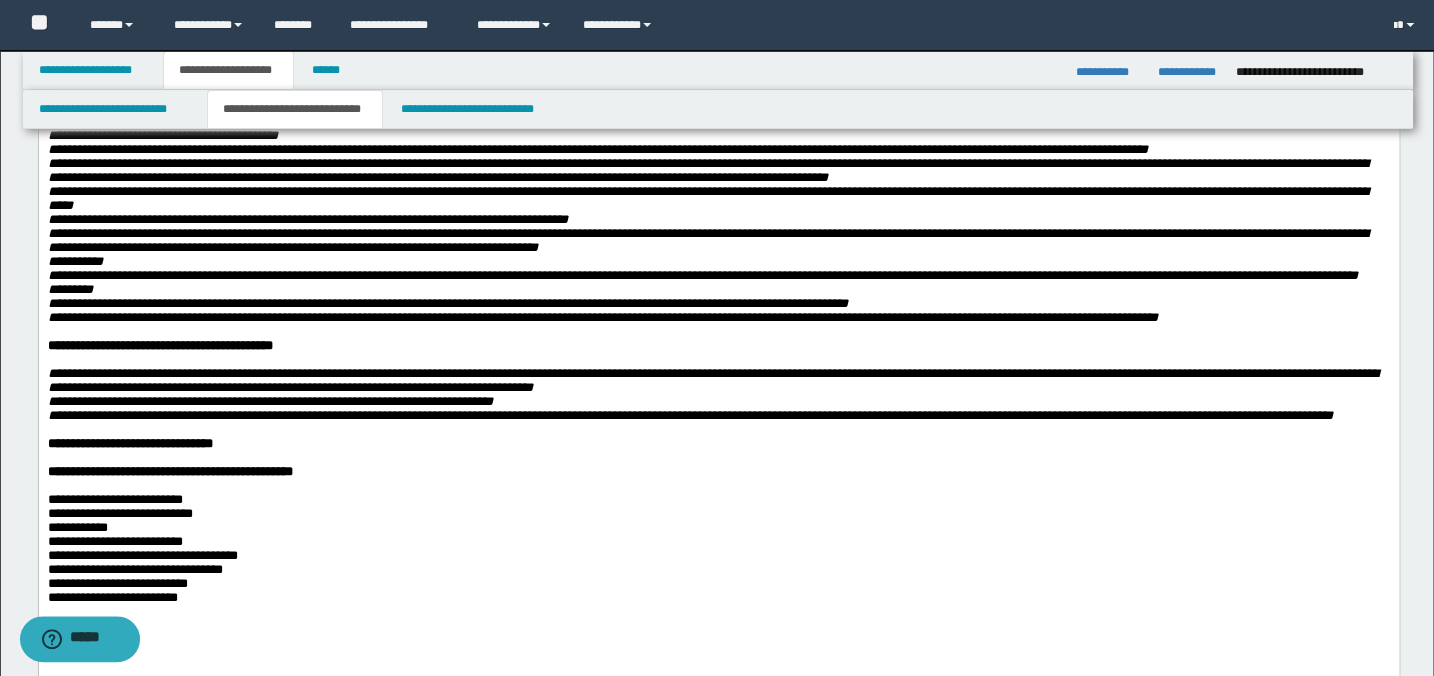 scroll, scrollTop: 1090, scrollLeft: 0, axis: vertical 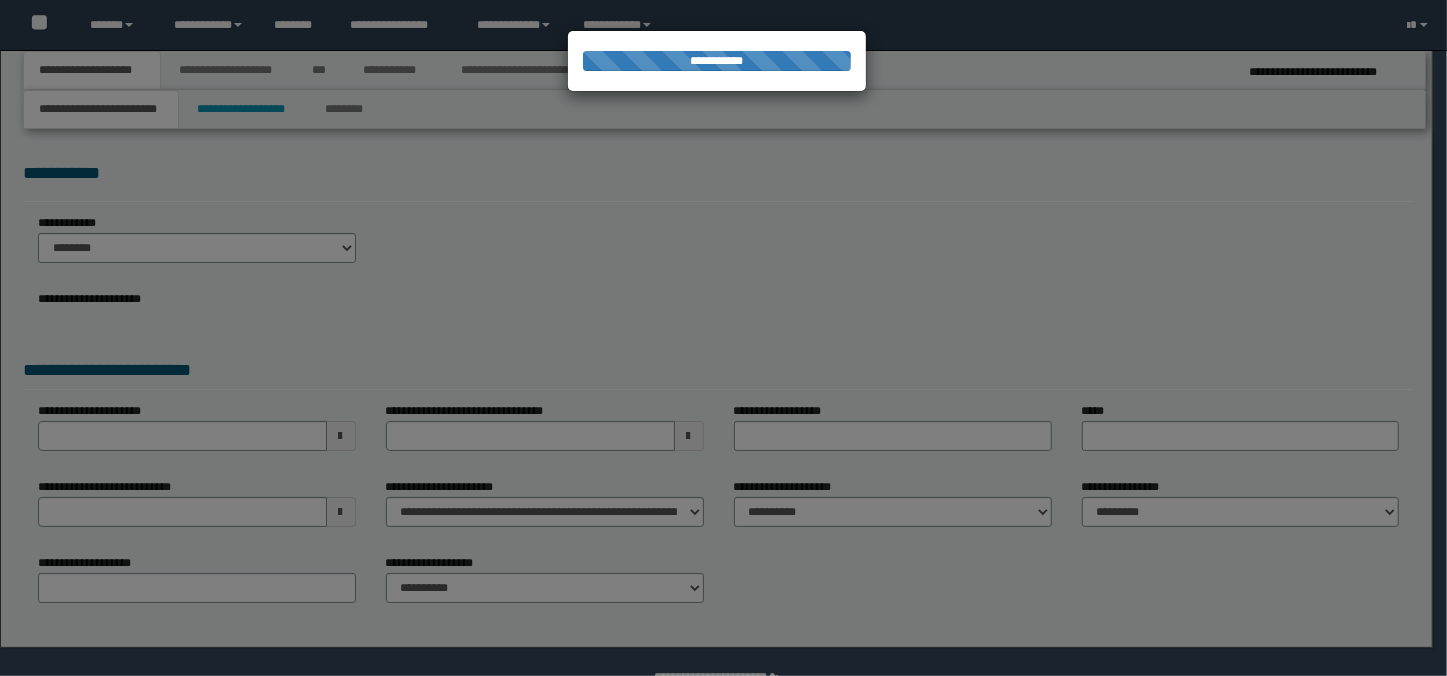 select on "*" 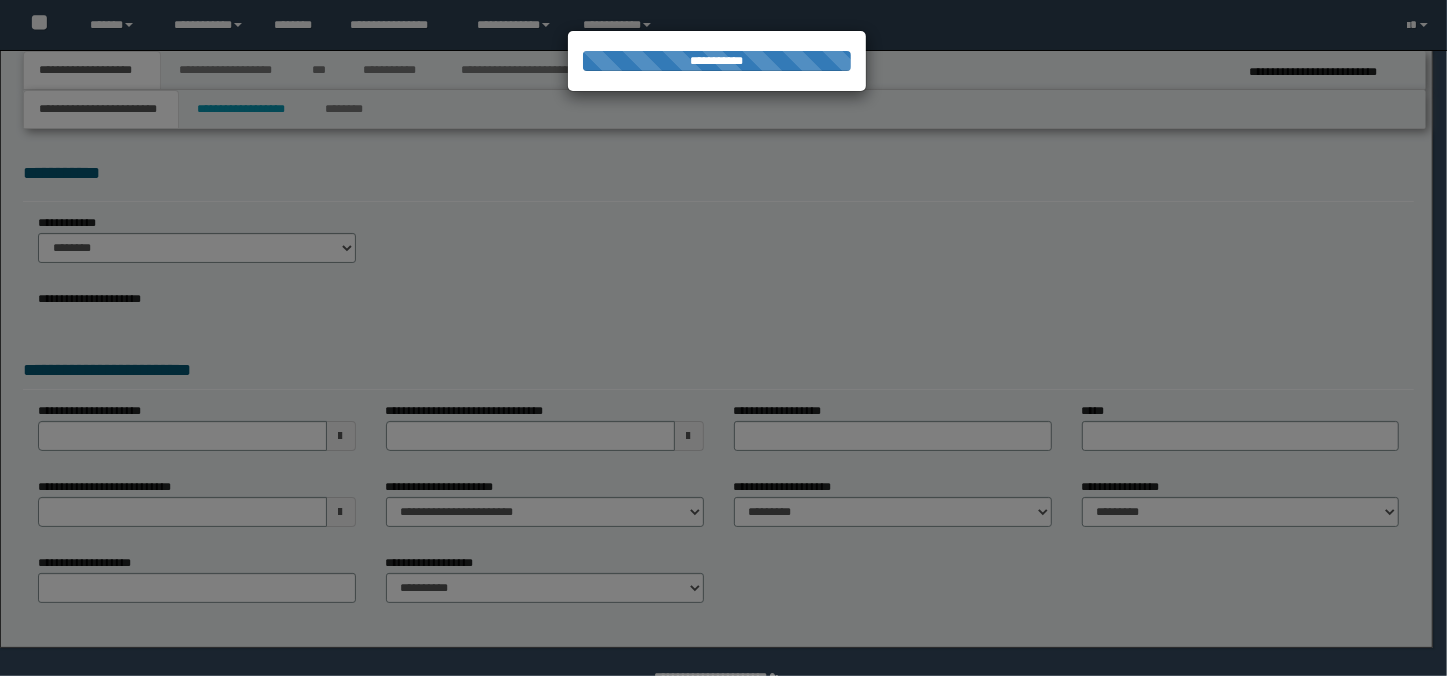 type on "**********" 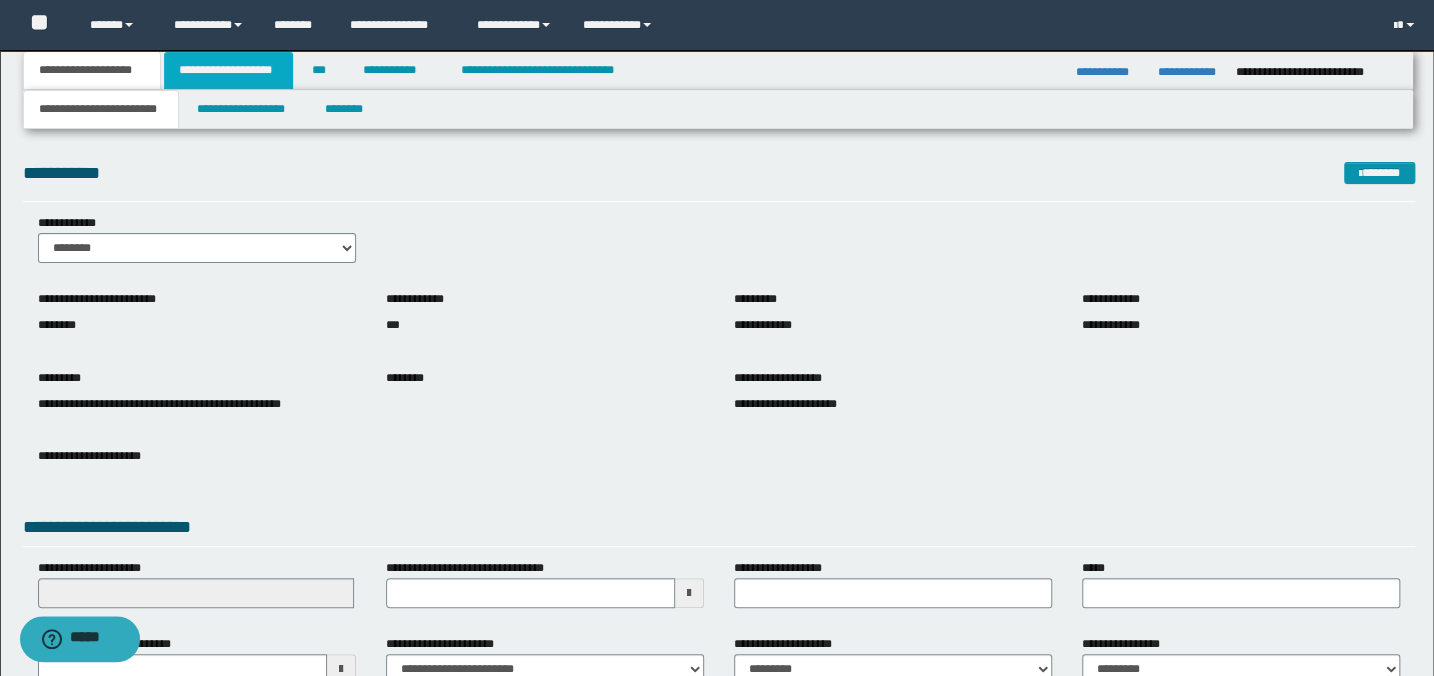 click on "**********" at bounding box center [228, 70] 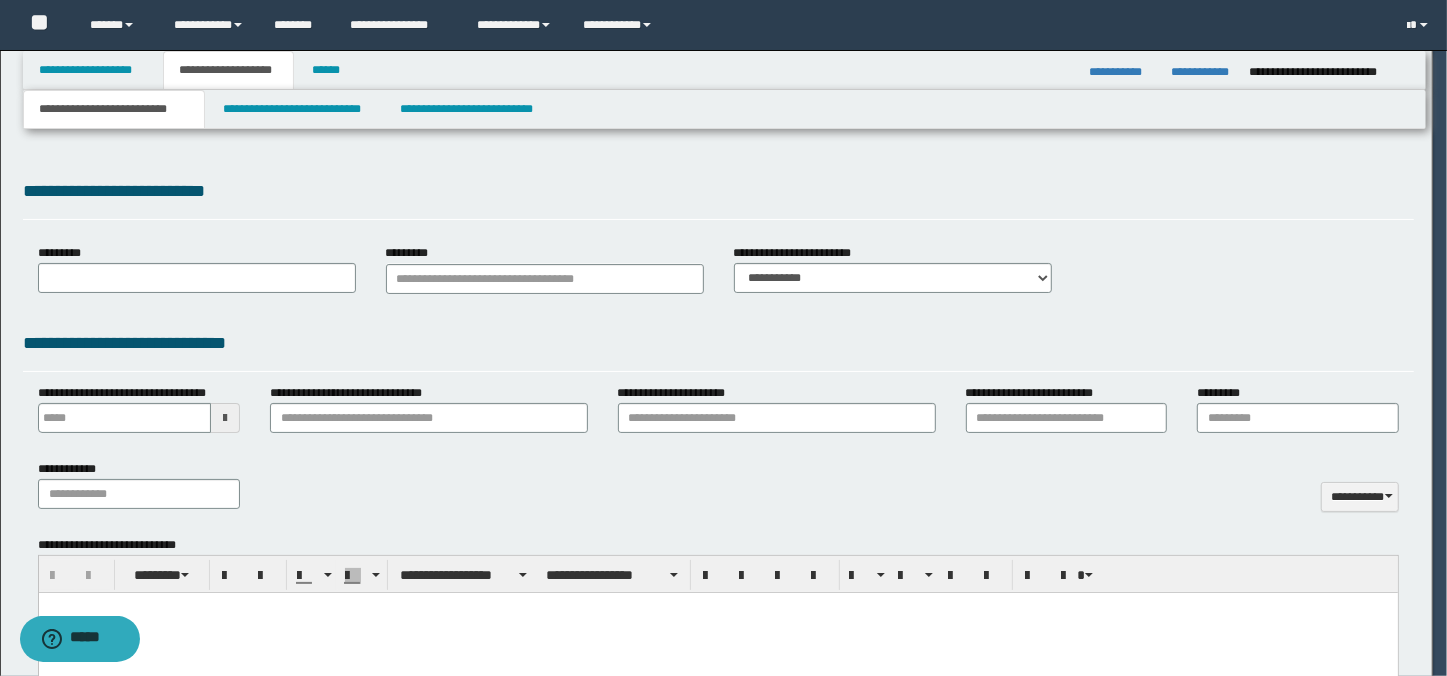 type 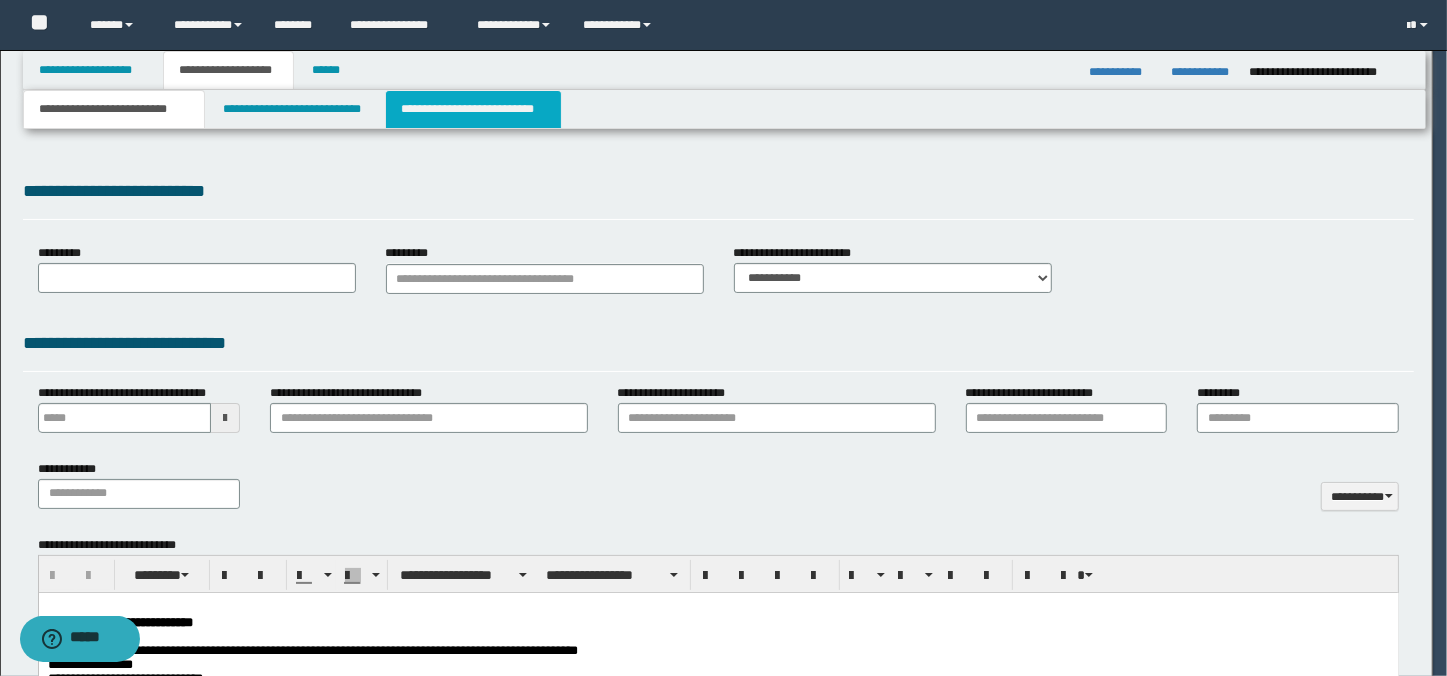 scroll, scrollTop: 0, scrollLeft: 0, axis: both 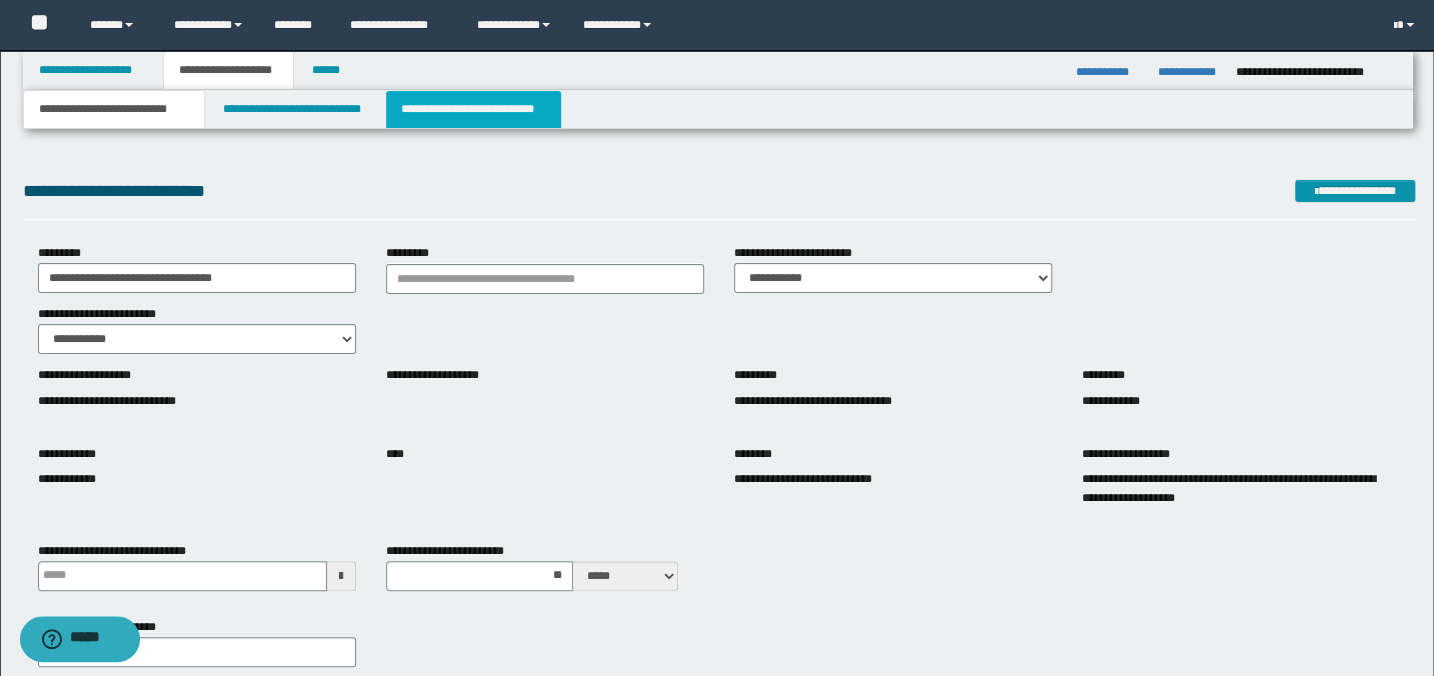 click on "**********" at bounding box center [473, 109] 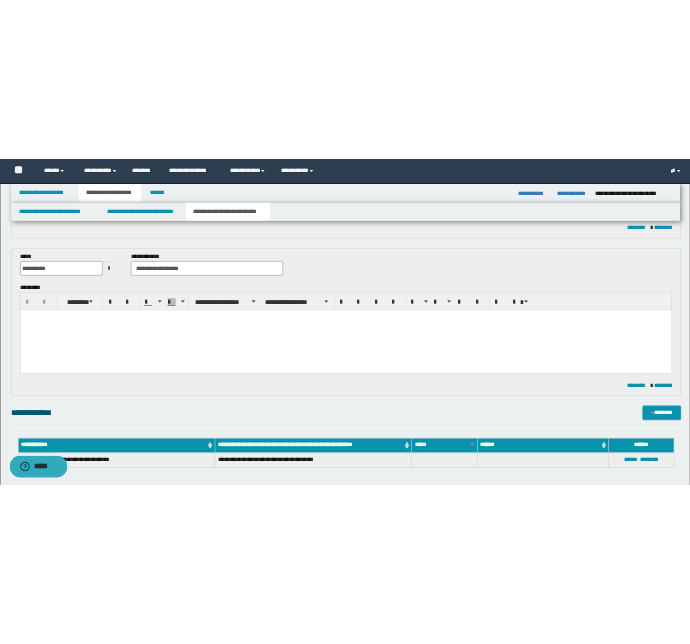 scroll, scrollTop: 363, scrollLeft: 0, axis: vertical 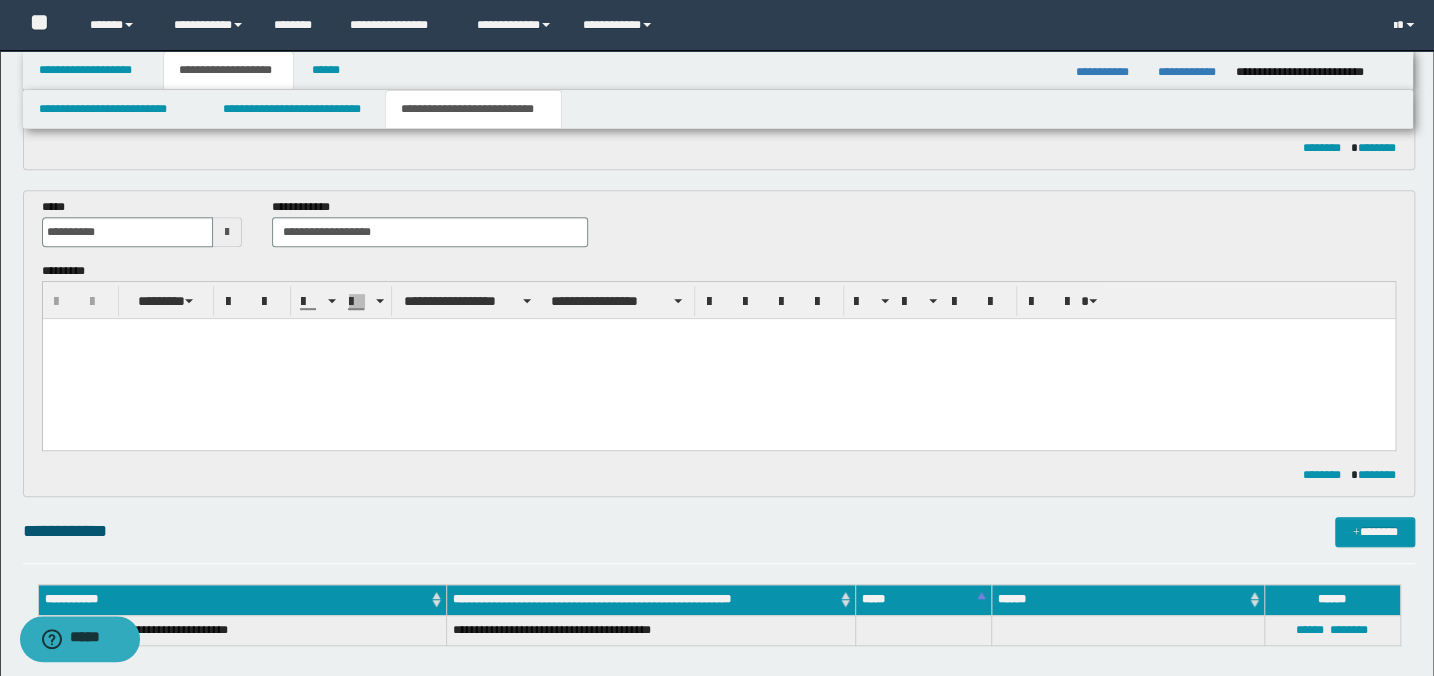 click at bounding box center (718, 359) 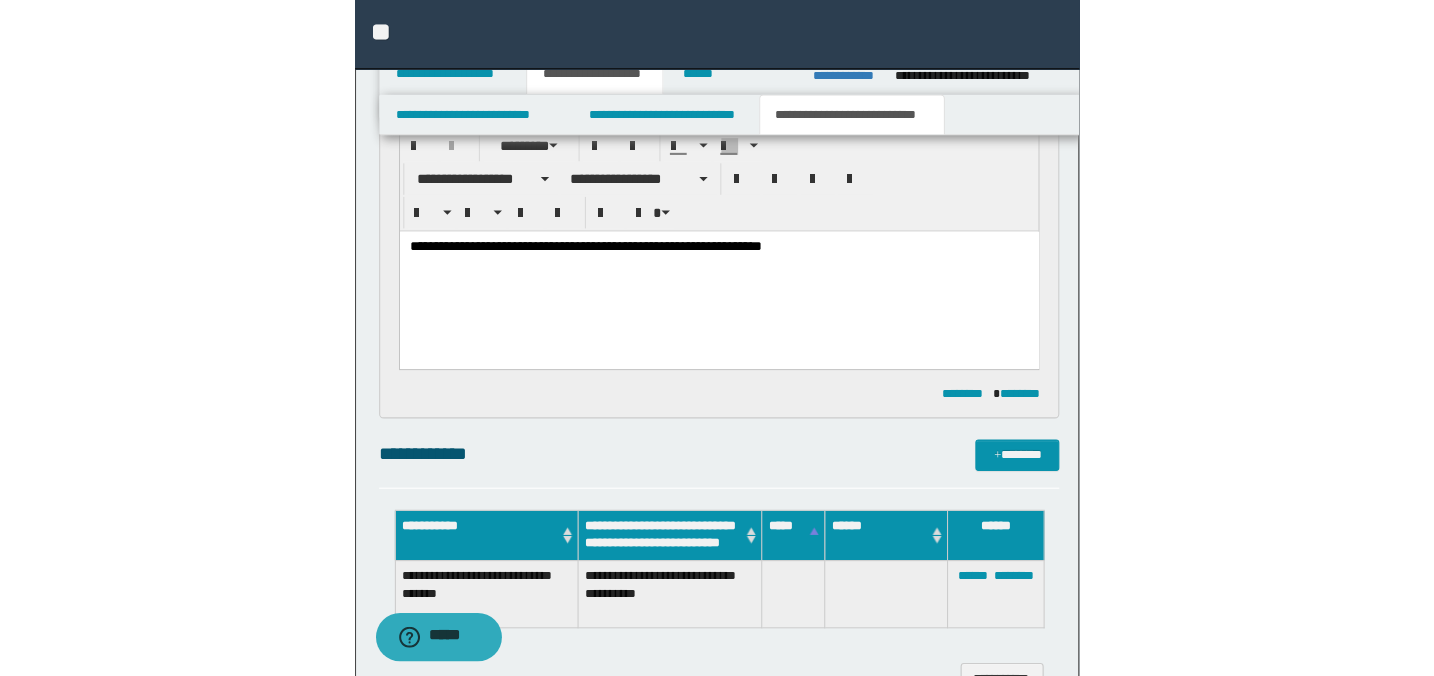 scroll, scrollTop: 727, scrollLeft: 0, axis: vertical 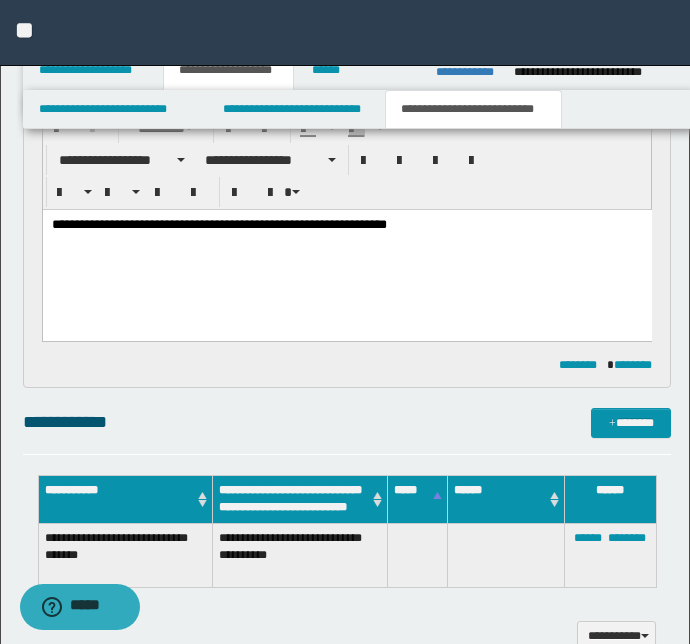 click on "**********" at bounding box center [346, 225] 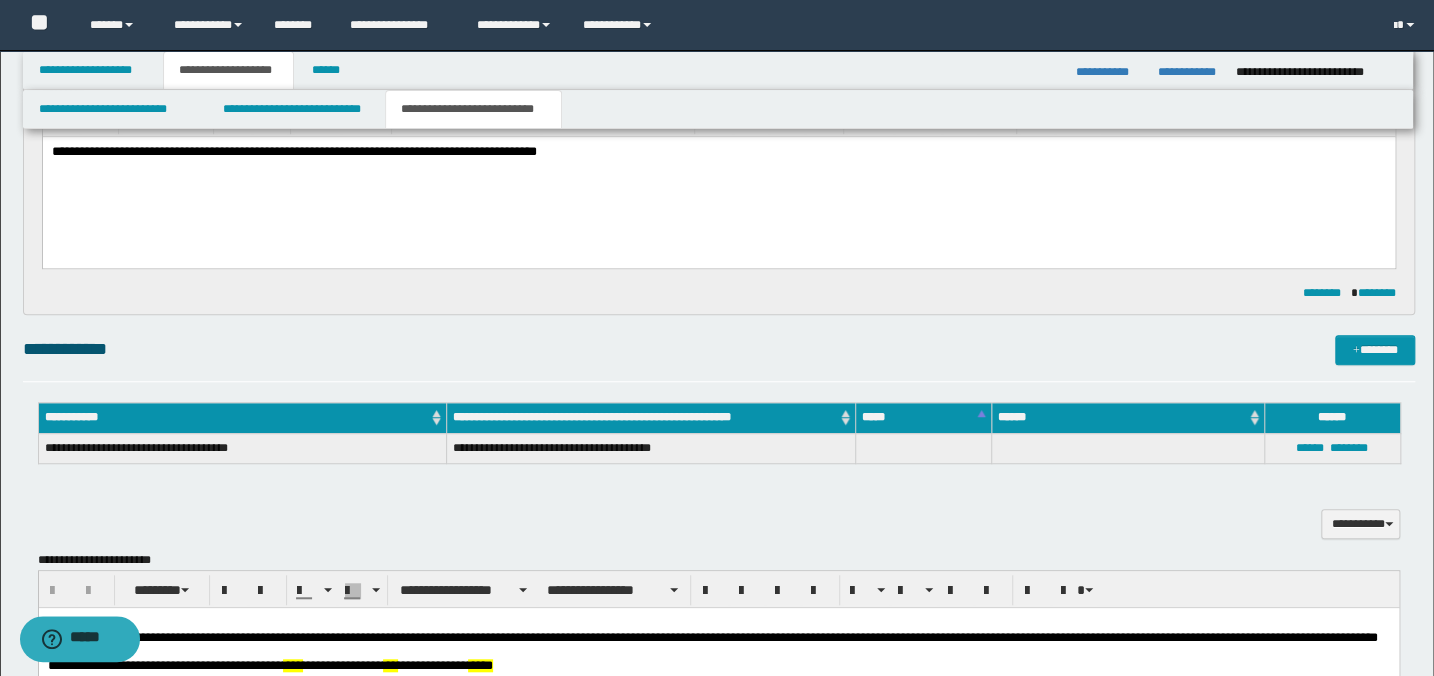 scroll, scrollTop: 454, scrollLeft: 0, axis: vertical 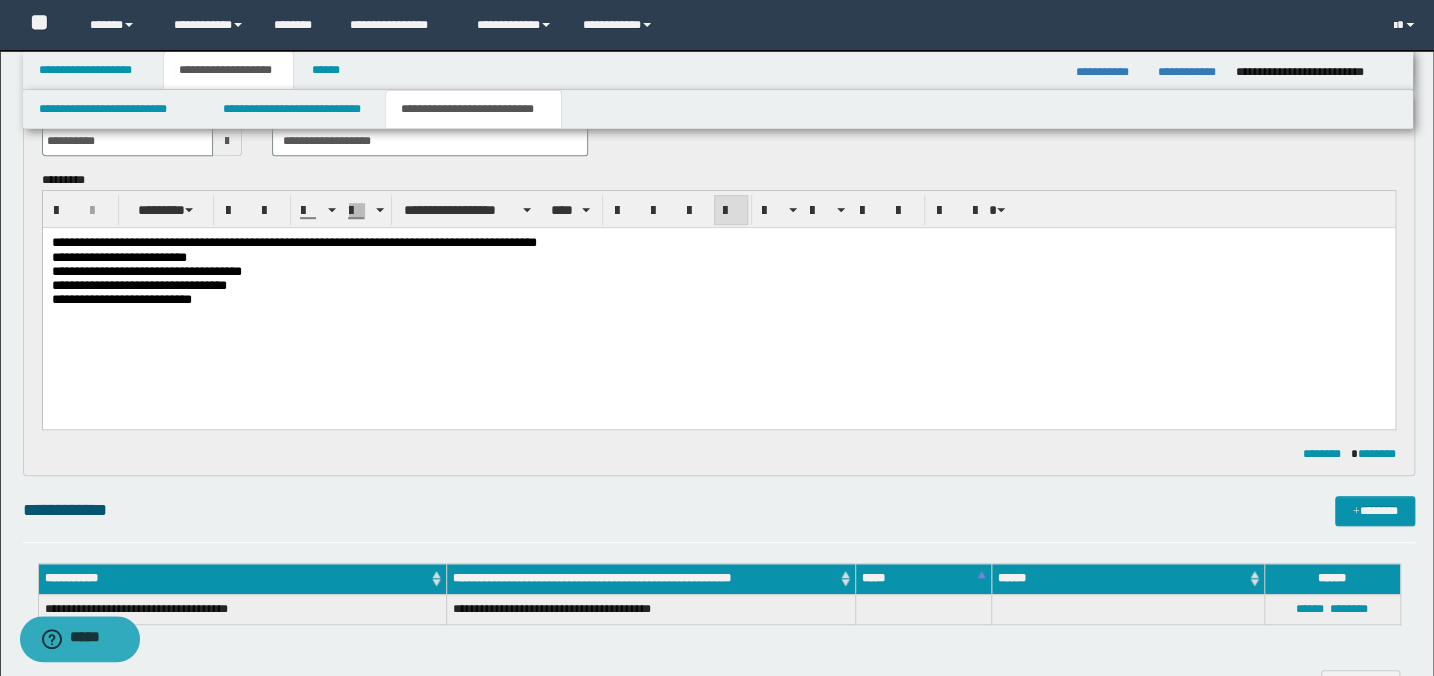 click on "**********" at bounding box center (718, 243) 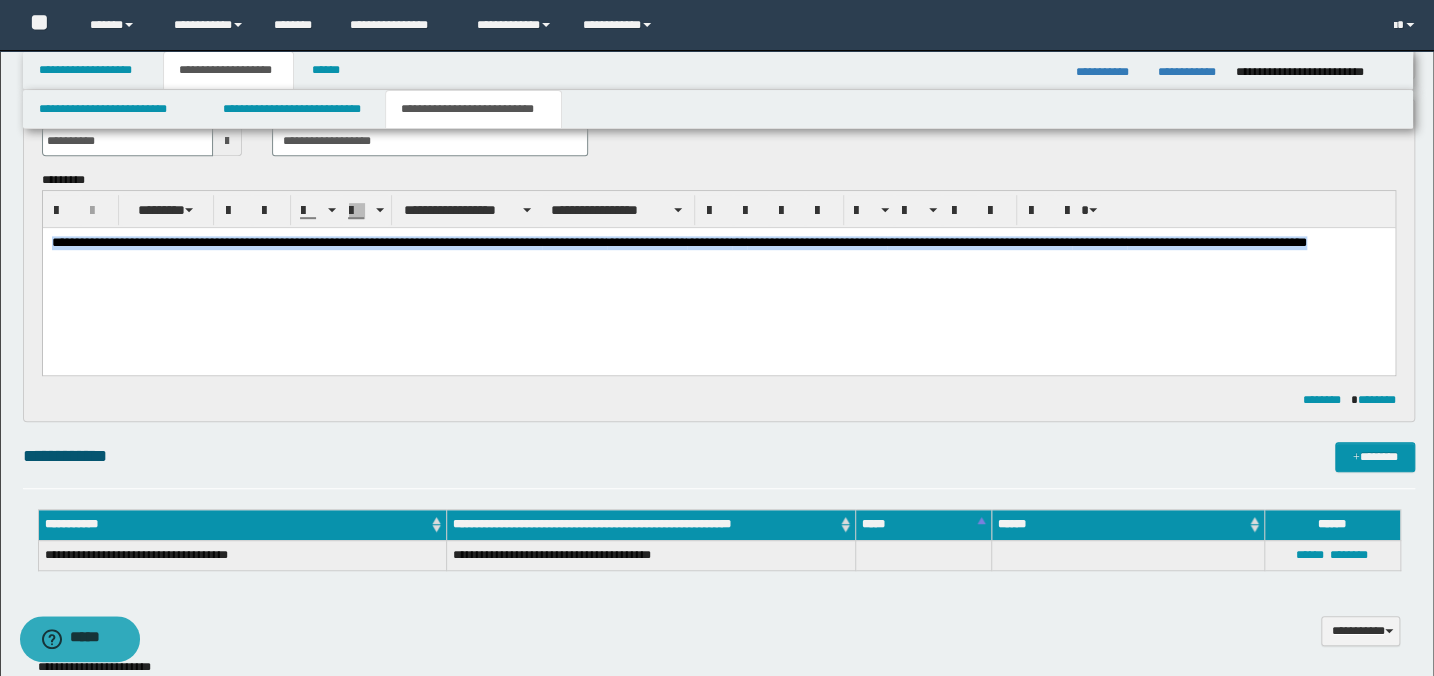 drag, startPoint x: 87, startPoint y: 256, endPoint x: 48, endPoint y: 245, distance: 40.5216 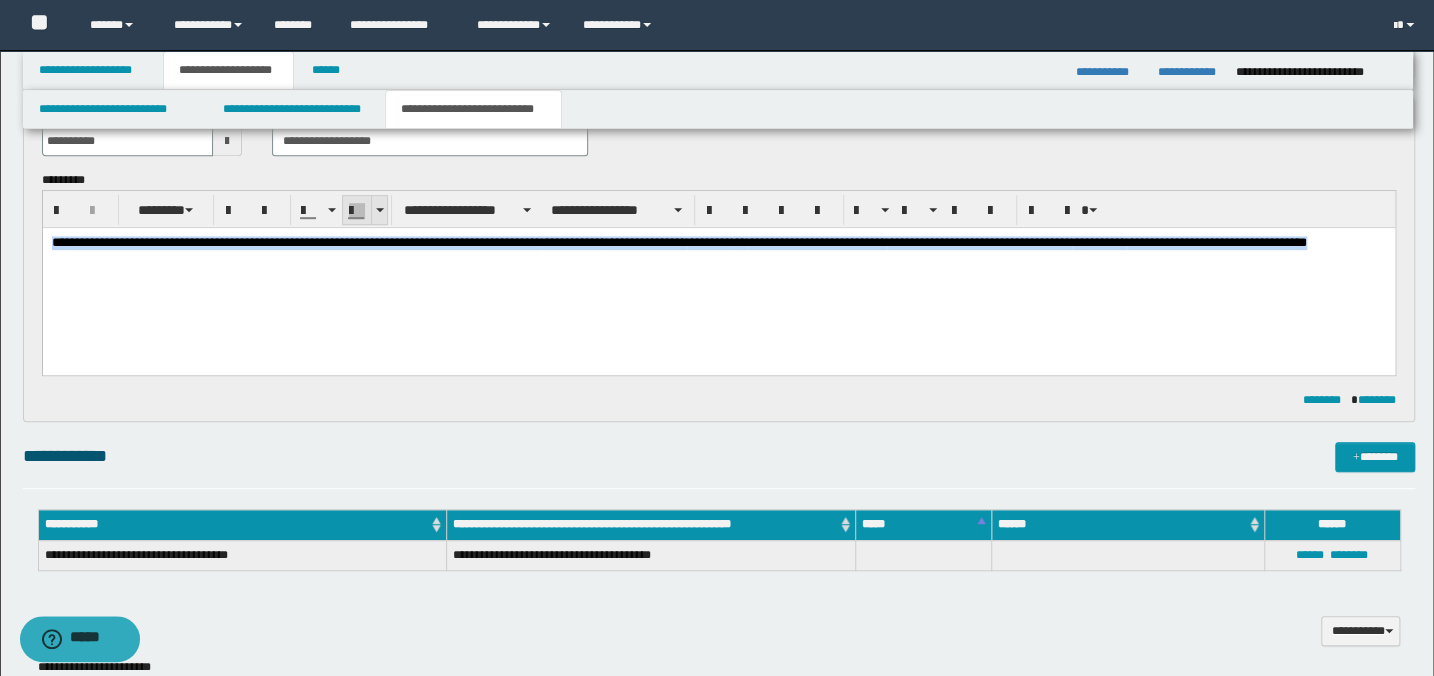 click at bounding box center (379, 210) 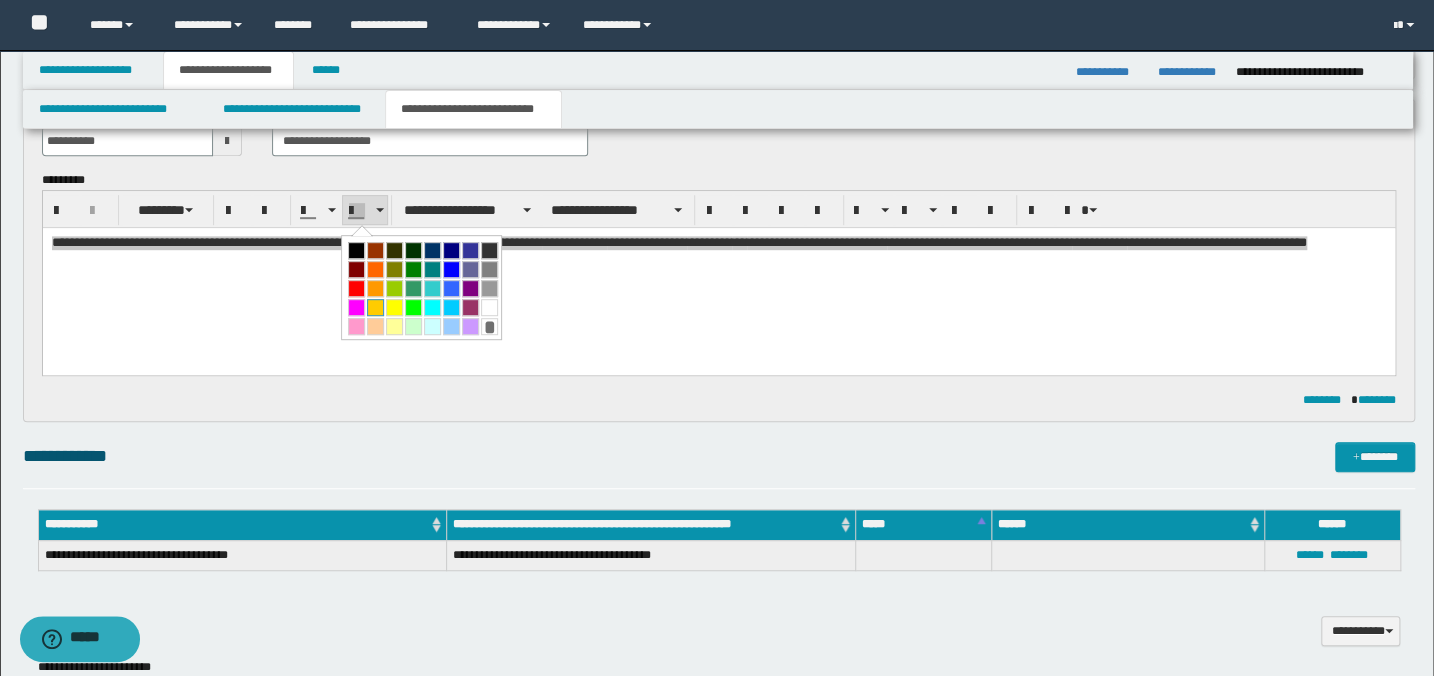 click at bounding box center (375, 307) 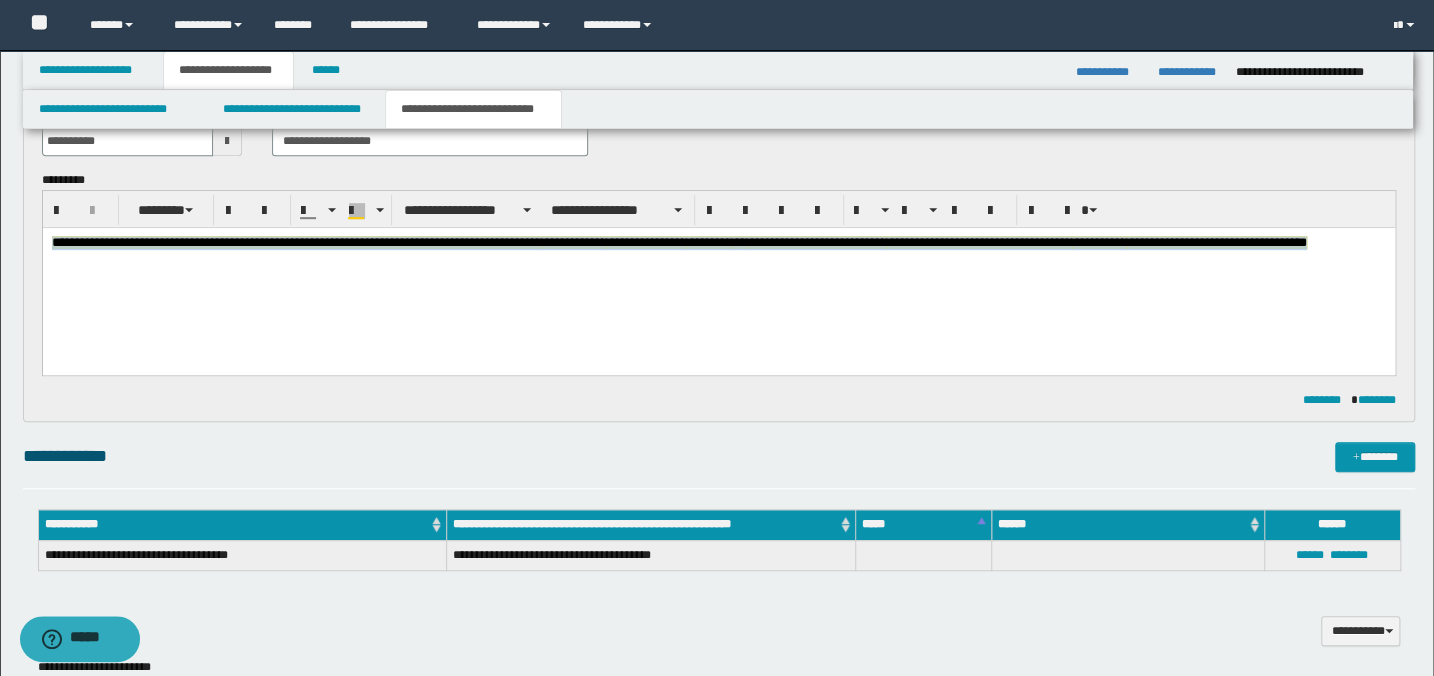 click on "**********" at bounding box center (718, 276) 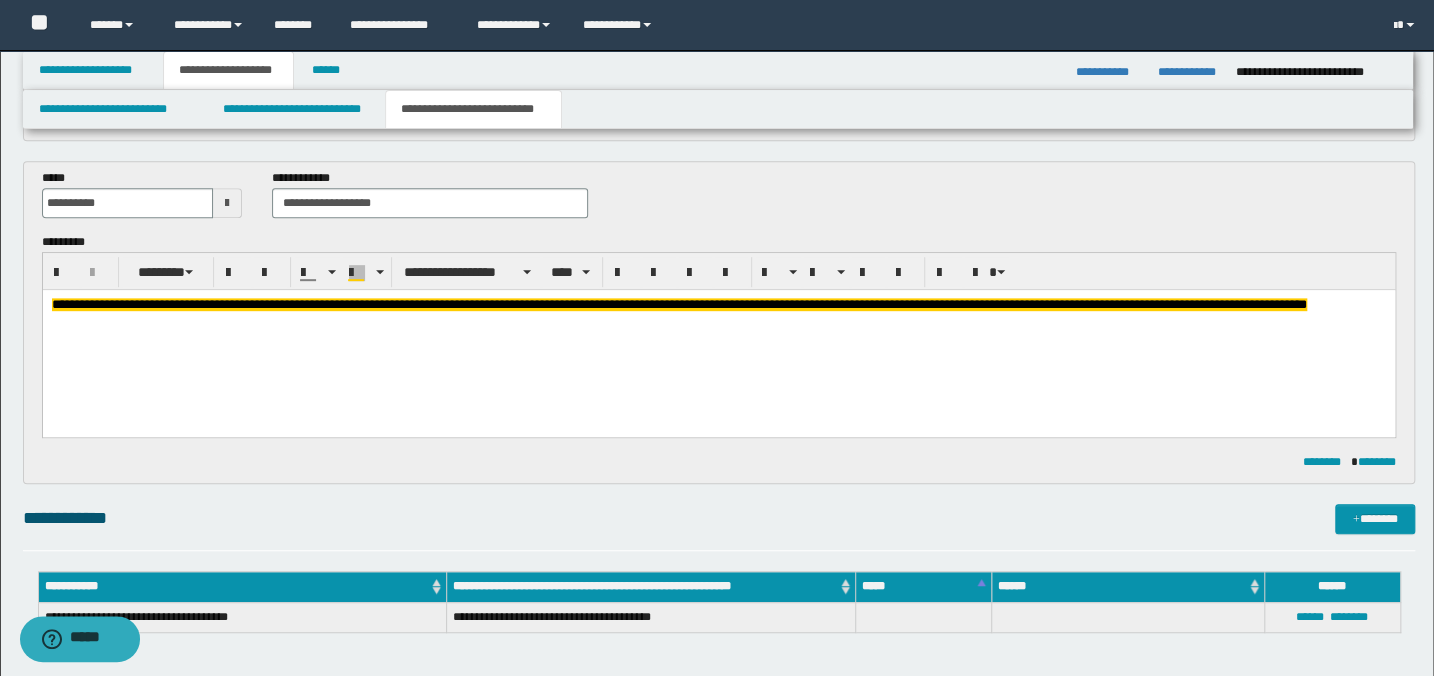 scroll, scrollTop: 363, scrollLeft: 0, axis: vertical 